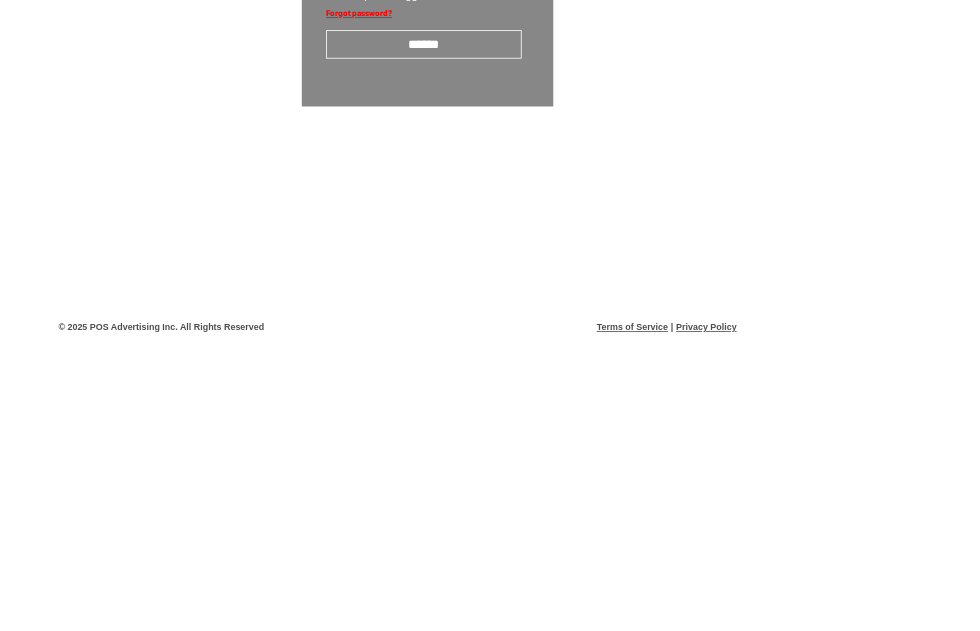 scroll, scrollTop: 34, scrollLeft: 0, axis: vertical 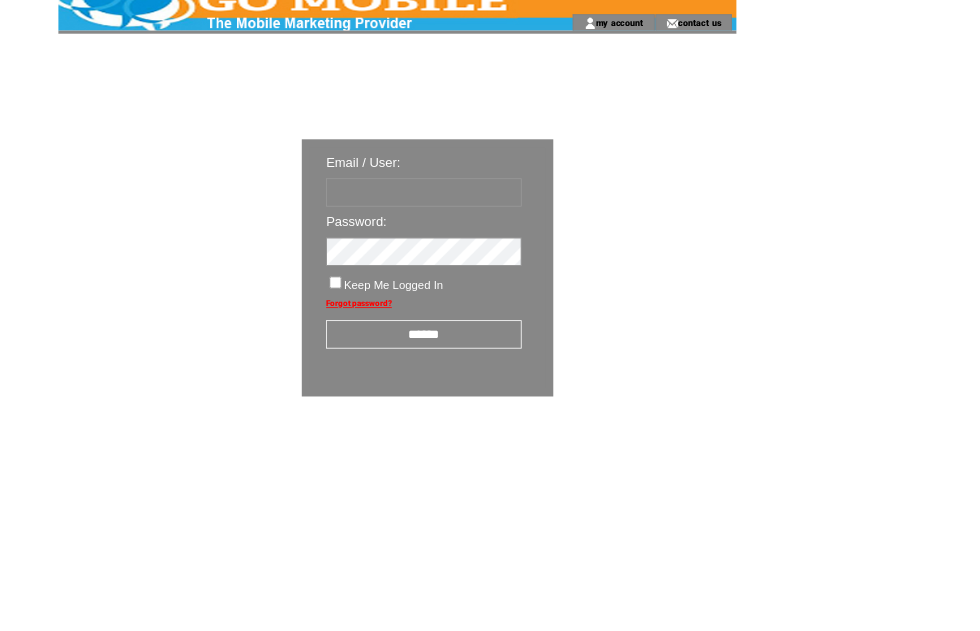 type on "********" 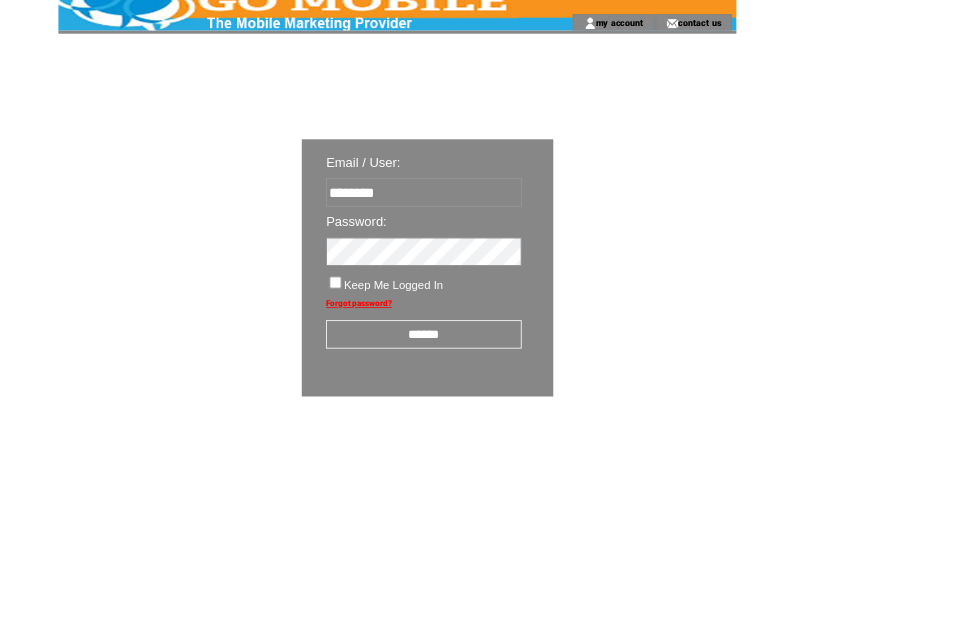 scroll, scrollTop: 34, scrollLeft: 0, axis: vertical 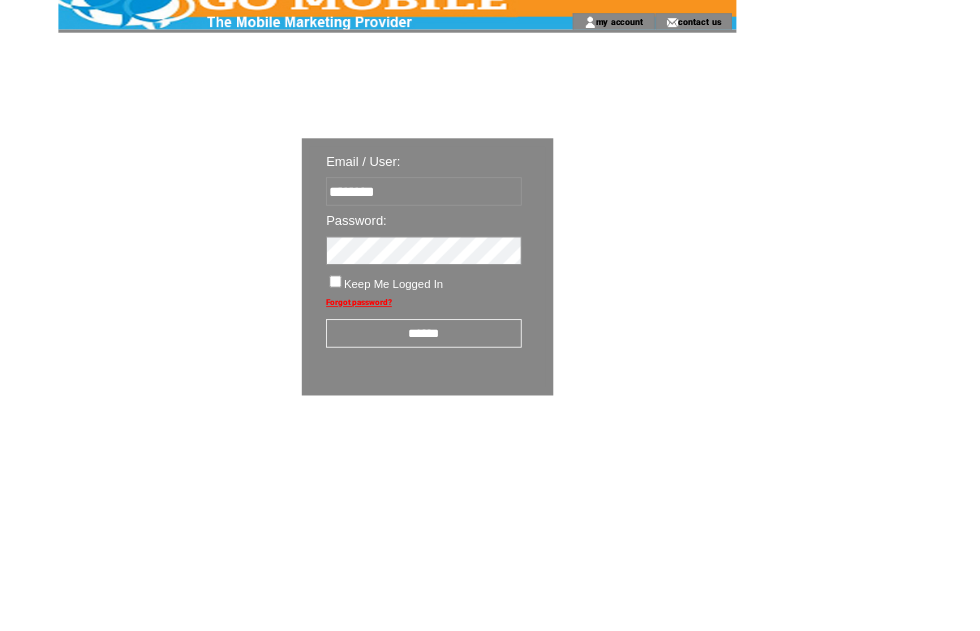 click on "******" at bounding box center (522, 411) 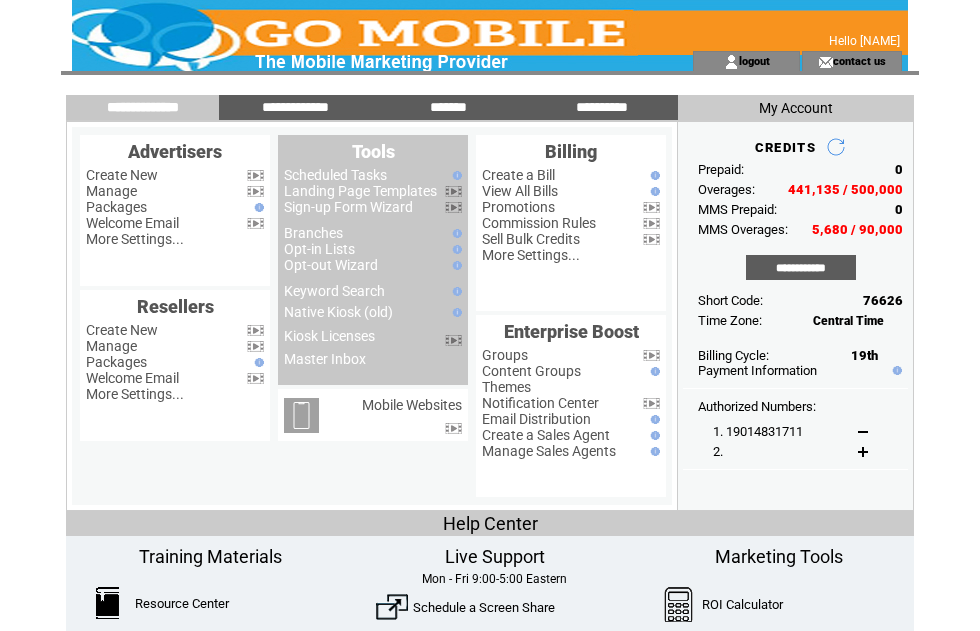 scroll, scrollTop: 0, scrollLeft: 0, axis: both 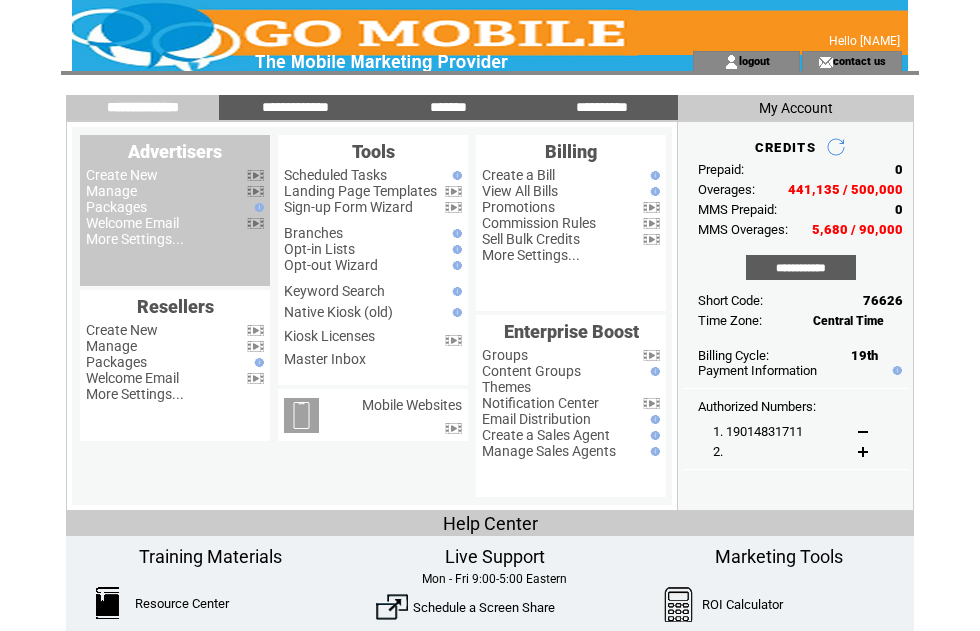 click on "Advertisers
Create New
Manage
Packages
Welcome Email
More Settings..." at bounding box center [175, 210] 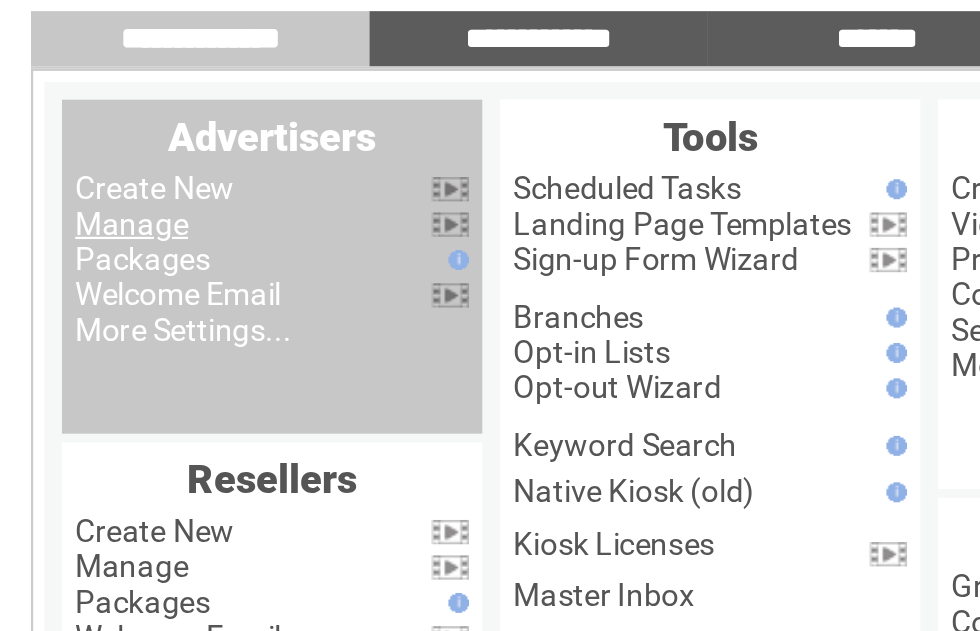 click on "Manage" at bounding box center [111, 191] 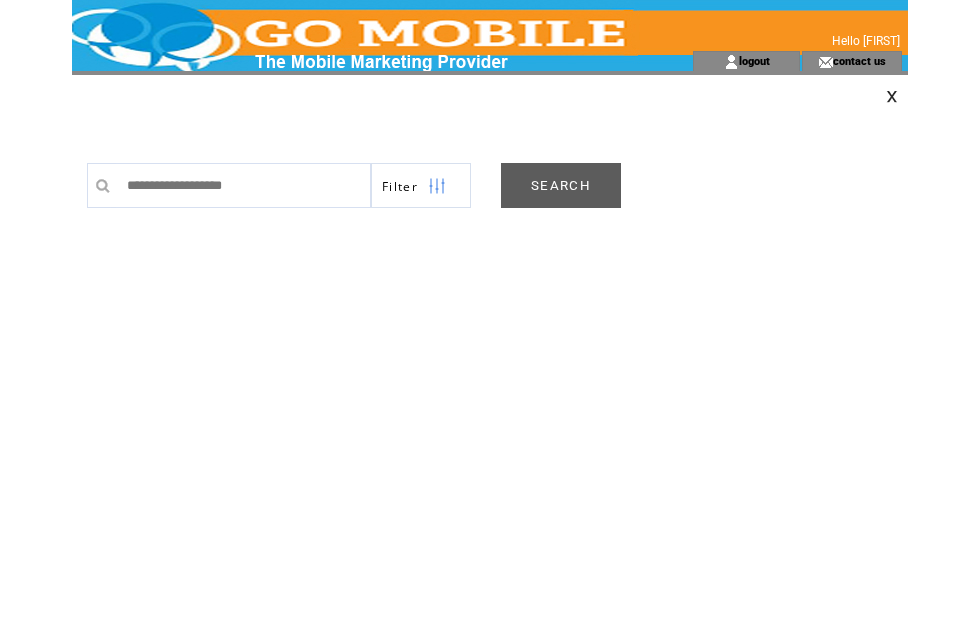 scroll, scrollTop: 0, scrollLeft: 0, axis: both 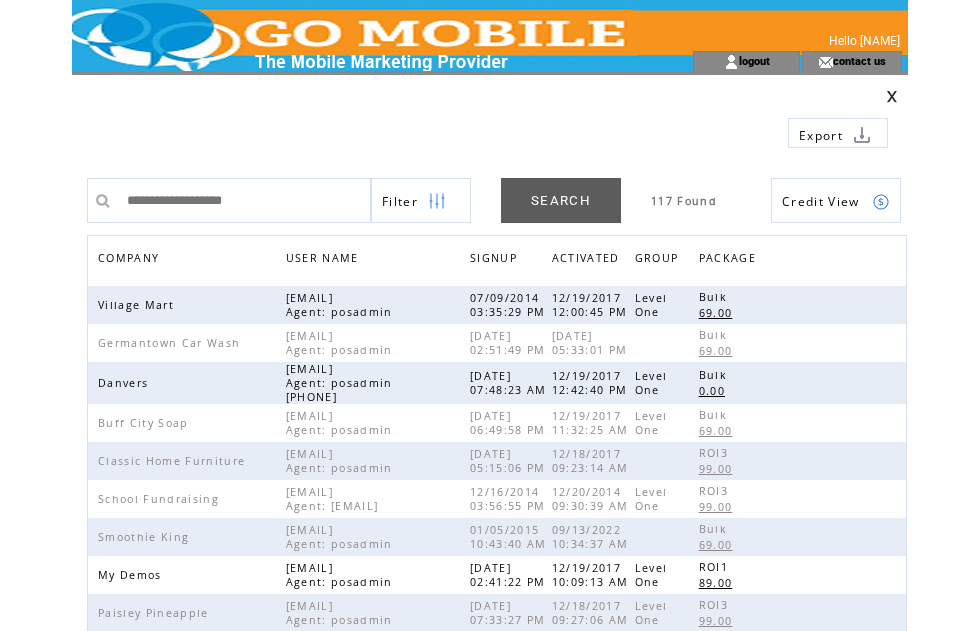 click on "COMPANY" at bounding box center [131, 260] 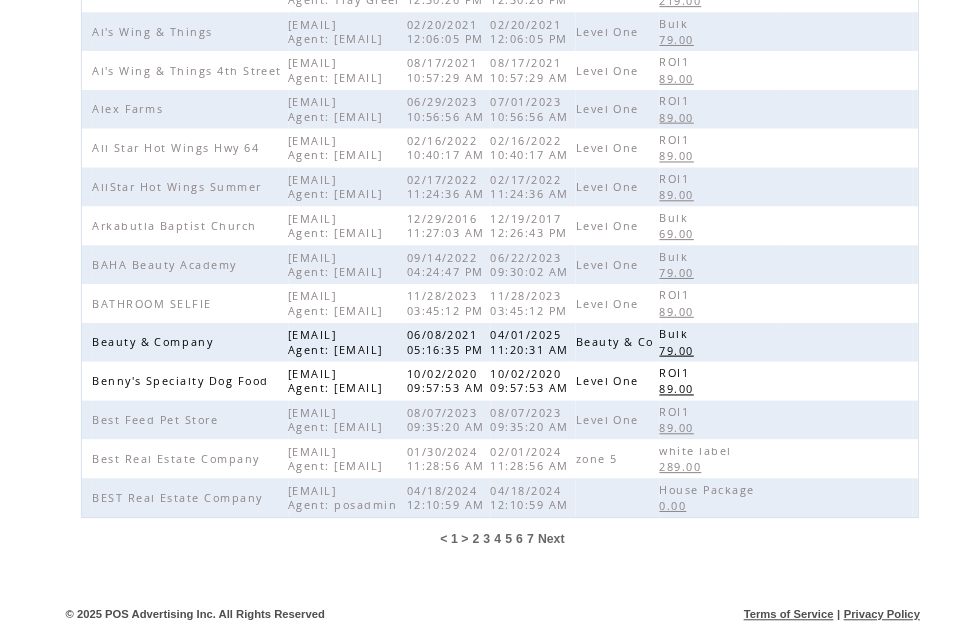 scroll, scrollTop: 630, scrollLeft: 0, axis: vertical 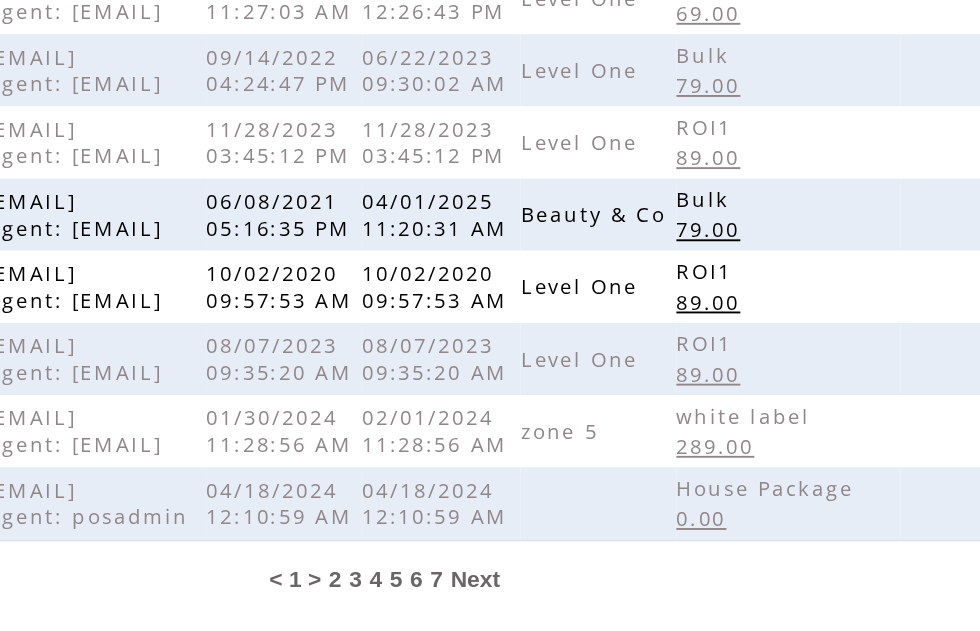 click on "2" at bounding box center (473, 541) 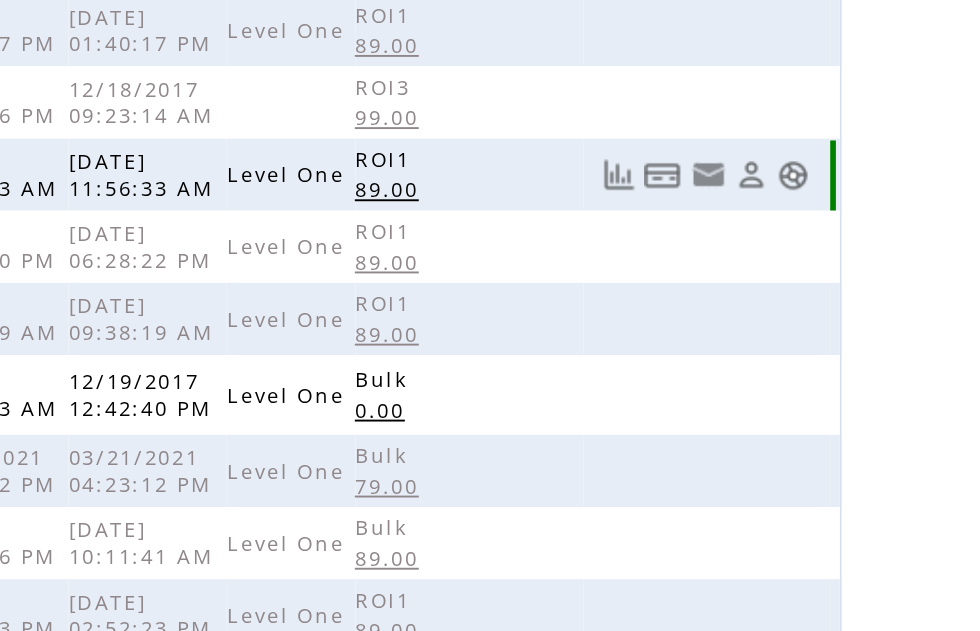 click at bounding box center (881, 117) 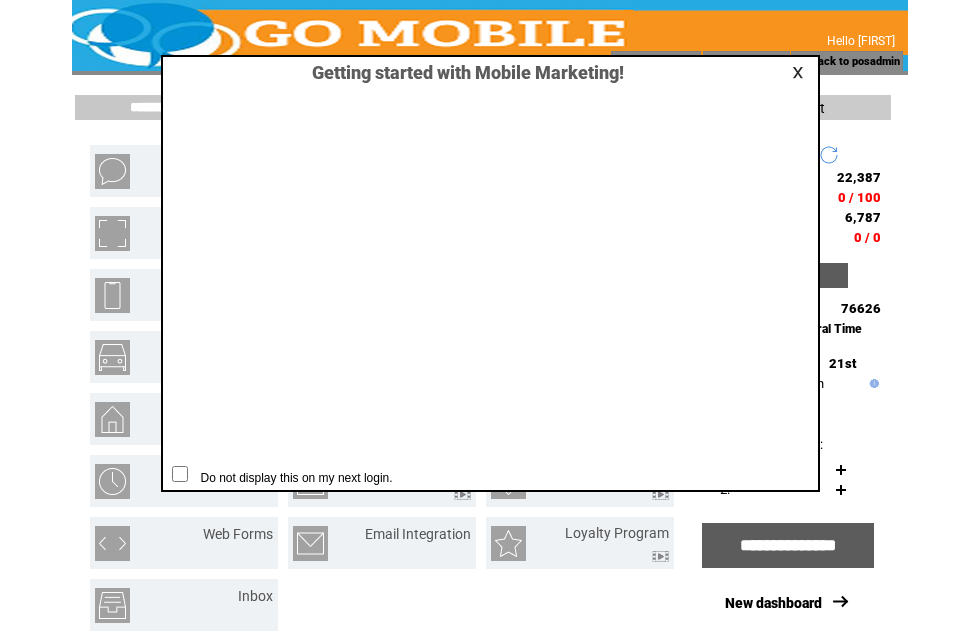 scroll, scrollTop: 1, scrollLeft: 0, axis: vertical 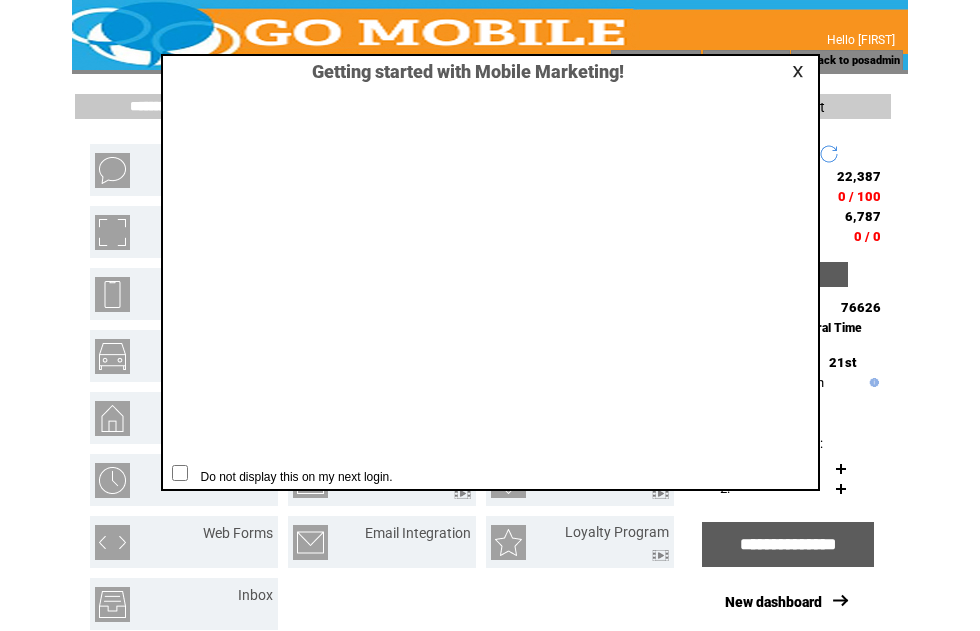 click at bounding box center (801, 71) 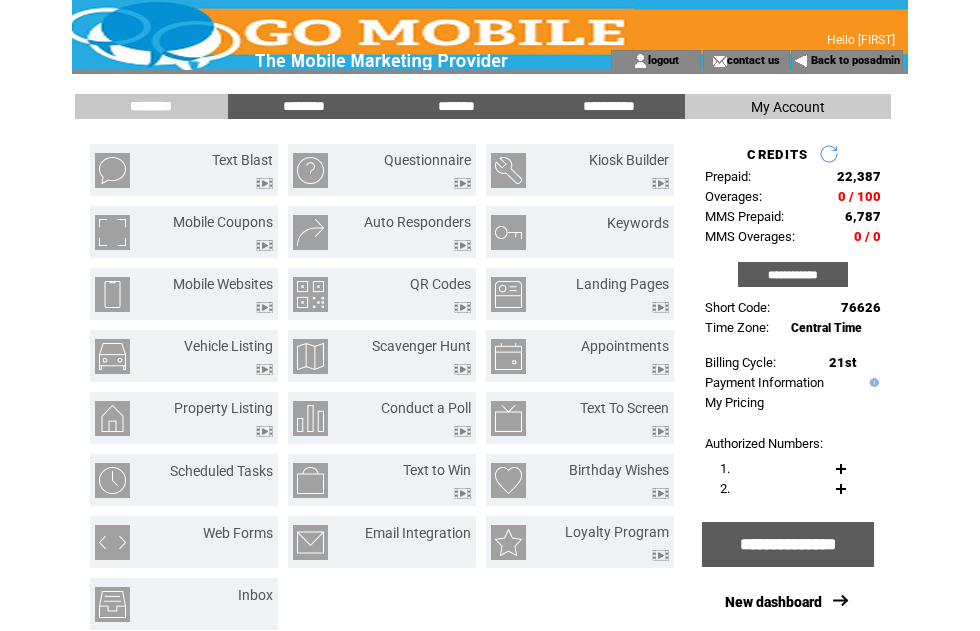 click on "*******" at bounding box center [456, 106] 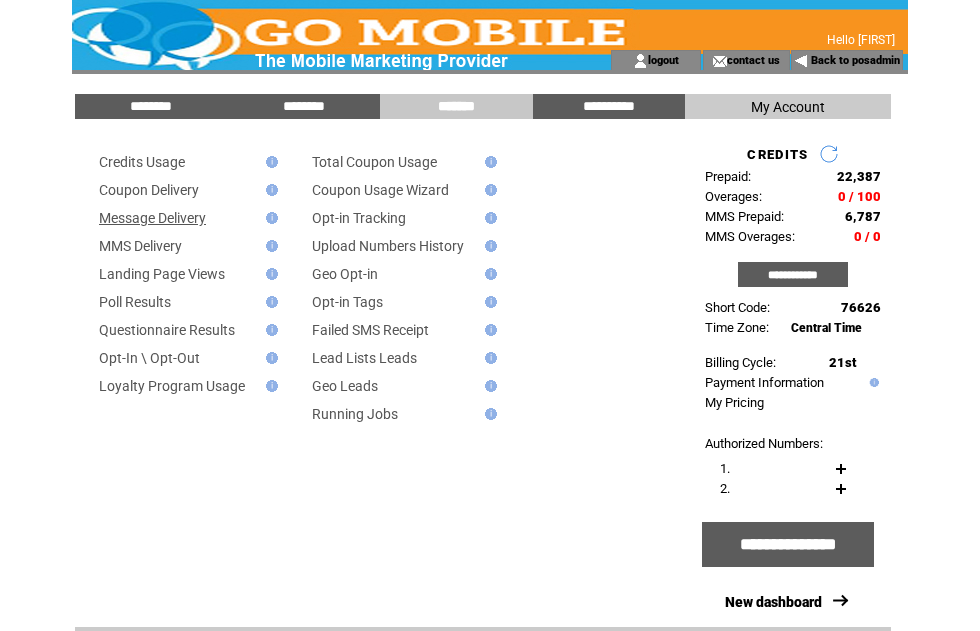 click on "Message Delivery" at bounding box center [152, 218] 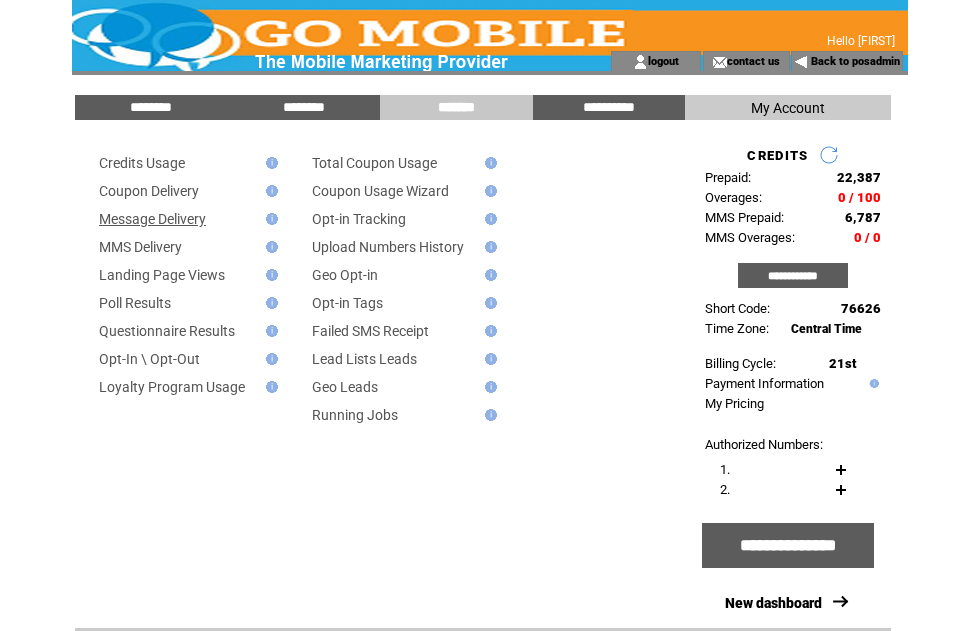 scroll, scrollTop: 1, scrollLeft: 0, axis: vertical 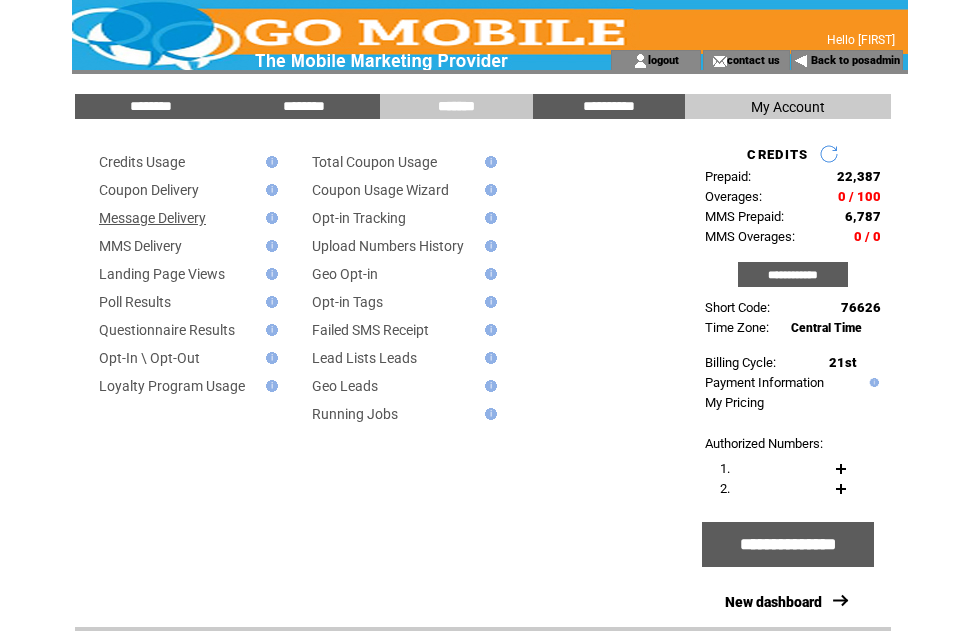 click on "Message Delivery" at bounding box center (152, 218) 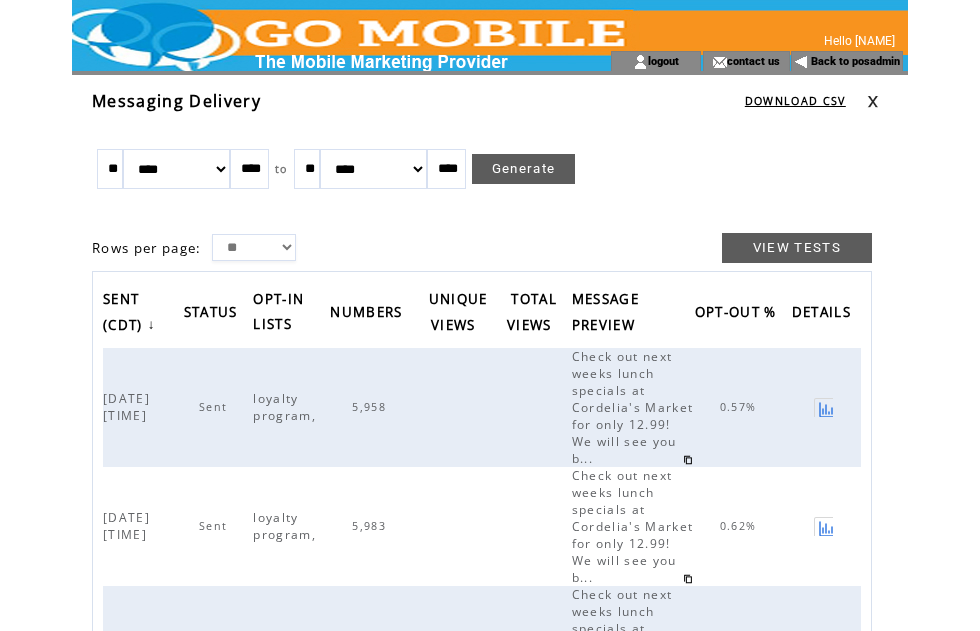 scroll, scrollTop: 0, scrollLeft: 0, axis: both 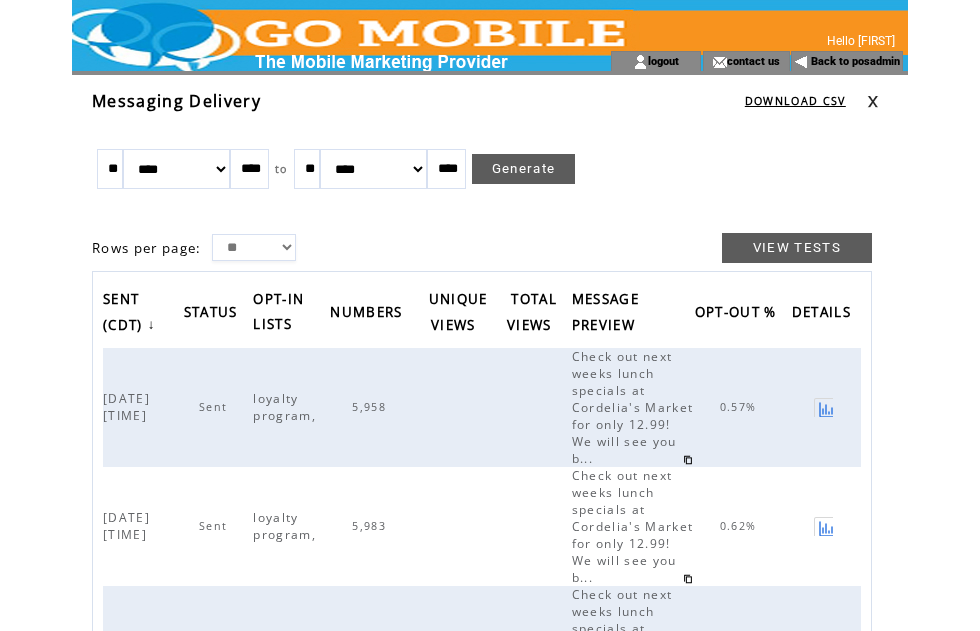 click at bounding box center (873, 101) 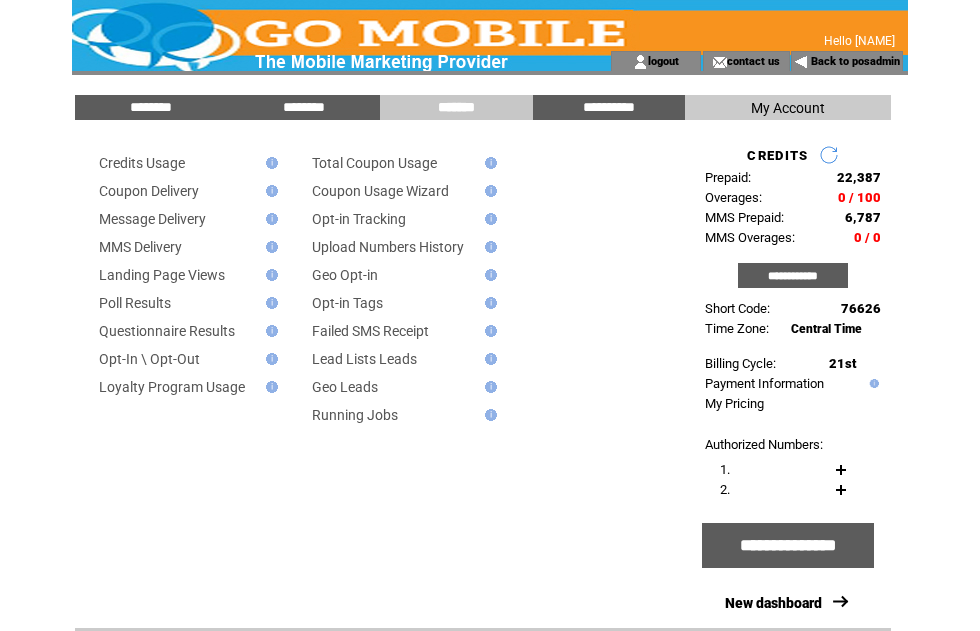 scroll, scrollTop: 0, scrollLeft: 0, axis: both 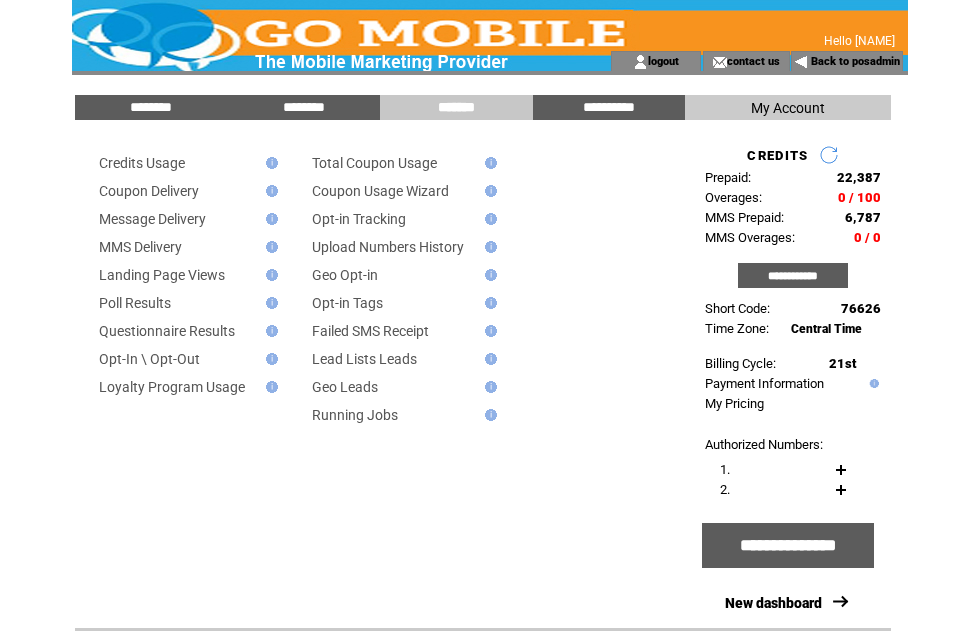 click on "********" at bounding box center [304, 107] 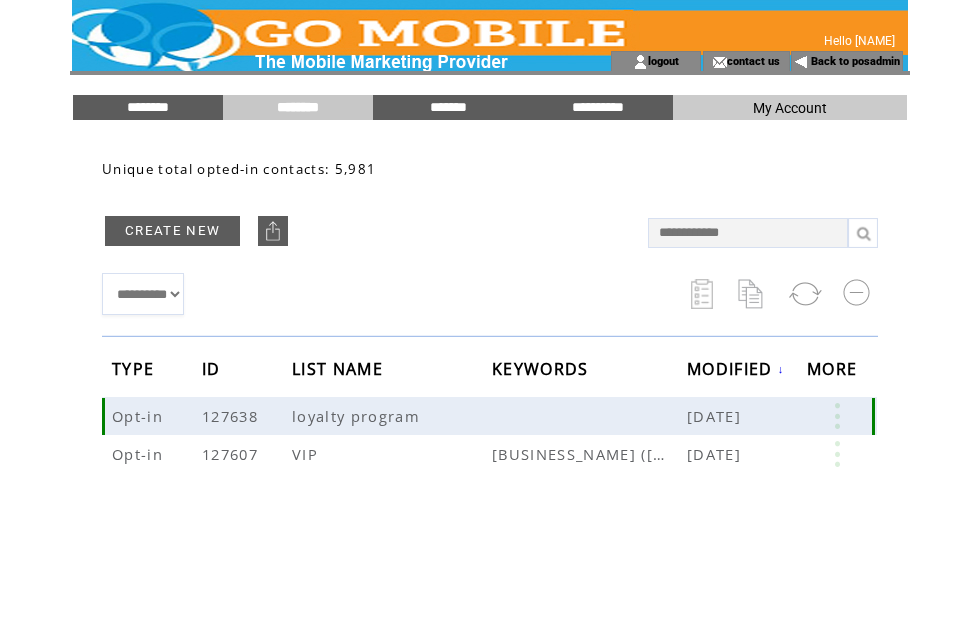 click at bounding box center (837, 416) 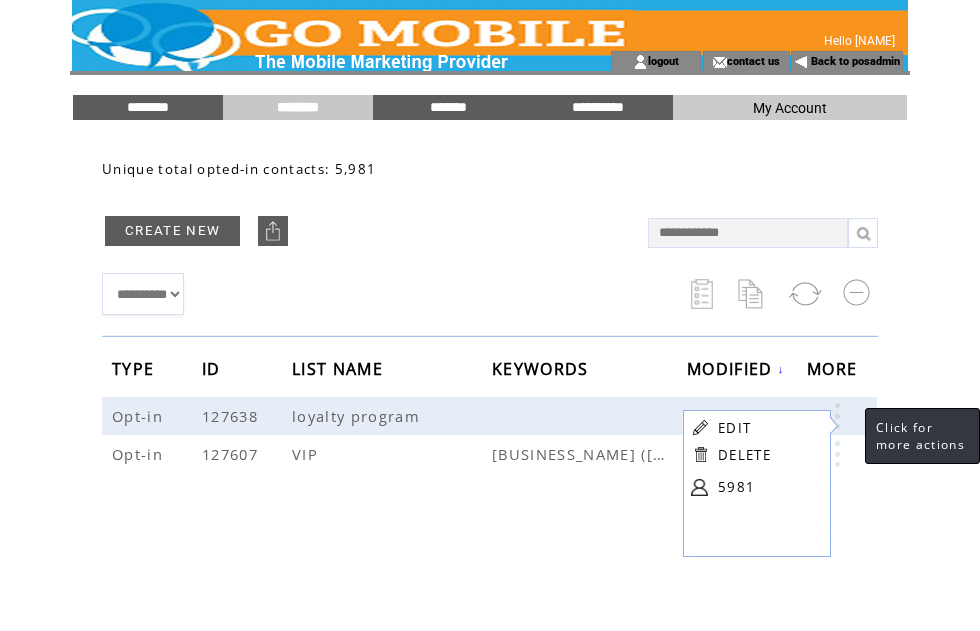 click on "********" at bounding box center (148, 107) 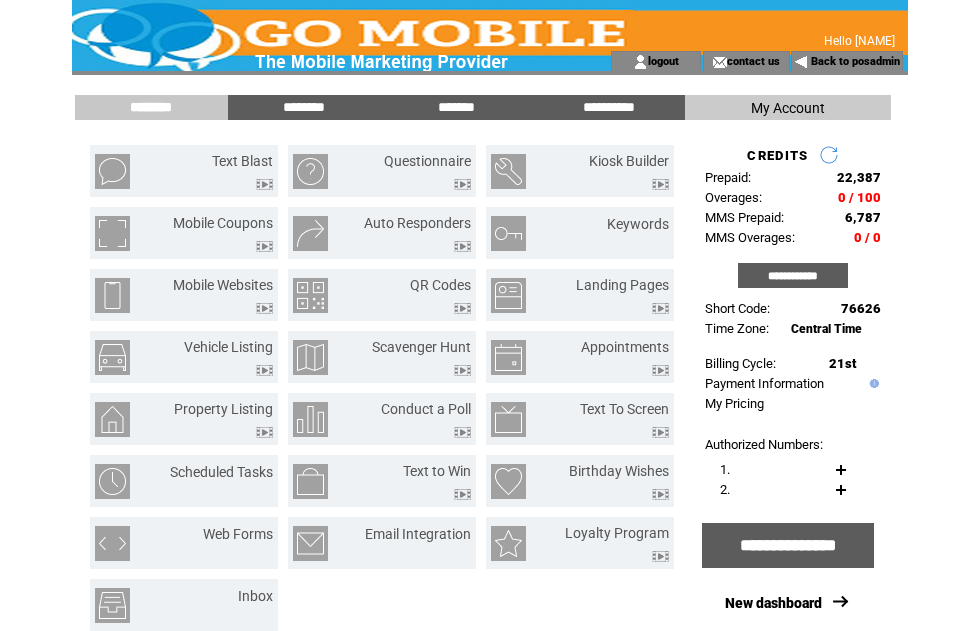 click on "*******" at bounding box center [456, 107] 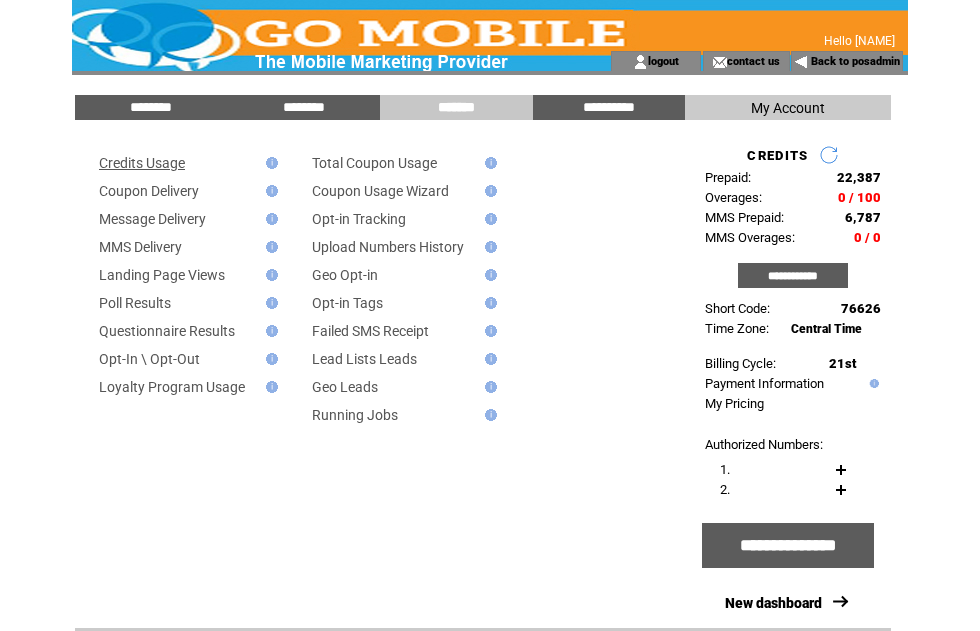 click on "Credits Usage" at bounding box center [142, 163] 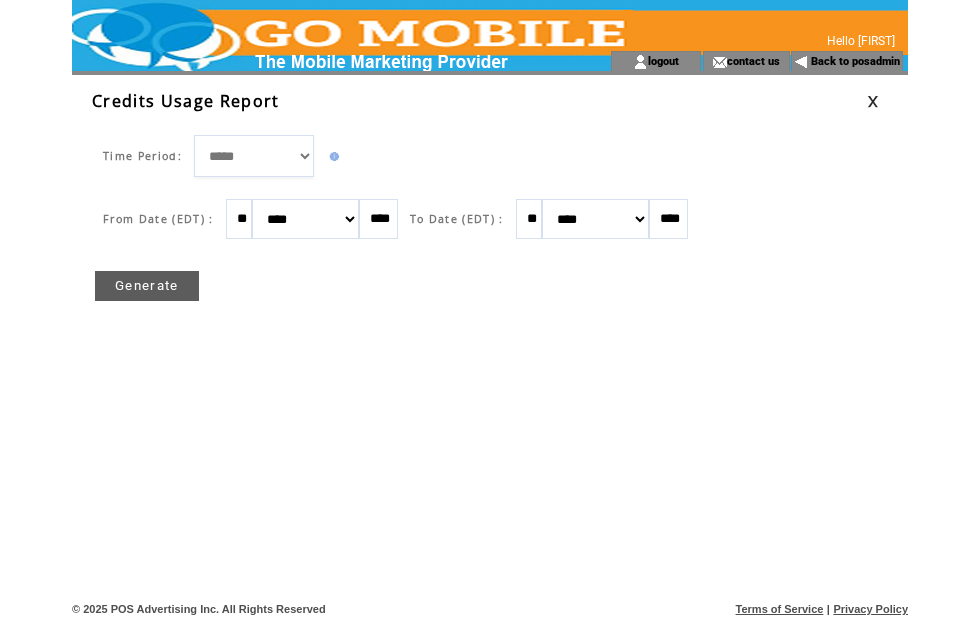 scroll, scrollTop: 0, scrollLeft: 0, axis: both 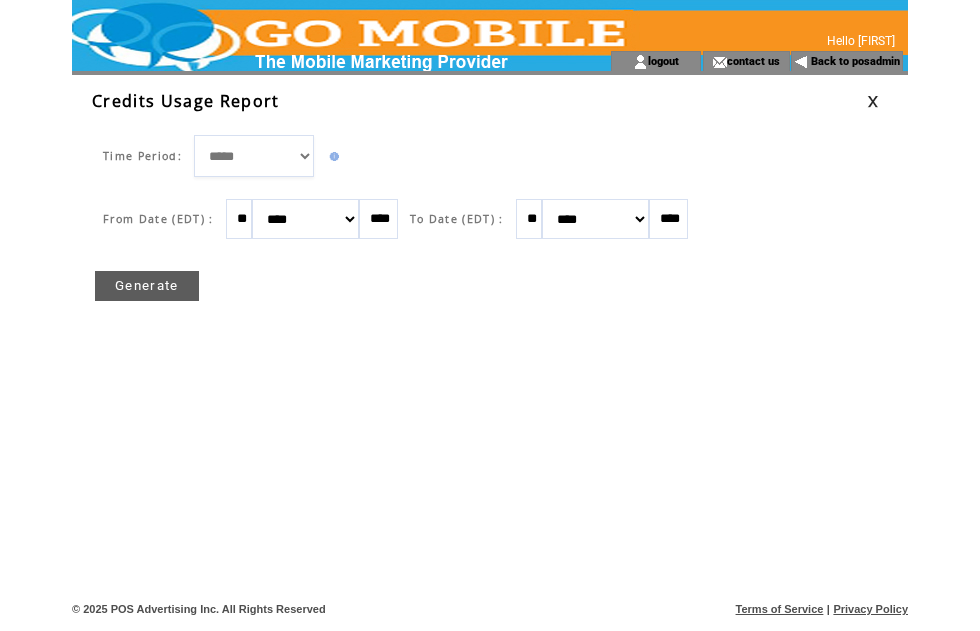 click on "Generate" at bounding box center [147, 286] 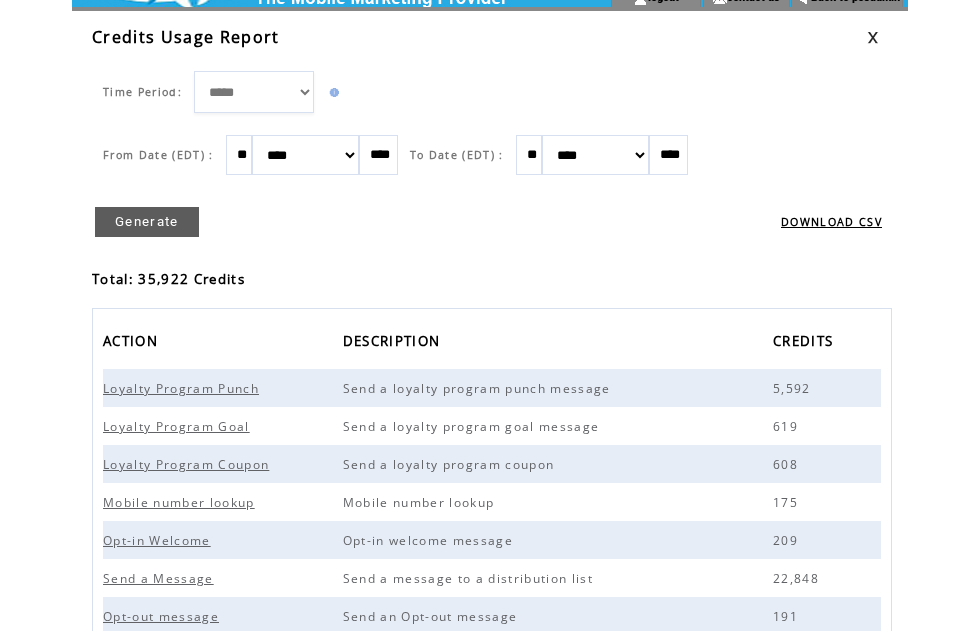 scroll, scrollTop: 69, scrollLeft: 0, axis: vertical 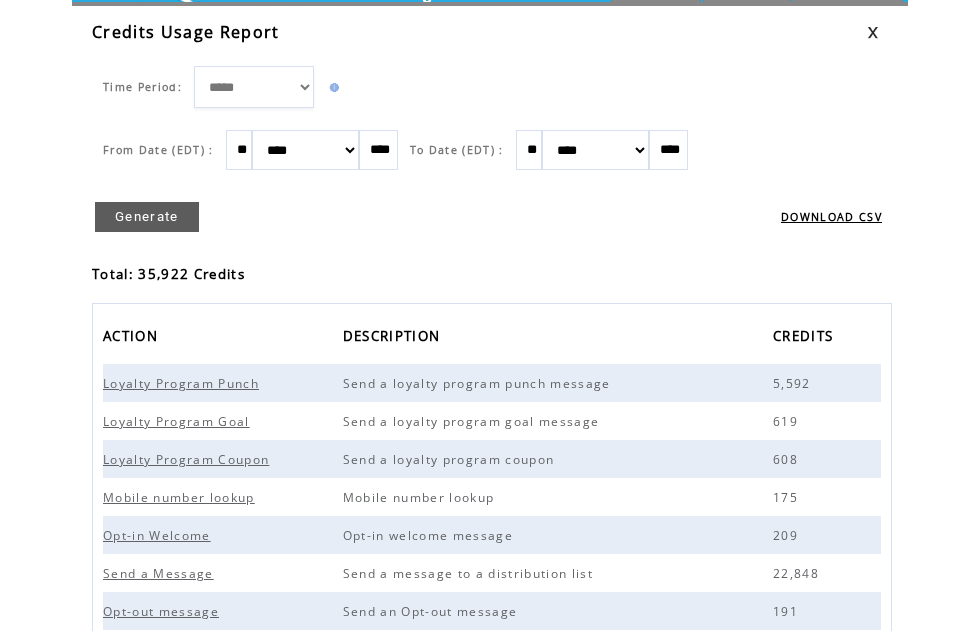 click on "Generate" at bounding box center (147, 217) 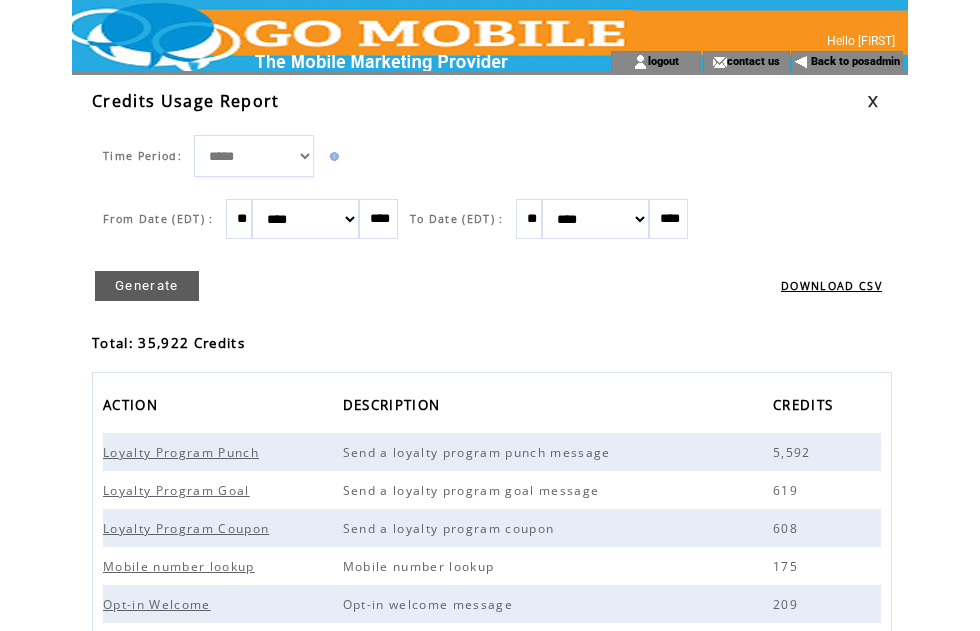 scroll, scrollTop: 33, scrollLeft: 0, axis: vertical 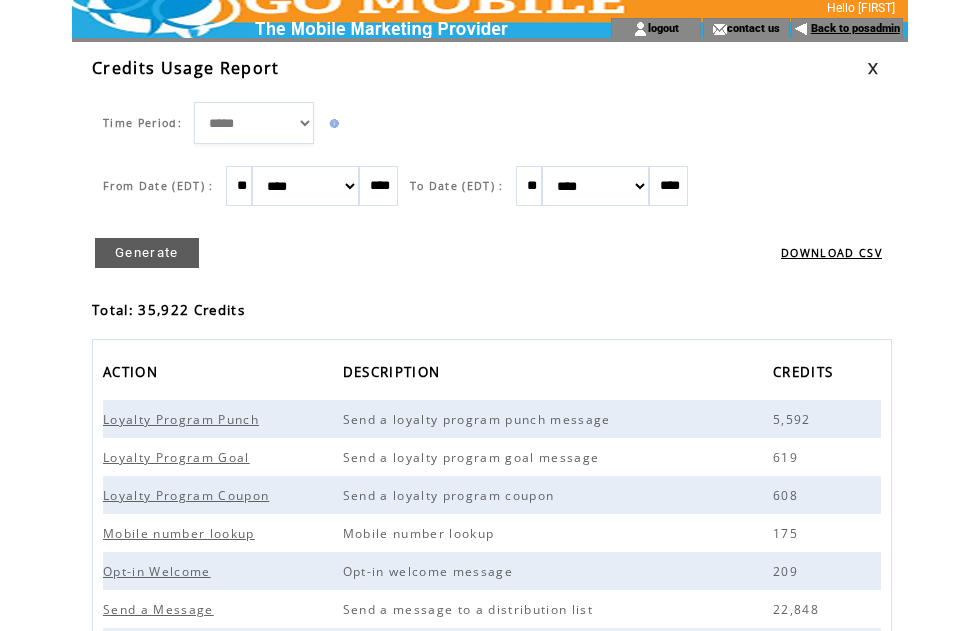 click on "Back to posadmin" at bounding box center (855, 28) 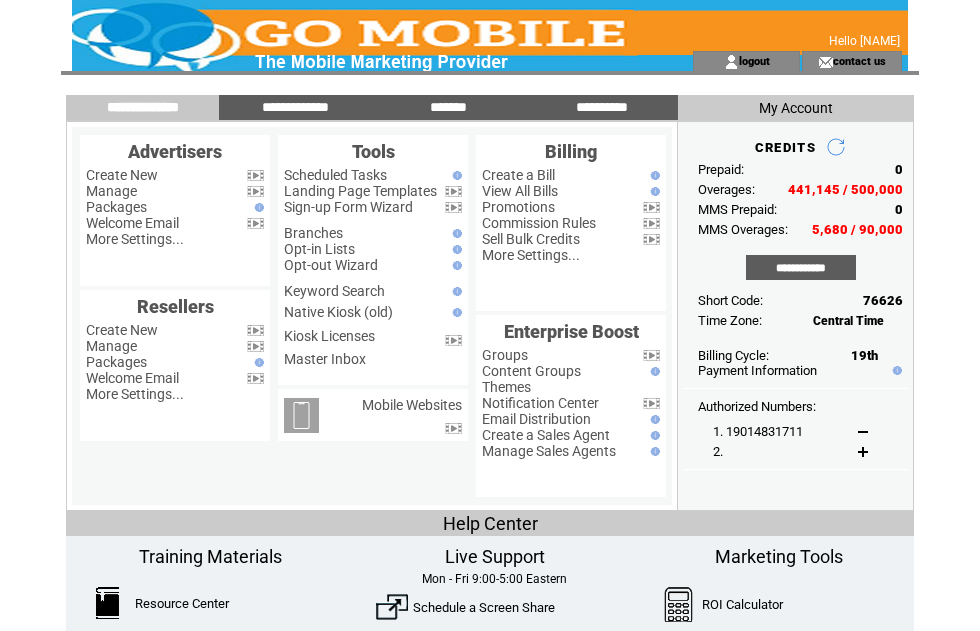 scroll, scrollTop: 0, scrollLeft: 0, axis: both 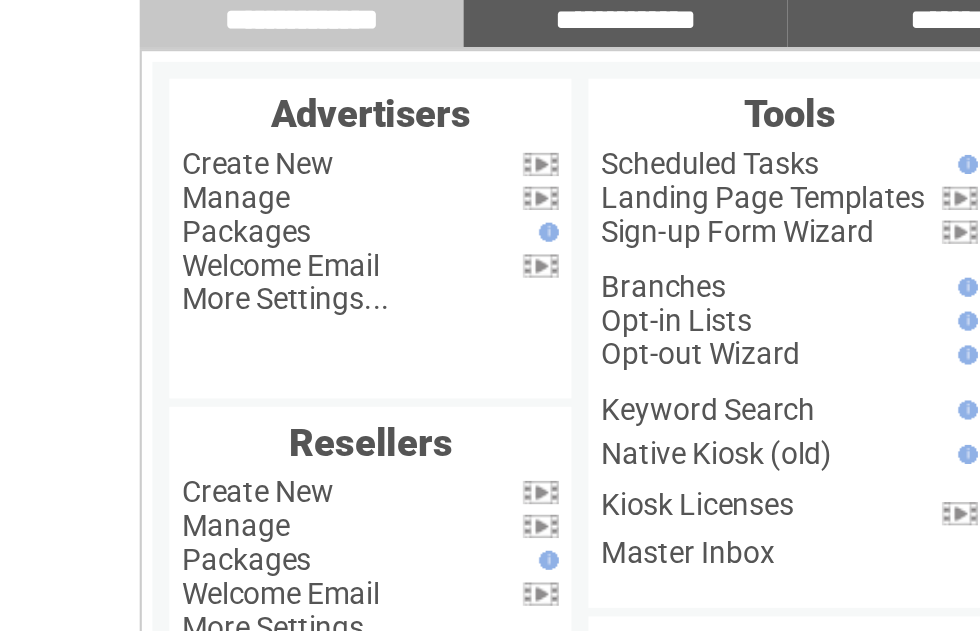 click on "Manage" at bounding box center [111, 191] 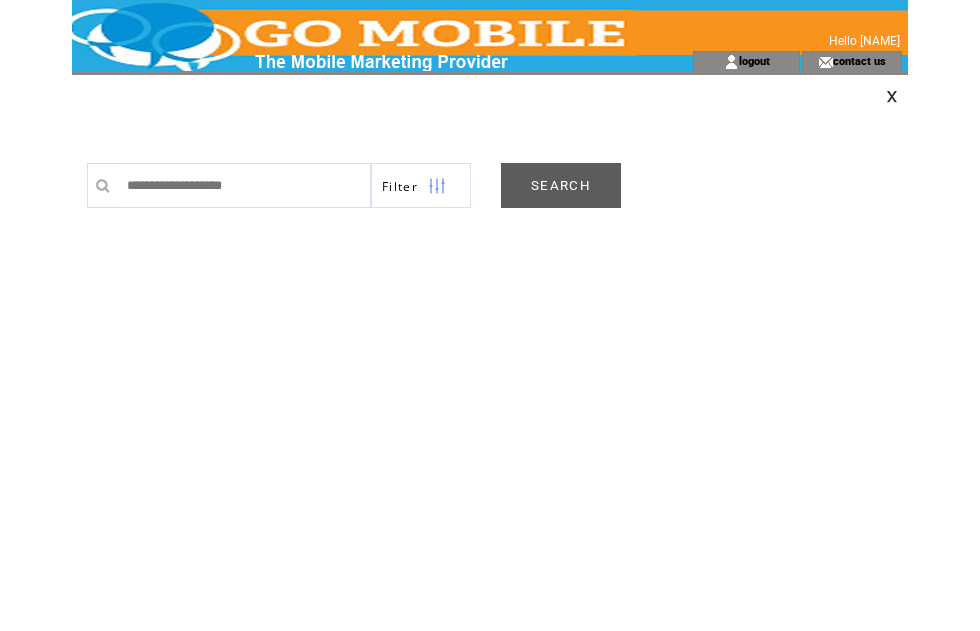 scroll, scrollTop: 0, scrollLeft: 0, axis: both 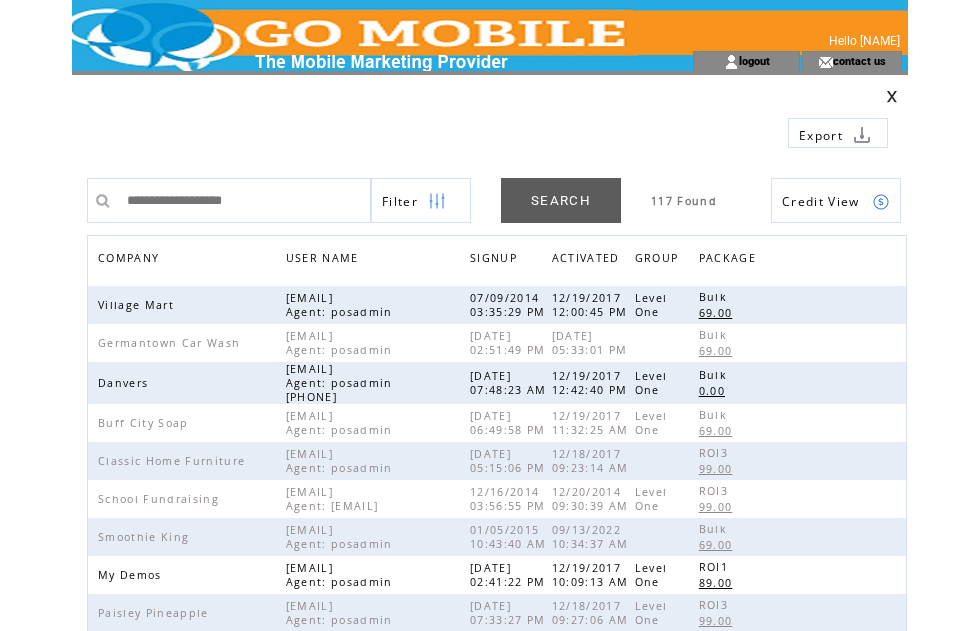 click on "COMPANY" at bounding box center (131, 260) 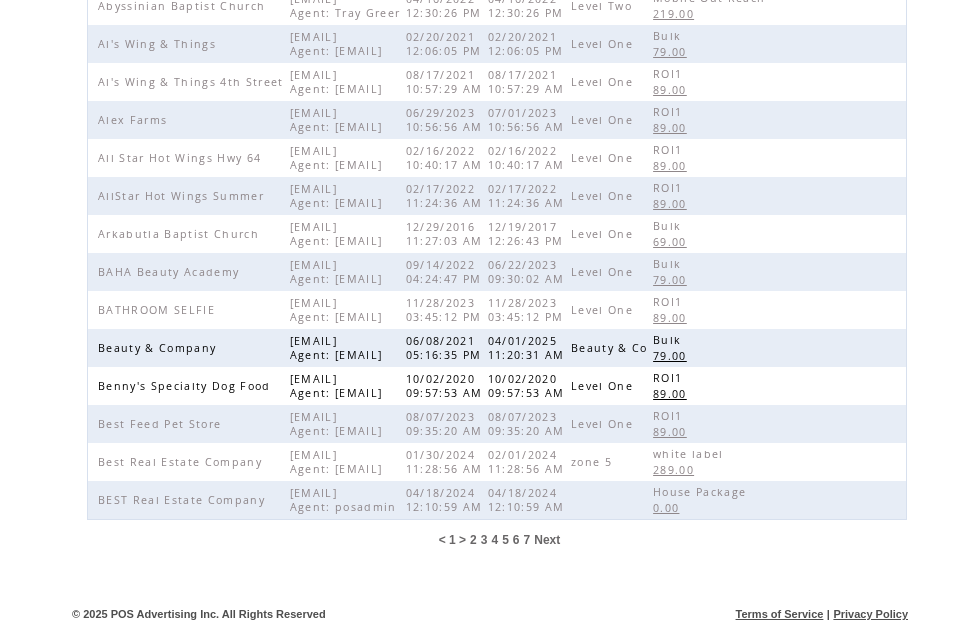 scroll, scrollTop: 629, scrollLeft: 0, axis: vertical 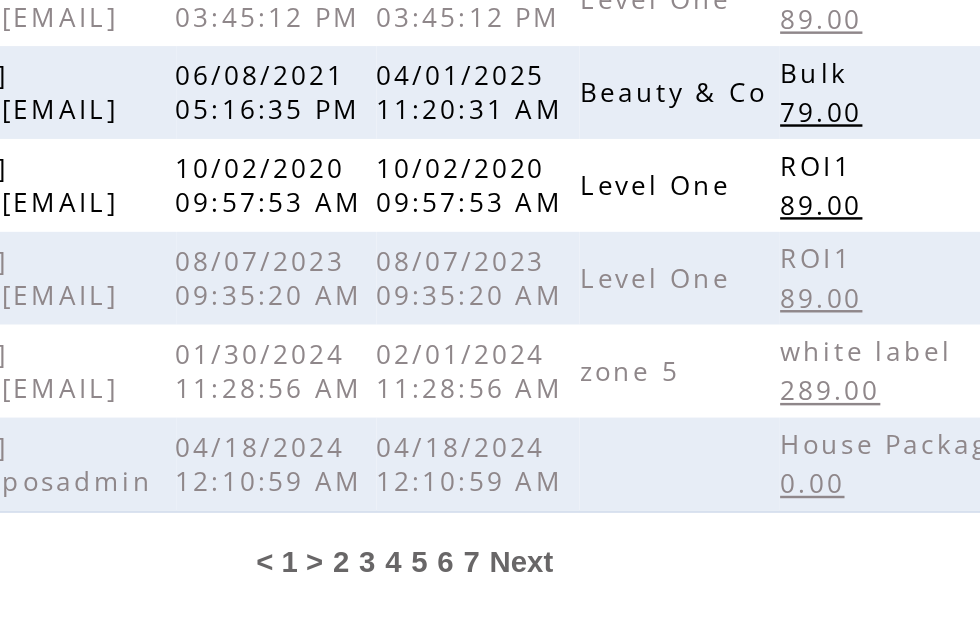 click on "5" at bounding box center [505, 541] 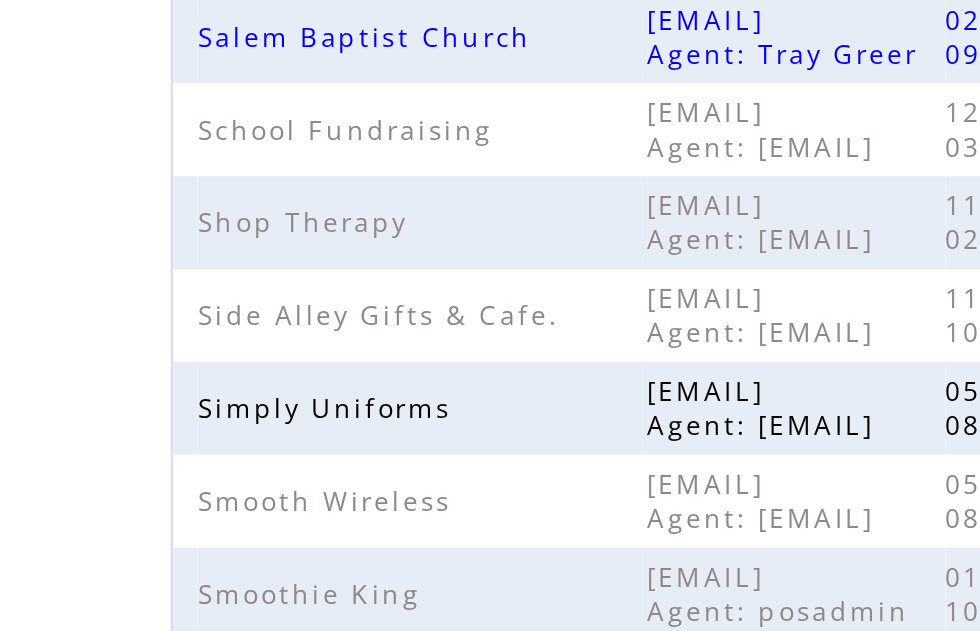 scroll, scrollTop: 441, scrollLeft: 0, axis: vertical 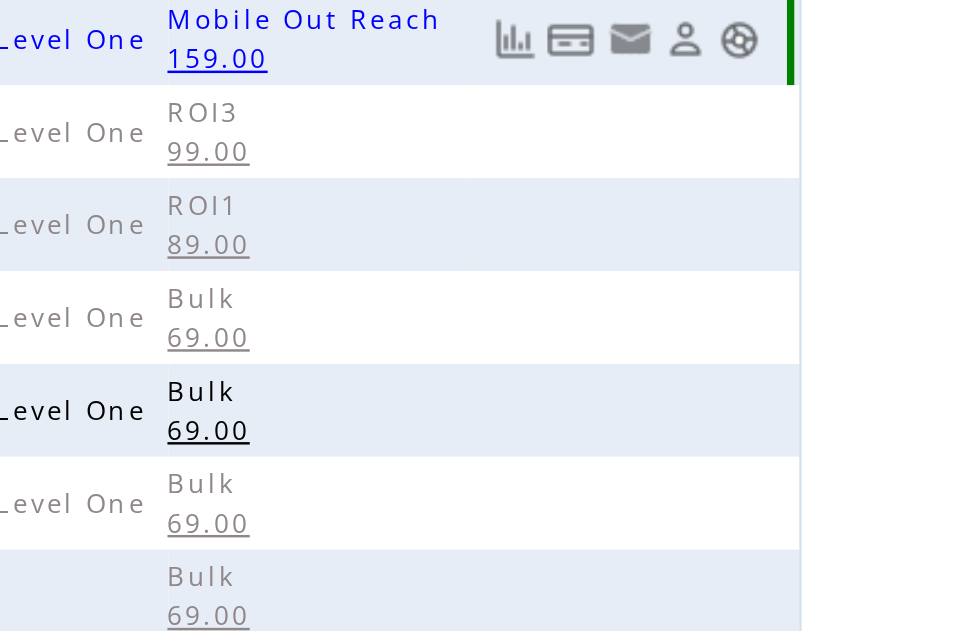 click at bounding box center (881, 16) 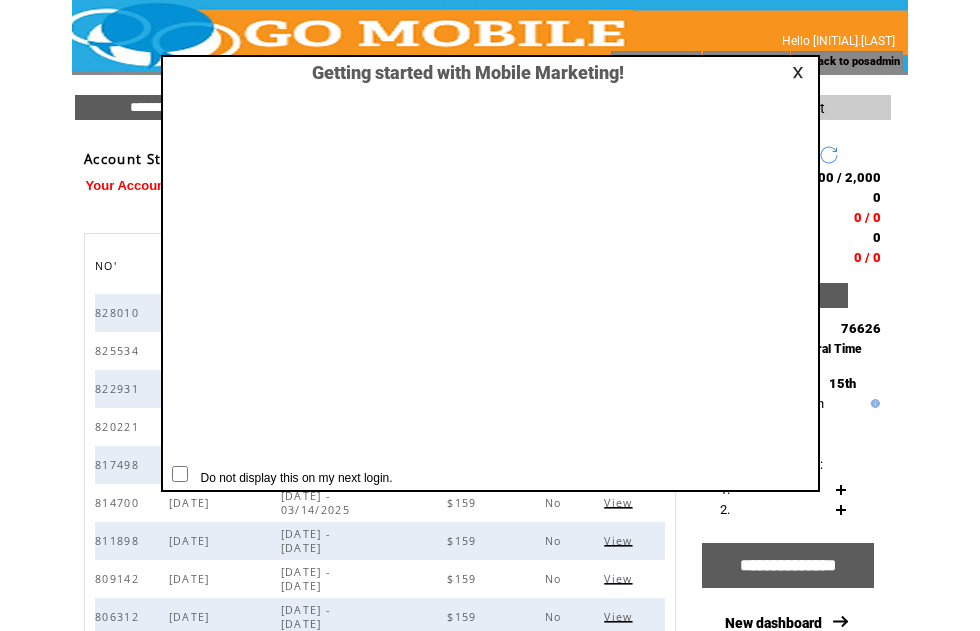 scroll, scrollTop: 1, scrollLeft: 0, axis: vertical 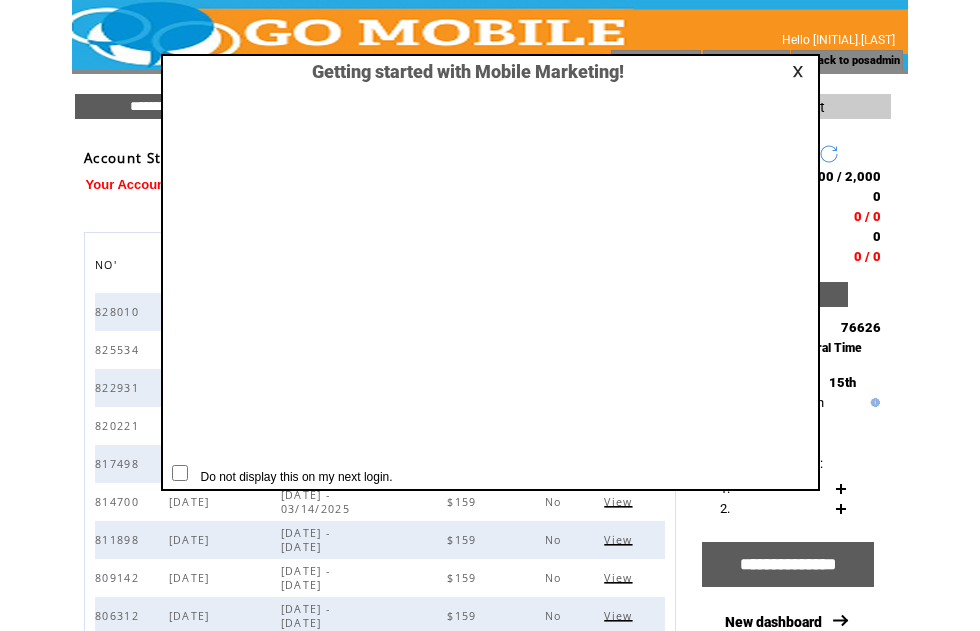 click at bounding box center [801, 71] 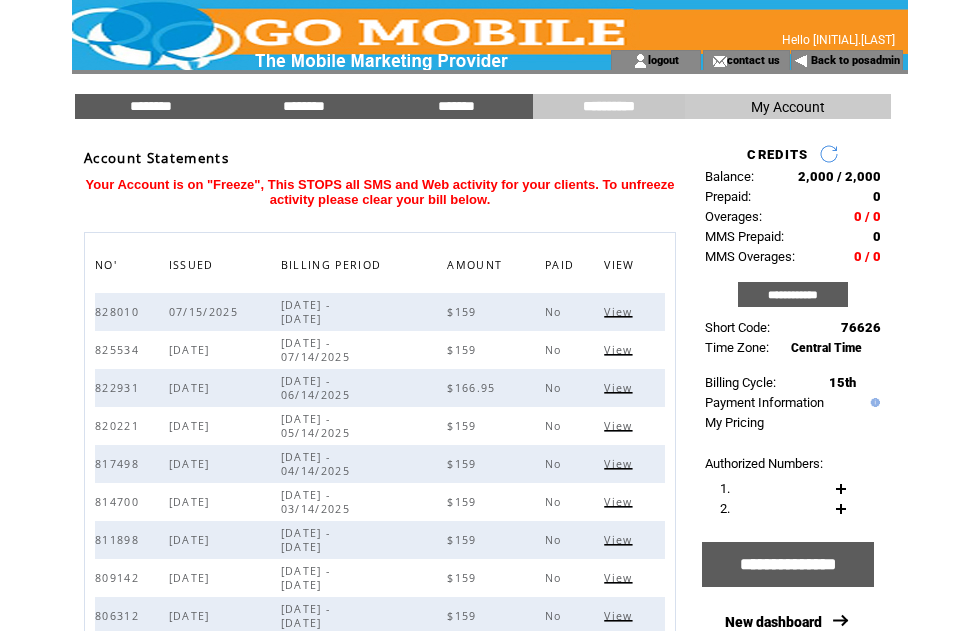 click on "********" at bounding box center [151, 106] 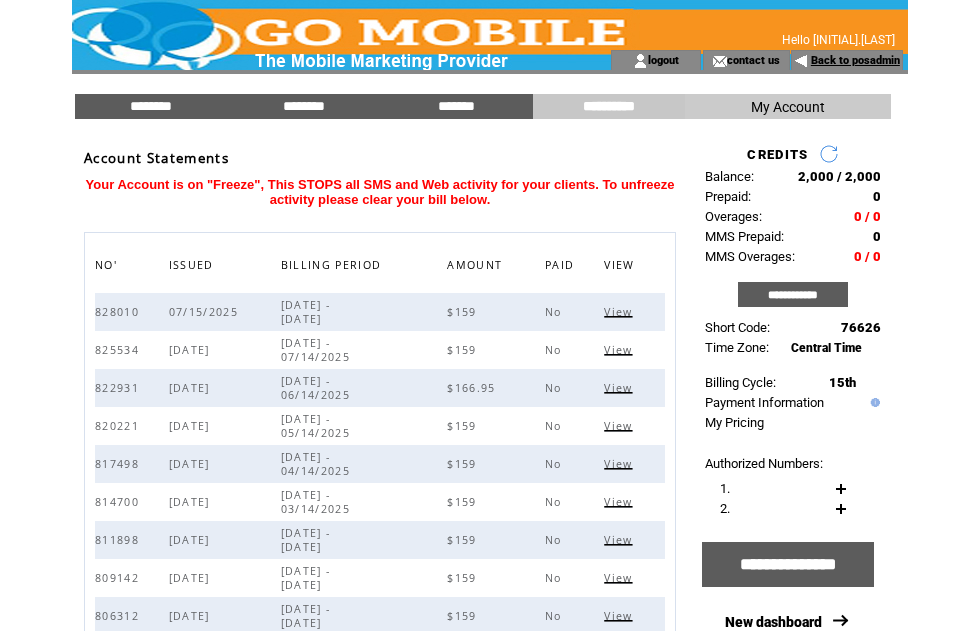 click on "Back to posadmin" at bounding box center (855, 60) 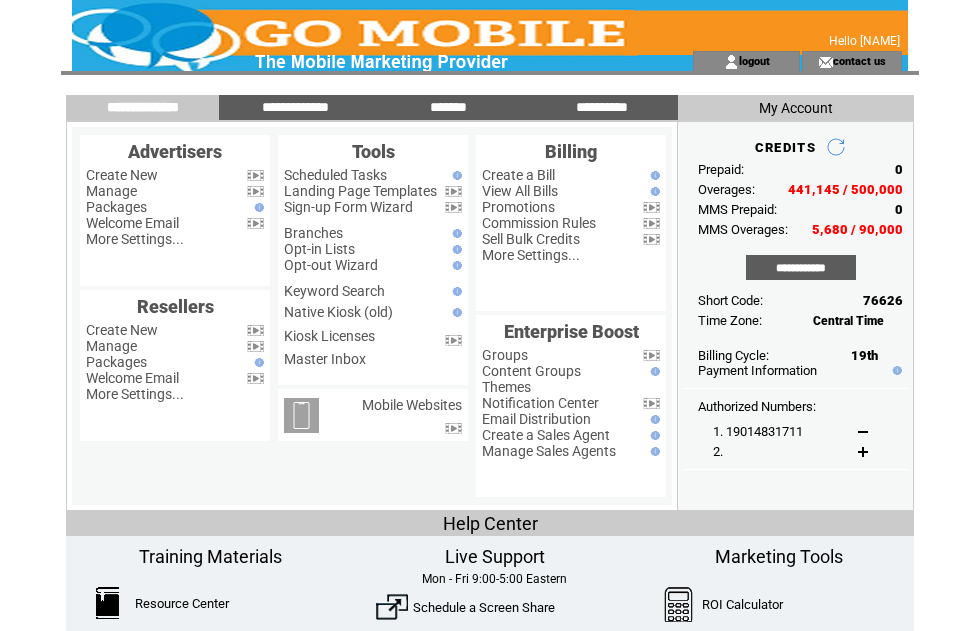scroll, scrollTop: 0, scrollLeft: 0, axis: both 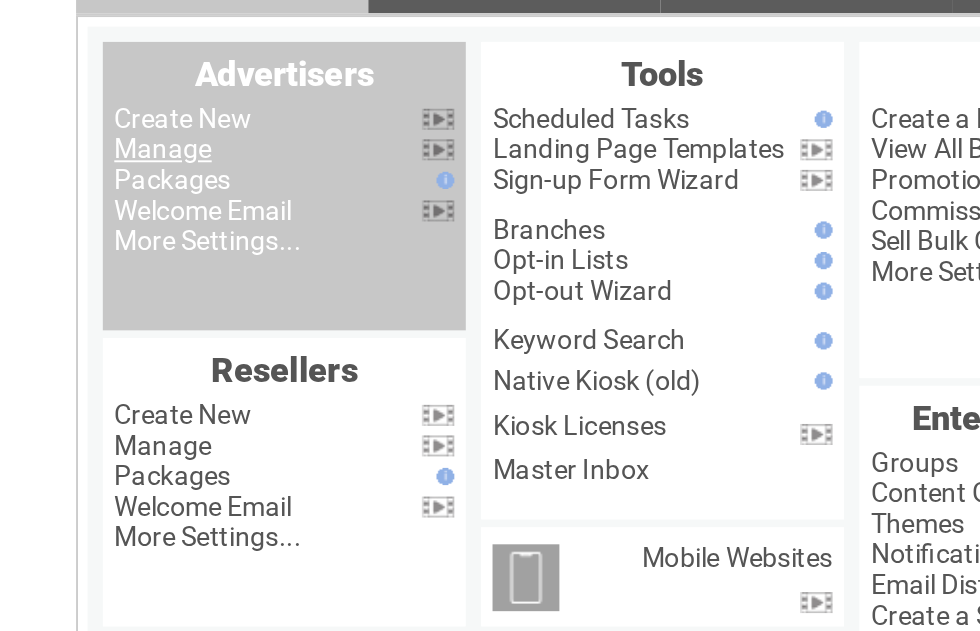 click on "Manage" at bounding box center [111, 191] 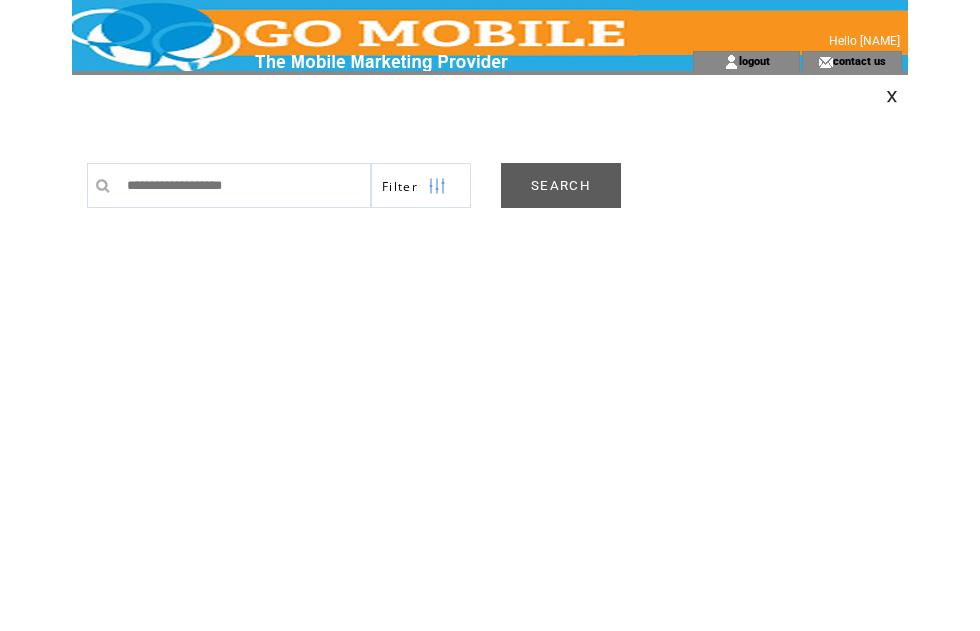 scroll, scrollTop: 0, scrollLeft: 0, axis: both 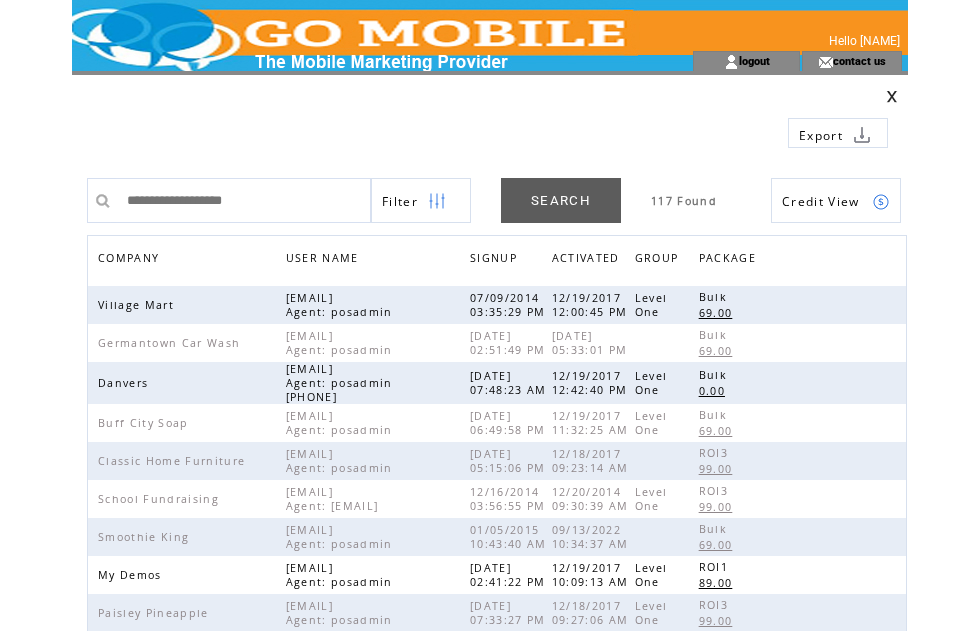 click on "COMPANY" at bounding box center (131, 260) 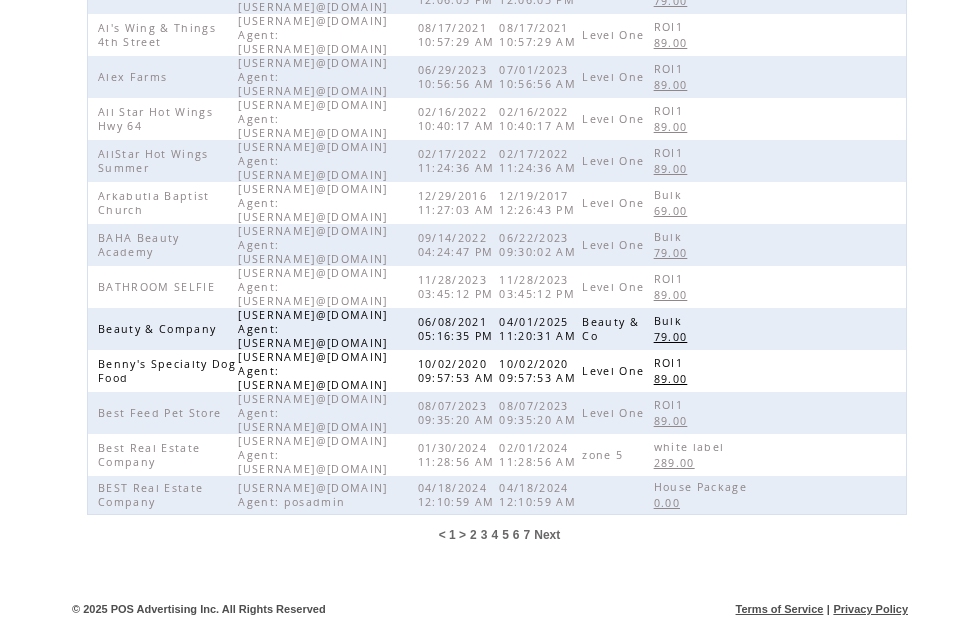 scroll, scrollTop: 630, scrollLeft: 0, axis: vertical 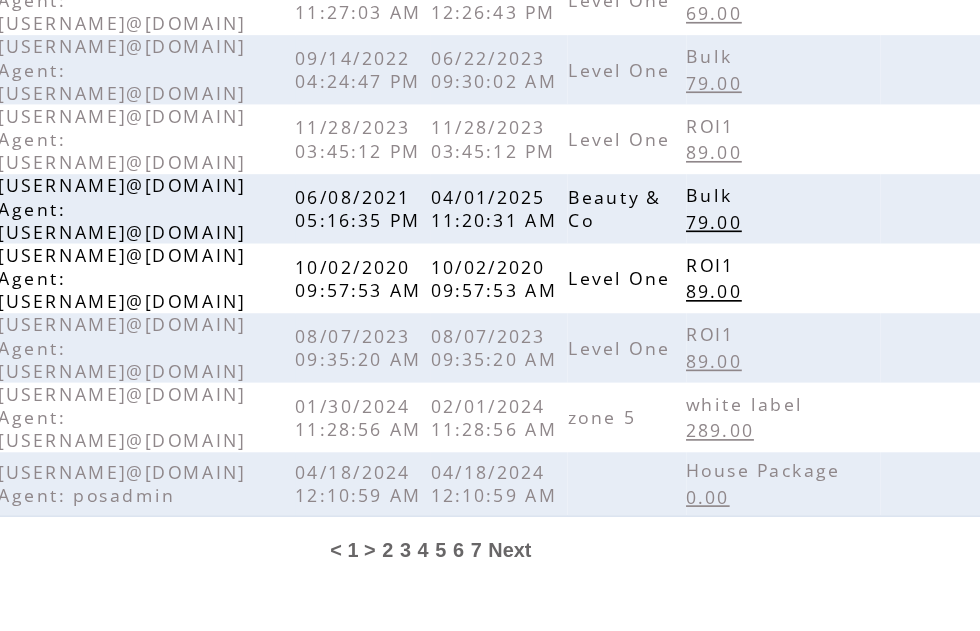 click on "5" at bounding box center (505, 541) 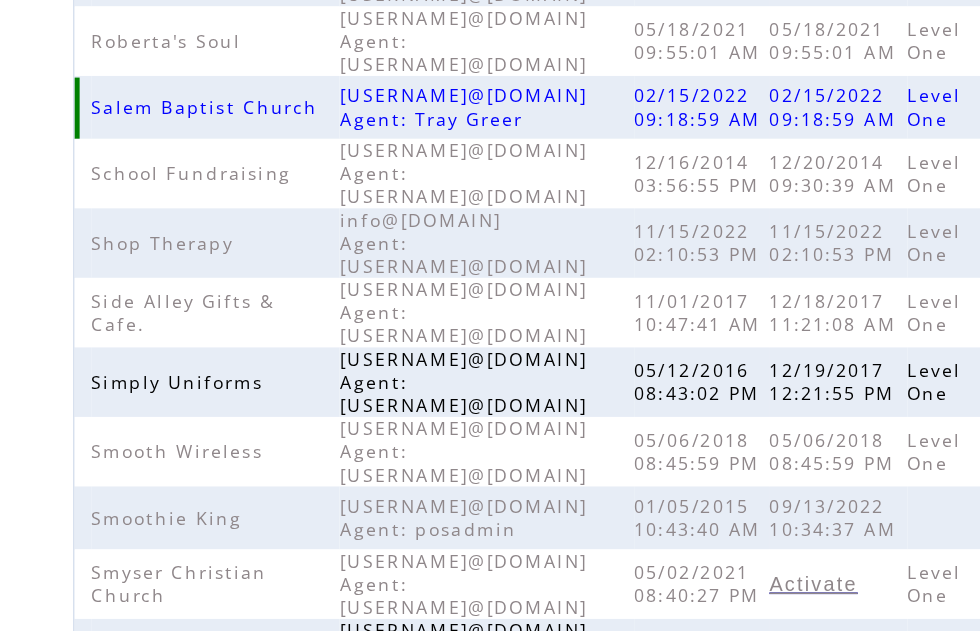 scroll, scrollTop: 404, scrollLeft: 0, axis: vertical 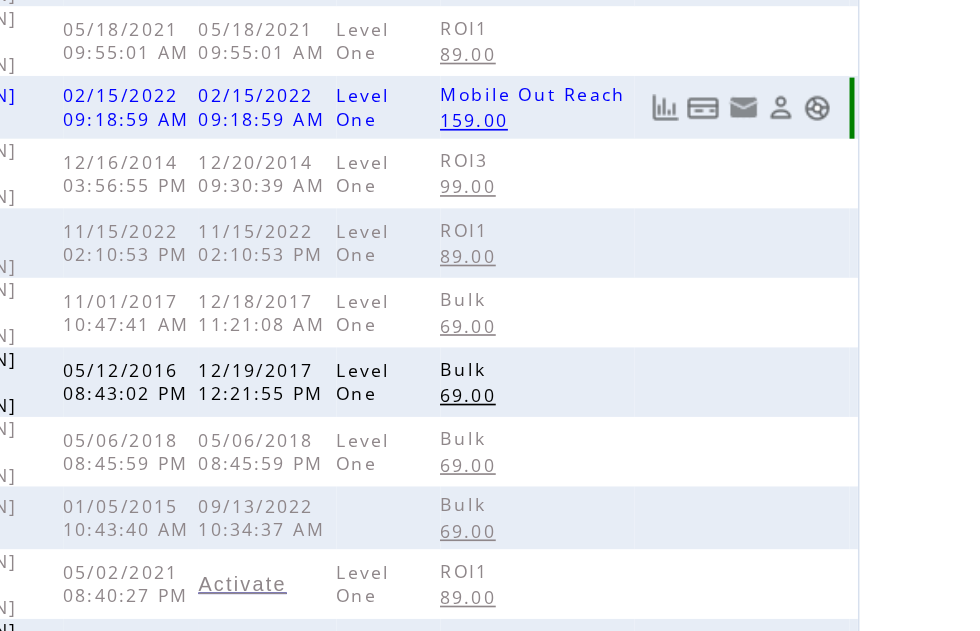 click on "159.00" at bounding box center (677, 73) 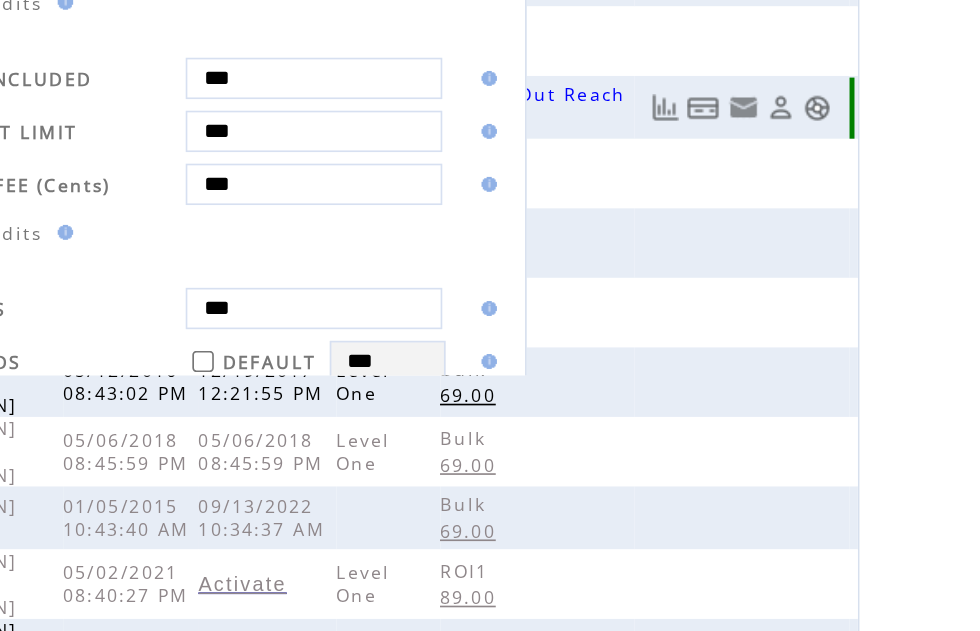 scroll, scrollTop: 404, scrollLeft: 0, axis: vertical 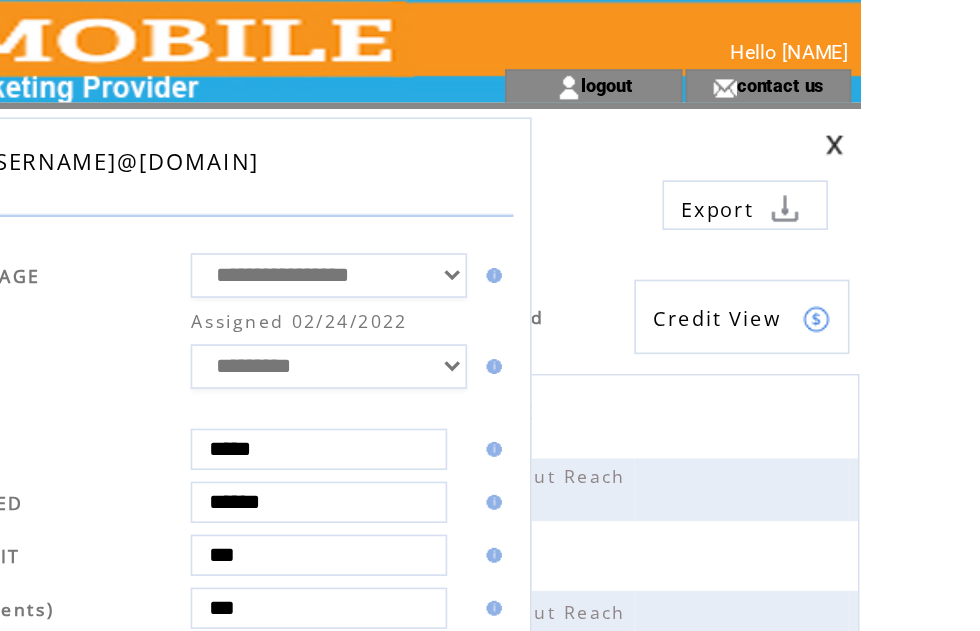 click on "**********" at bounding box center [490, 315] 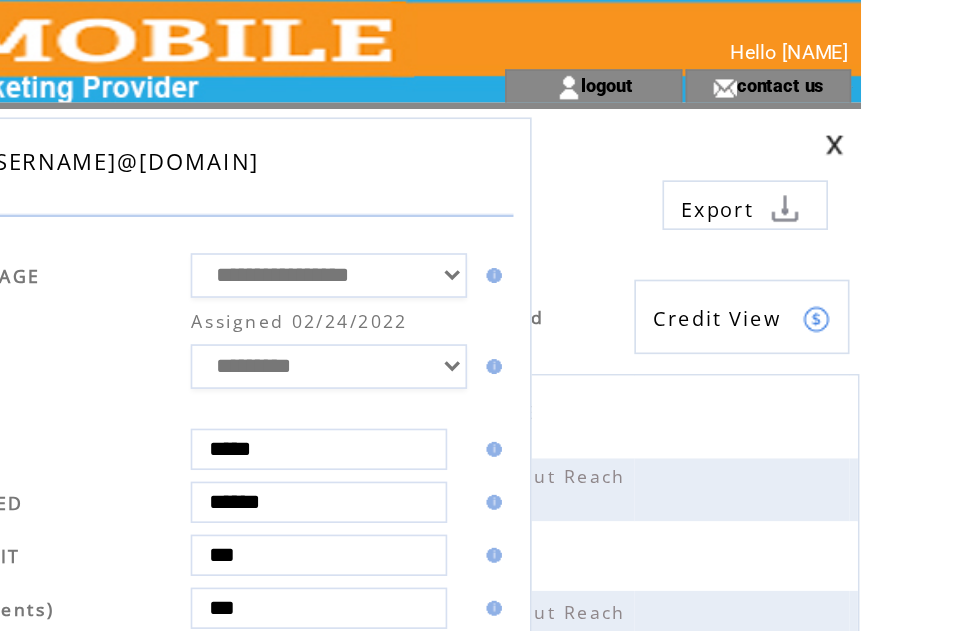 scroll, scrollTop: 3, scrollLeft: 0, axis: vertical 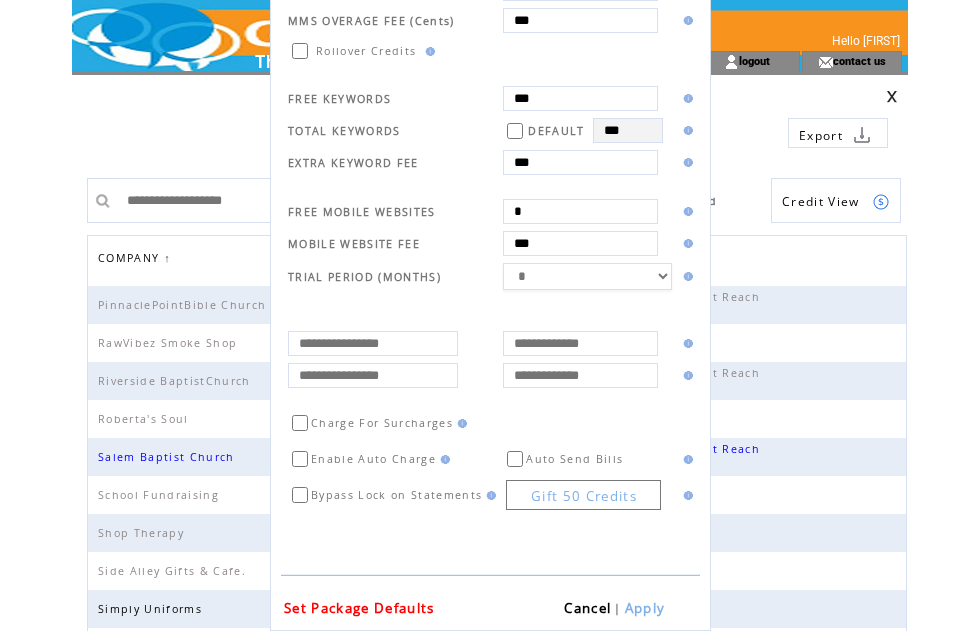 click on "Cancel" at bounding box center (587, 608) 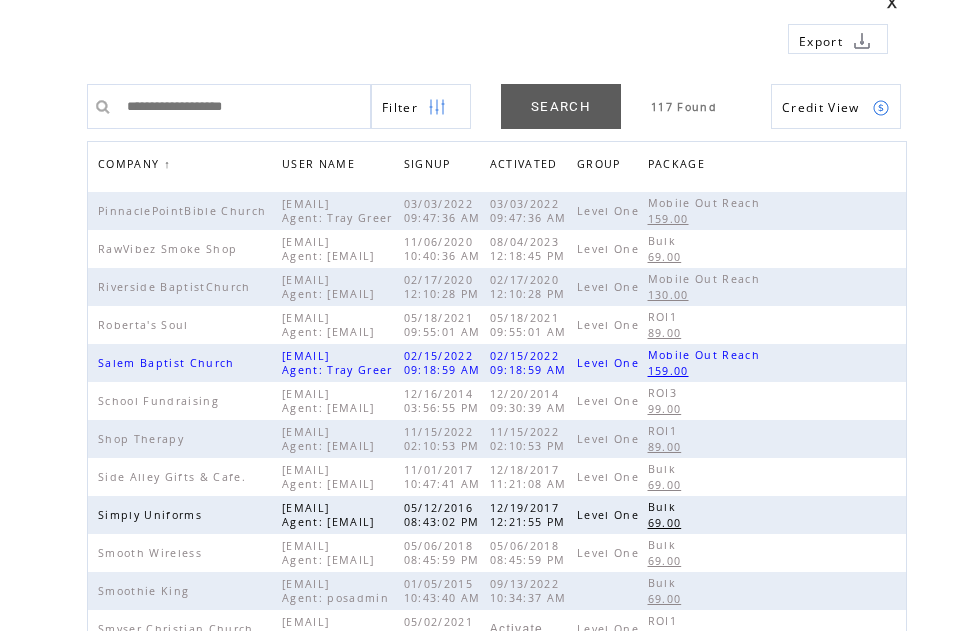 scroll, scrollTop: 94, scrollLeft: 0, axis: vertical 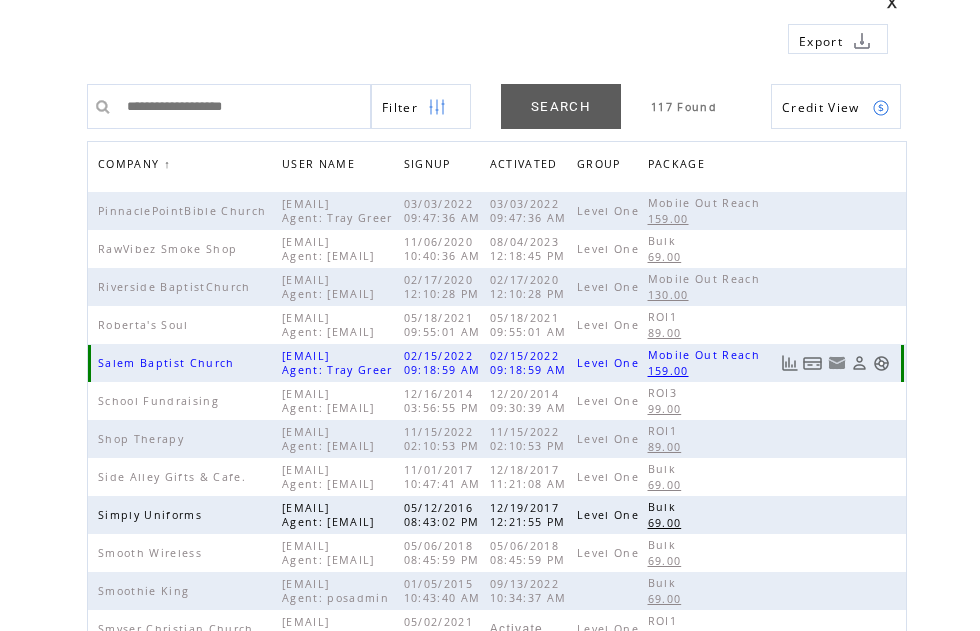 click at bounding box center [859, 363] 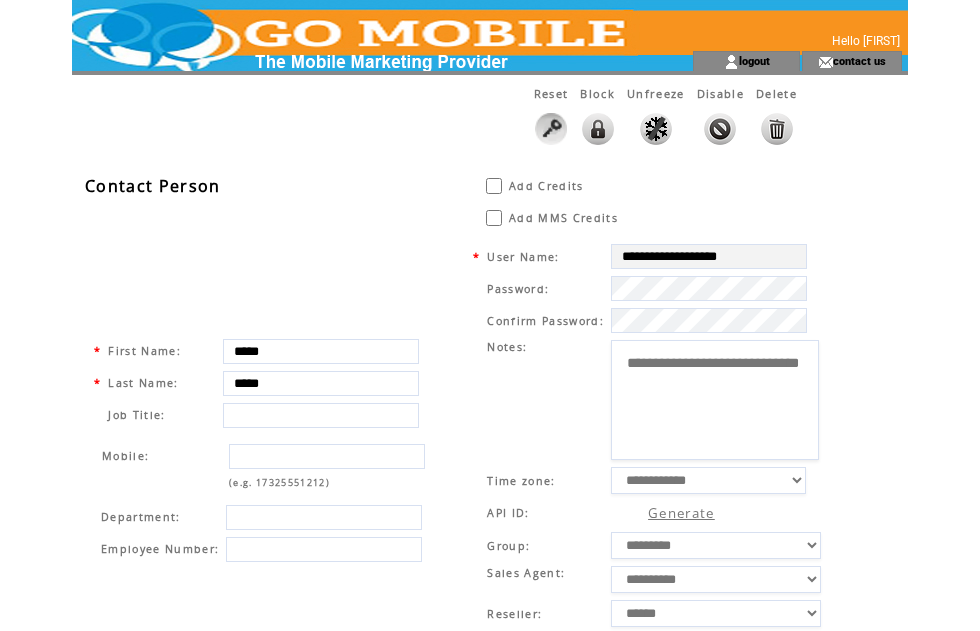 scroll, scrollTop: 0, scrollLeft: 0, axis: both 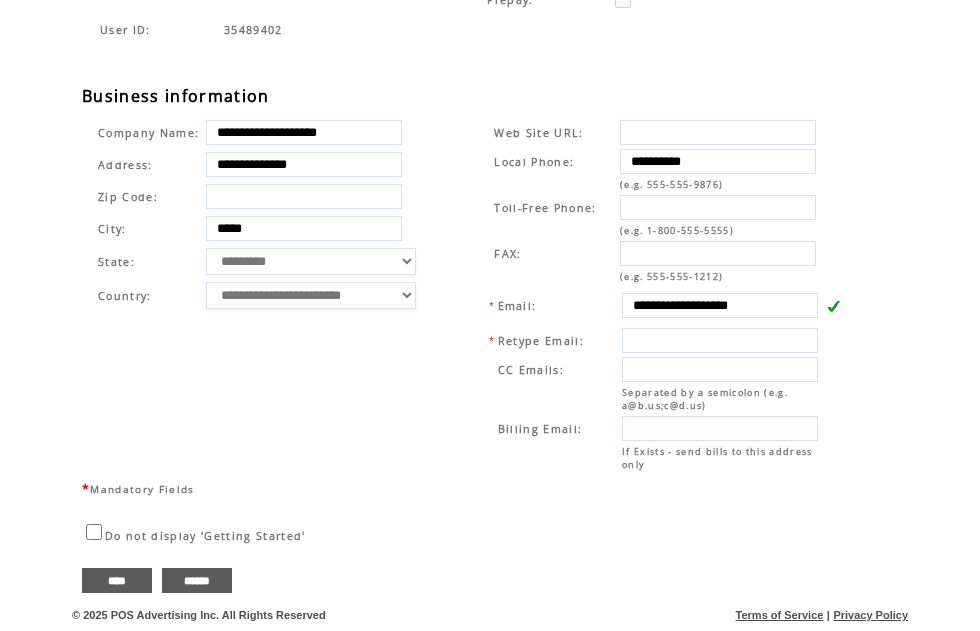 click on "****" at bounding box center [117, 580] 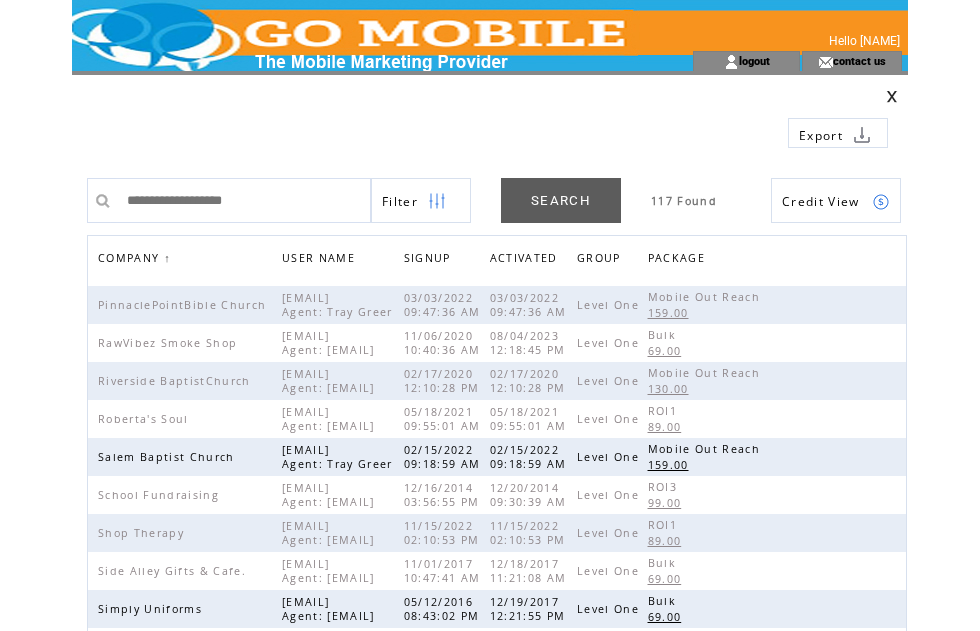 scroll, scrollTop: 0, scrollLeft: 0, axis: both 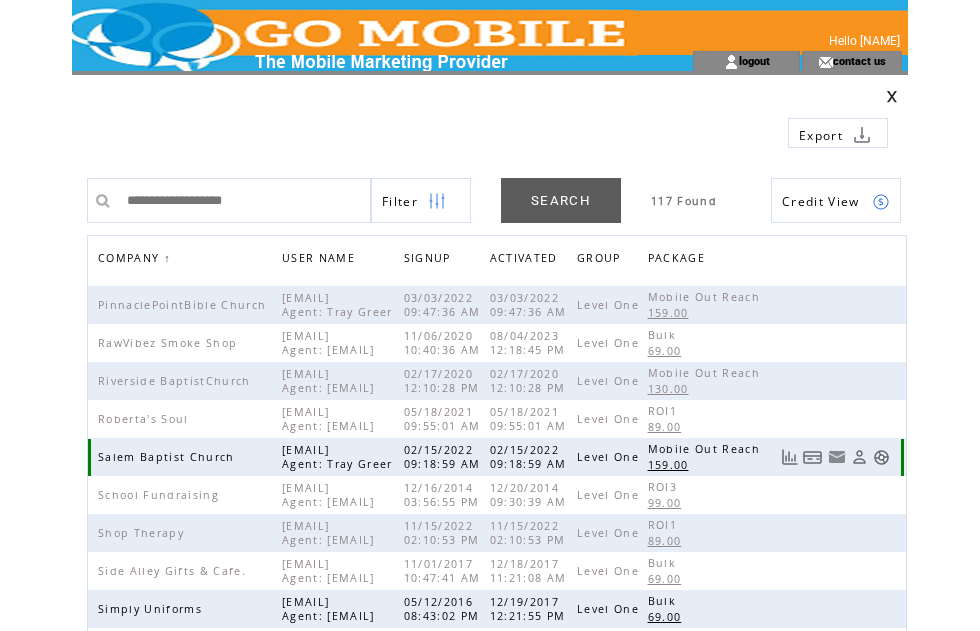 click at bounding box center [881, 457] 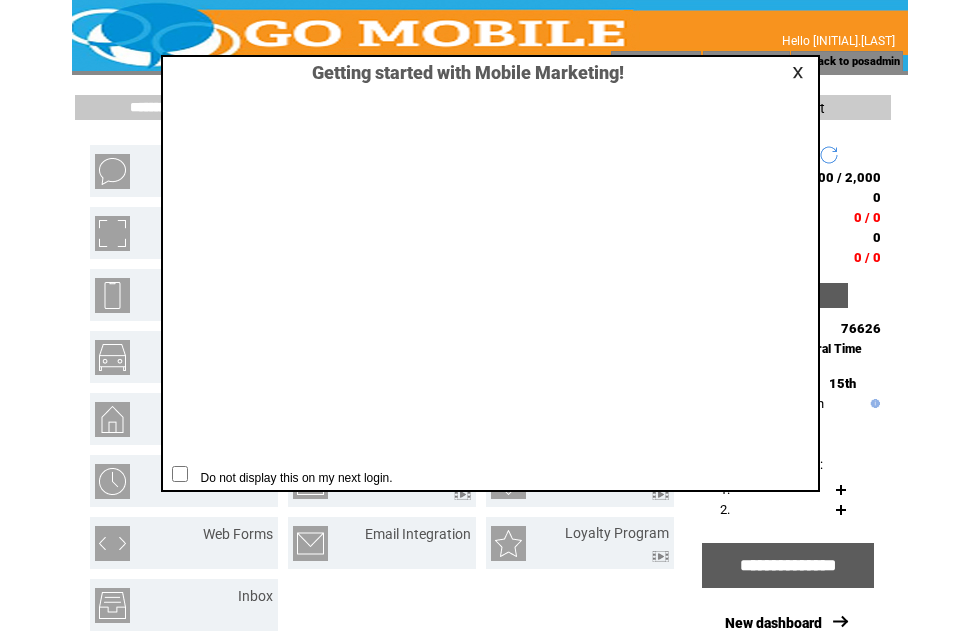 scroll, scrollTop: 1, scrollLeft: 0, axis: vertical 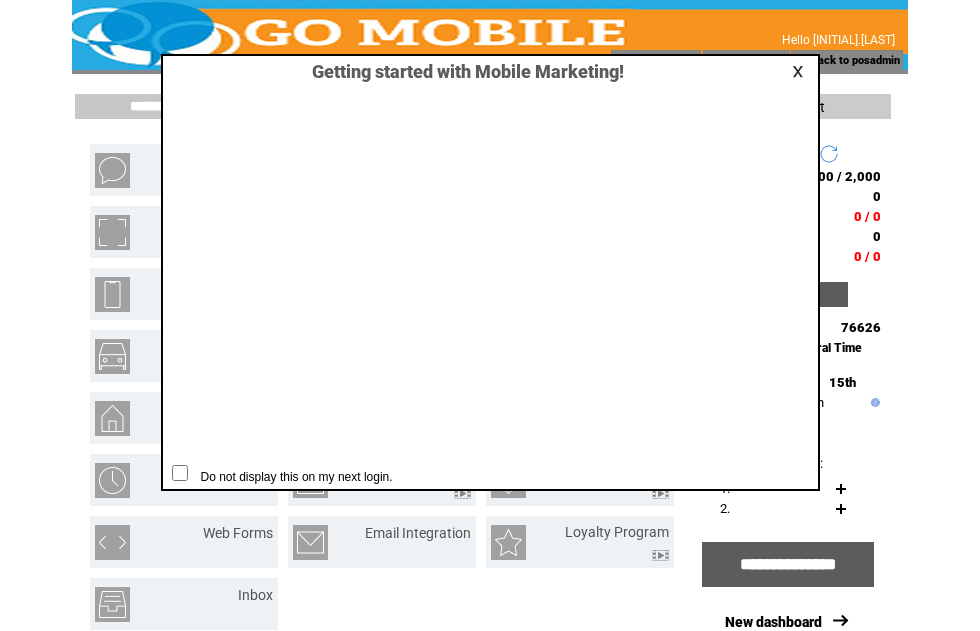 click at bounding box center [801, 71] 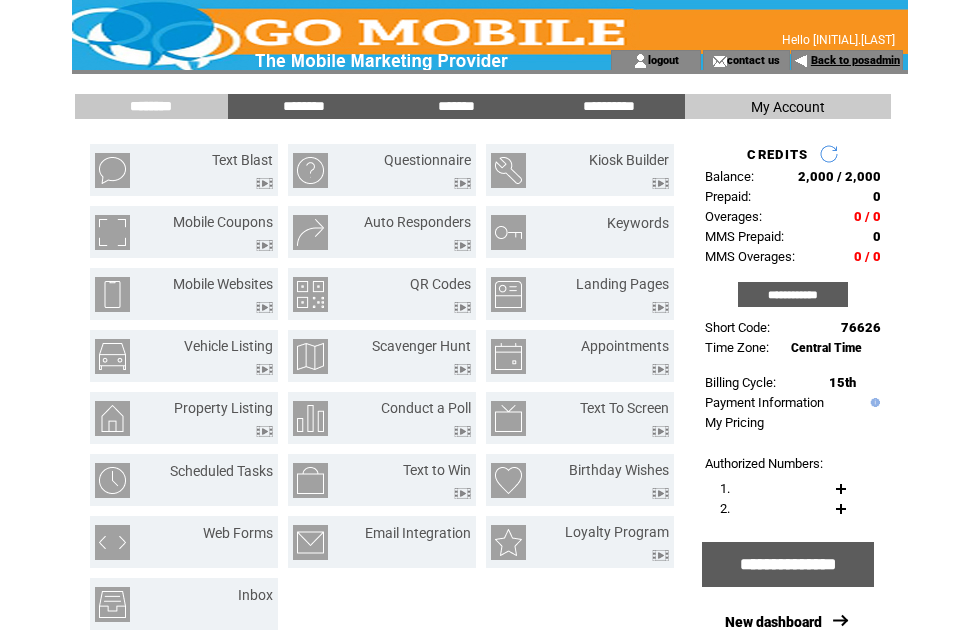 click on "Back to posadmin" at bounding box center [855, 60] 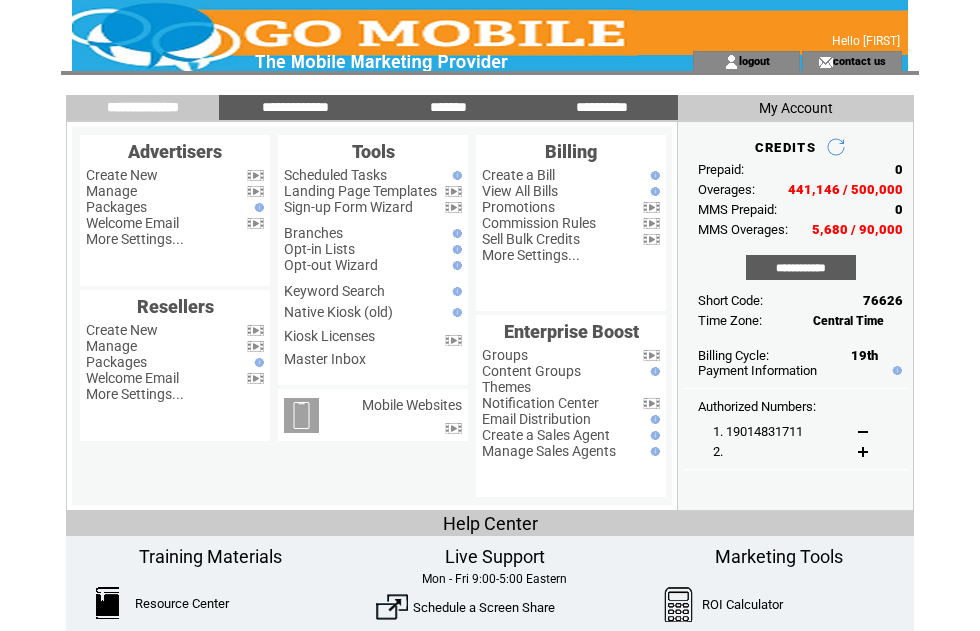 scroll, scrollTop: 0, scrollLeft: 0, axis: both 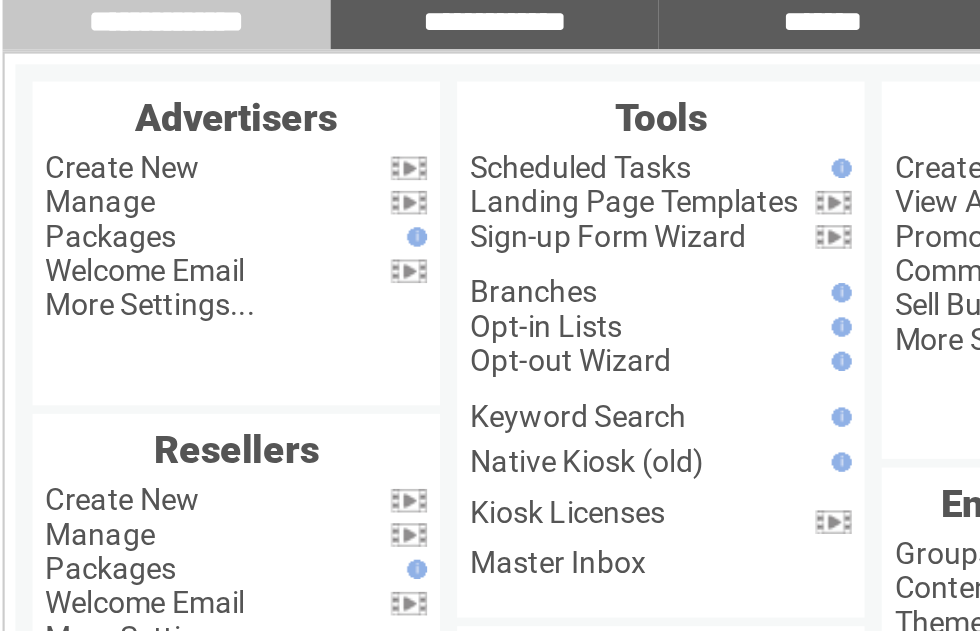 click on "Manage" at bounding box center (111, 191) 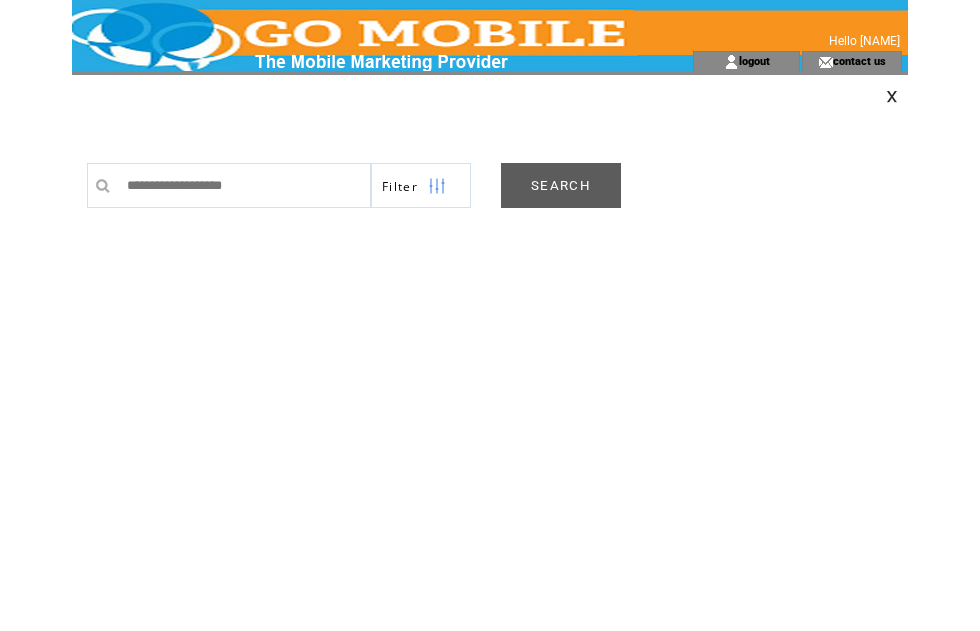 scroll, scrollTop: 0, scrollLeft: 0, axis: both 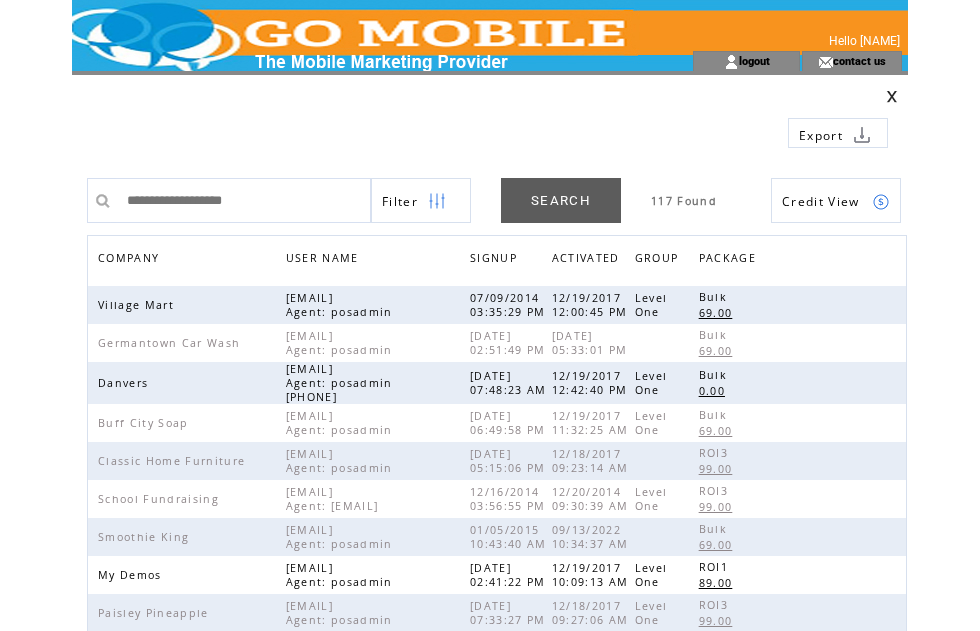 click on "COMPANY" at bounding box center (131, 260) 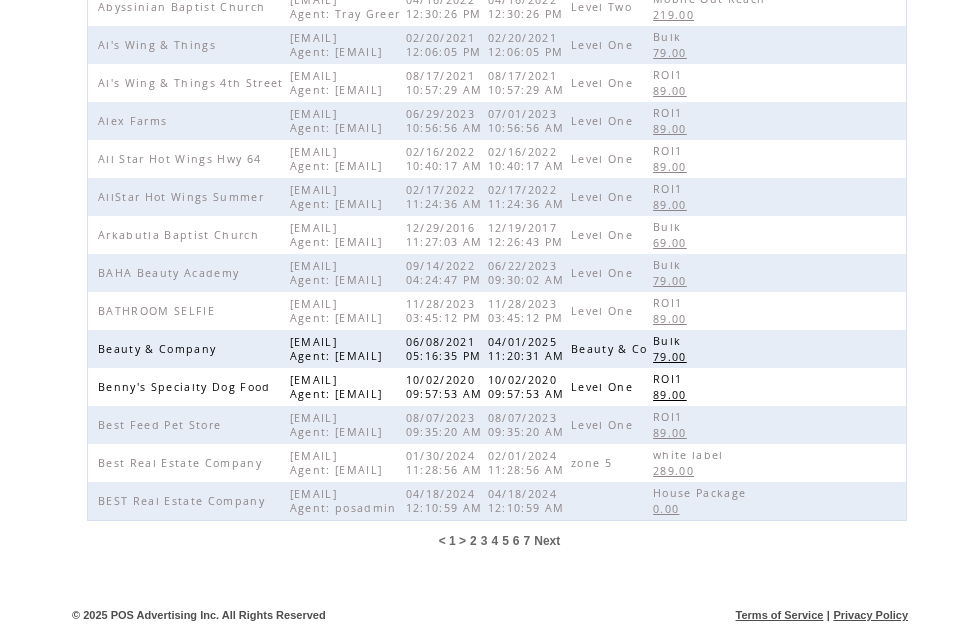 scroll, scrollTop: 629, scrollLeft: 0, axis: vertical 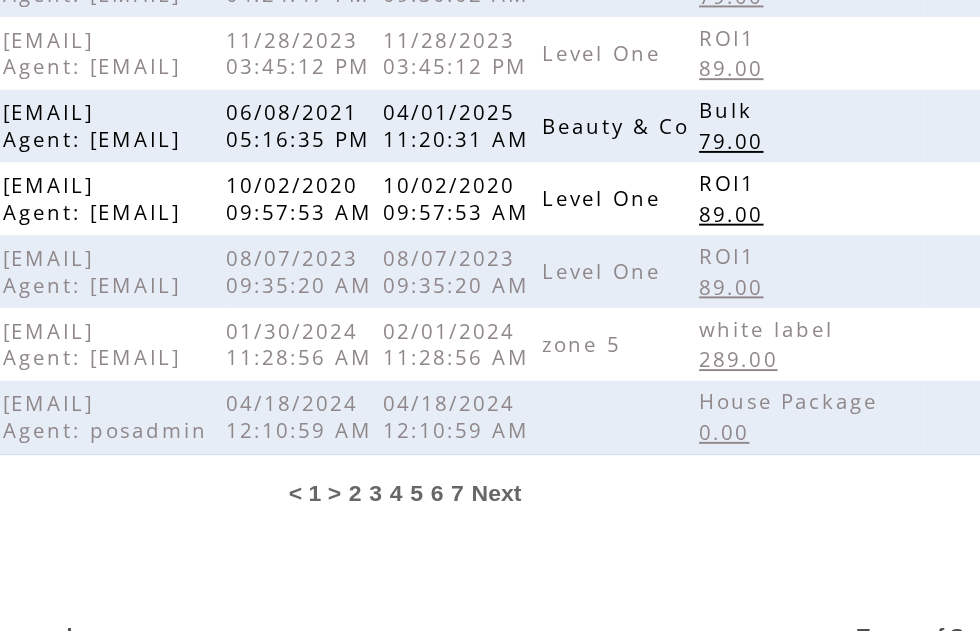 click on "5" at bounding box center [505, 541] 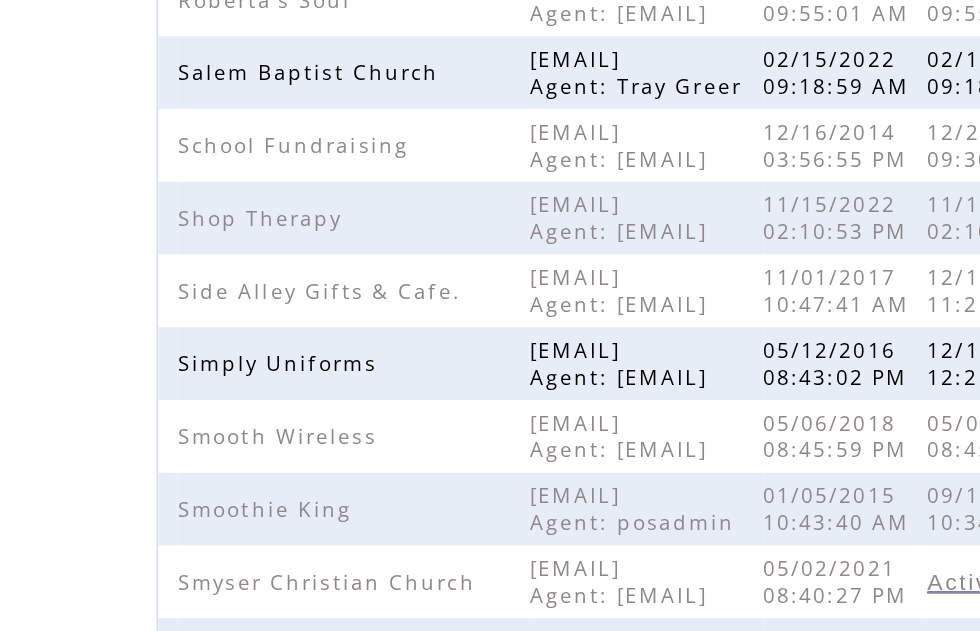 scroll, scrollTop: 409, scrollLeft: 0, axis: vertical 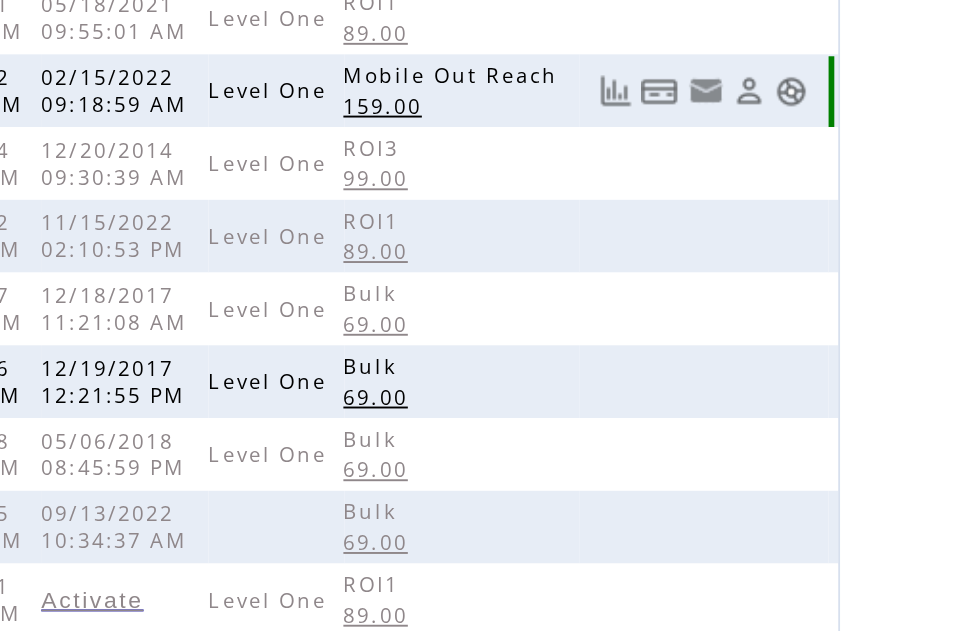 click at bounding box center (859, 48) 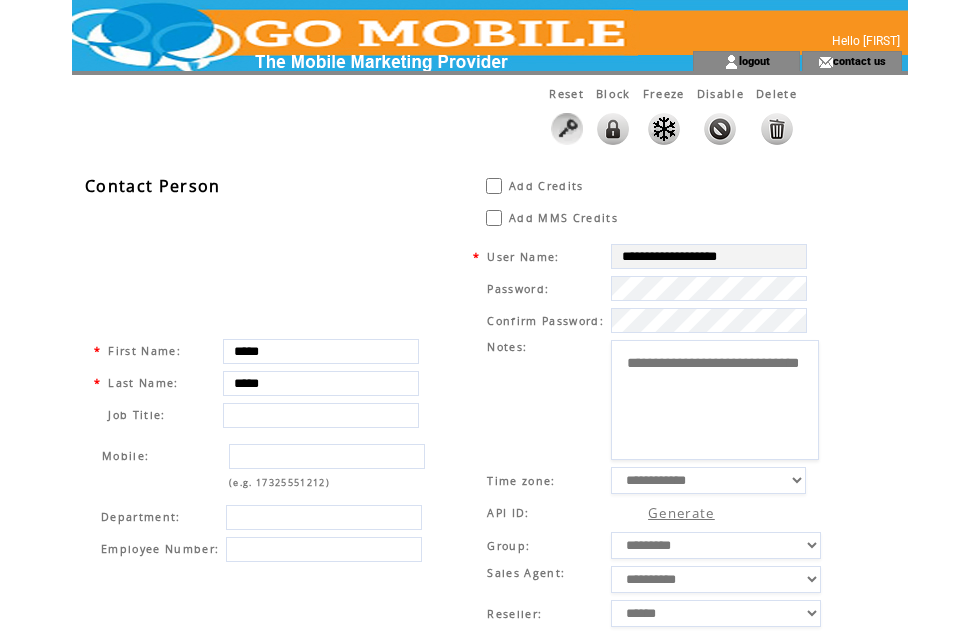 scroll, scrollTop: 0, scrollLeft: 0, axis: both 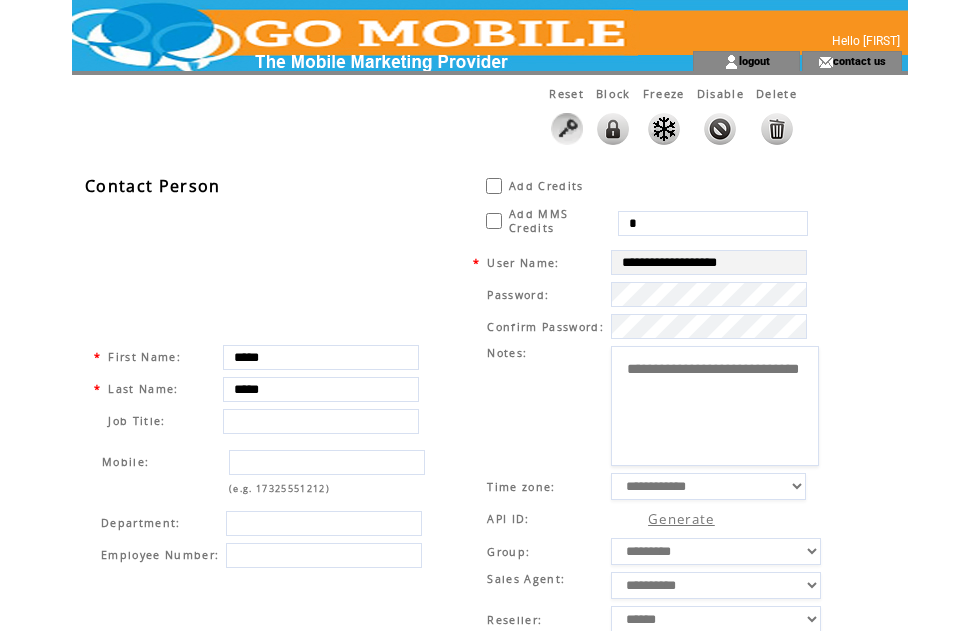 click on "Add Credits *" at bounding box center [649, 186] 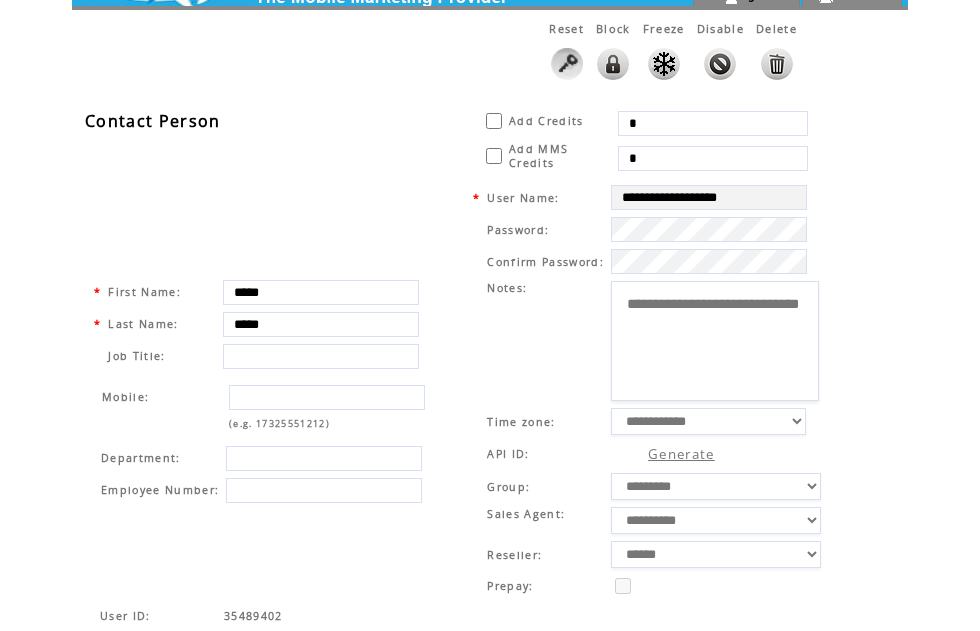 scroll, scrollTop: 64, scrollLeft: 0, axis: vertical 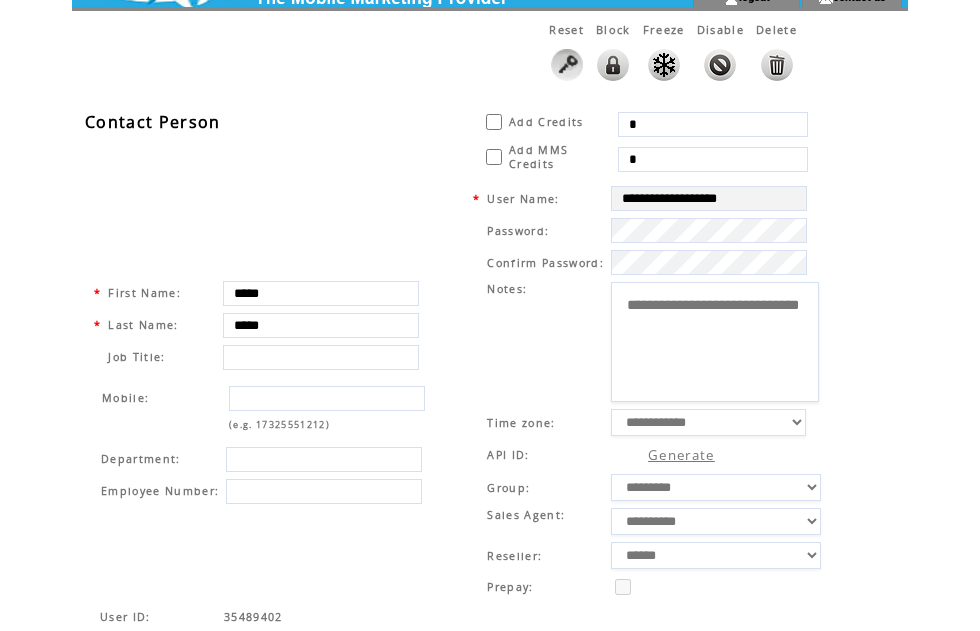 click on "*" at bounding box center (713, 124) 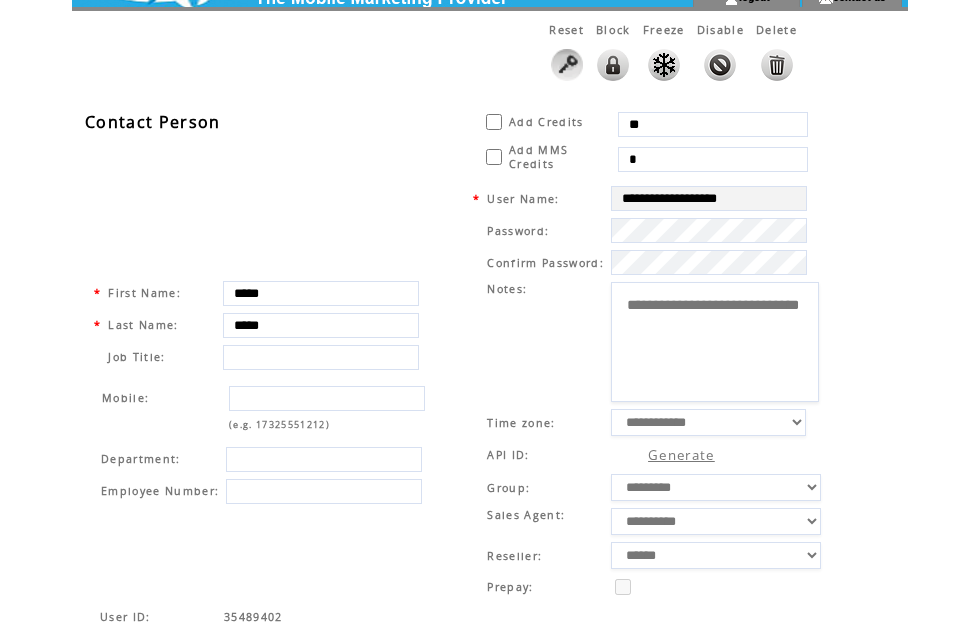 type on "*" 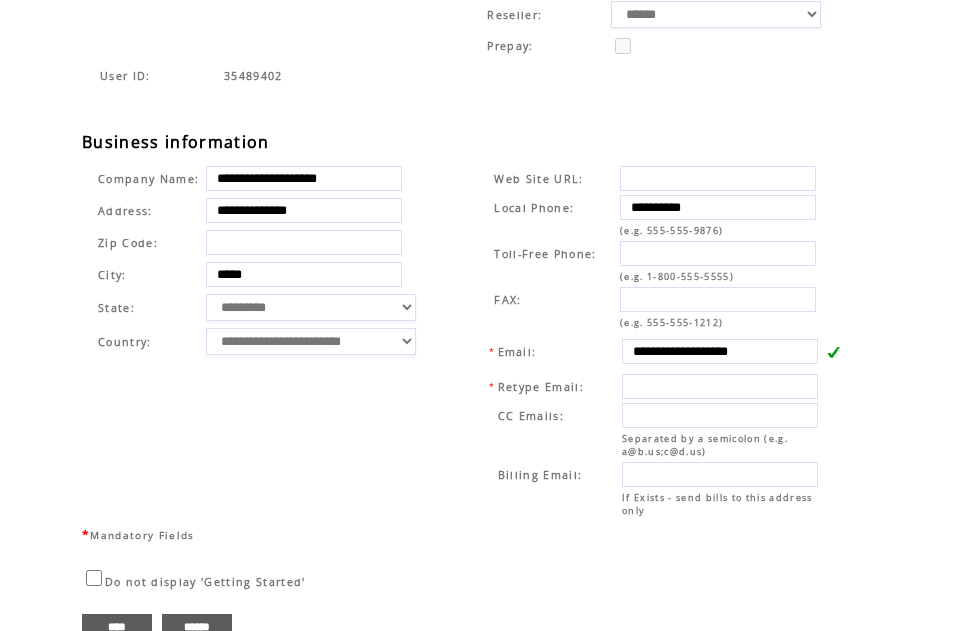 scroll, scrollTop: 598, scrollLeft: 0, axis: vertical 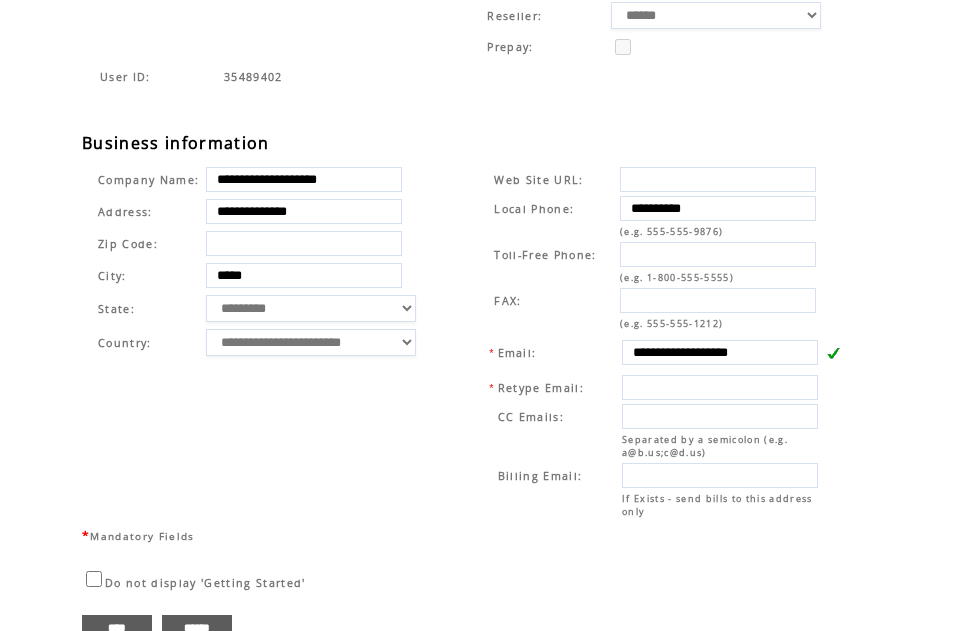 click on "****" at bounding box center [117, 627] 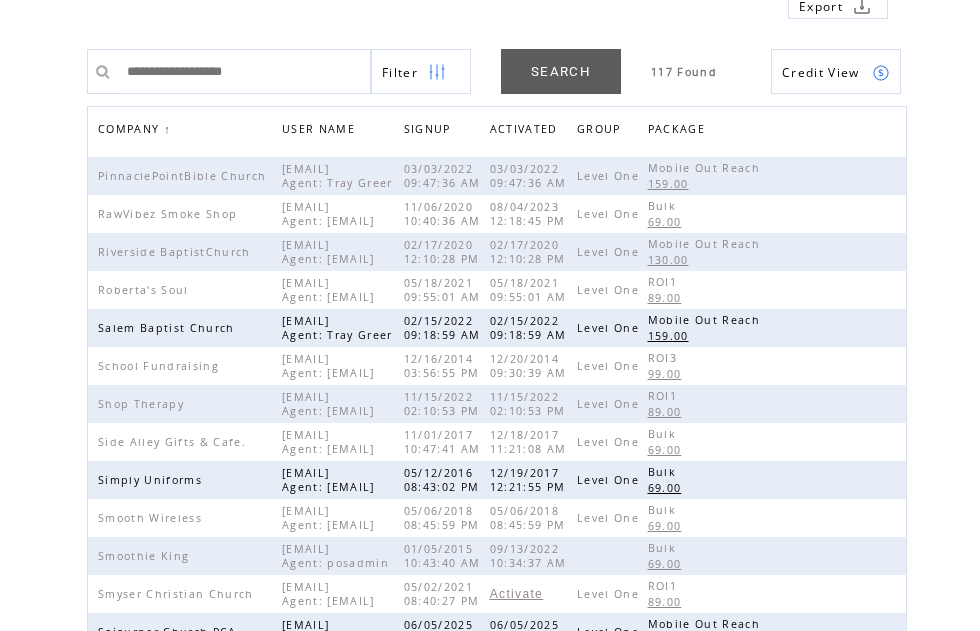 scroll, scrollTop: 129, scrollLeft: 0, axis: vertical 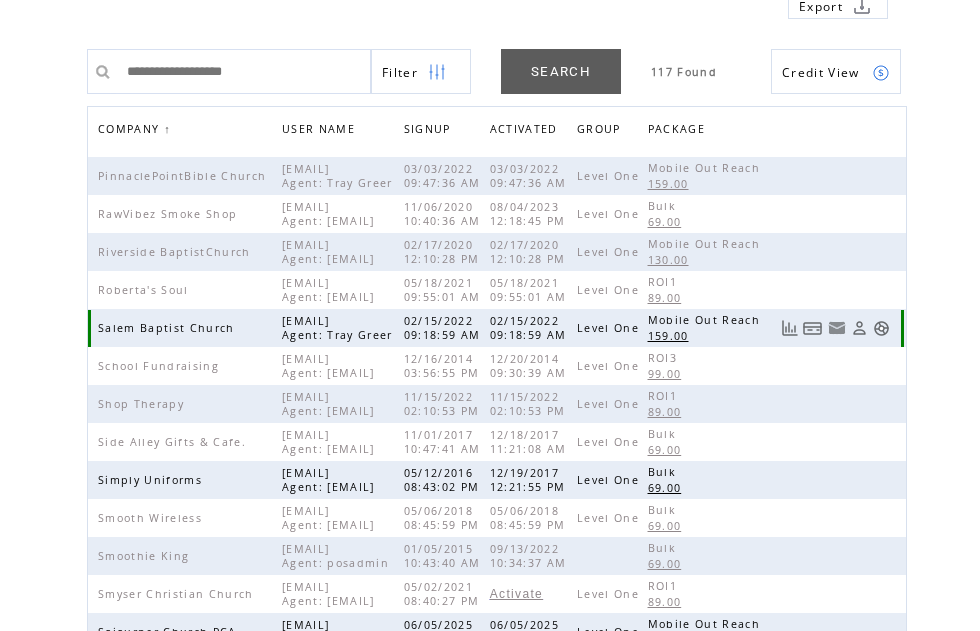 click at bounding box center (836, 328) 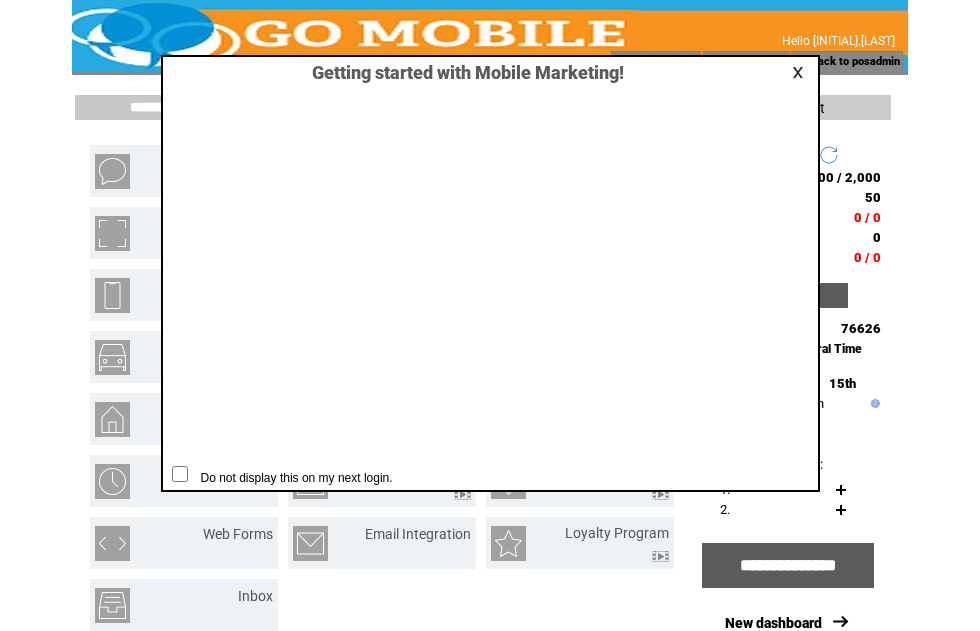 scroll, scrollTop: 1, scrollLeft: 0, axis: vertical 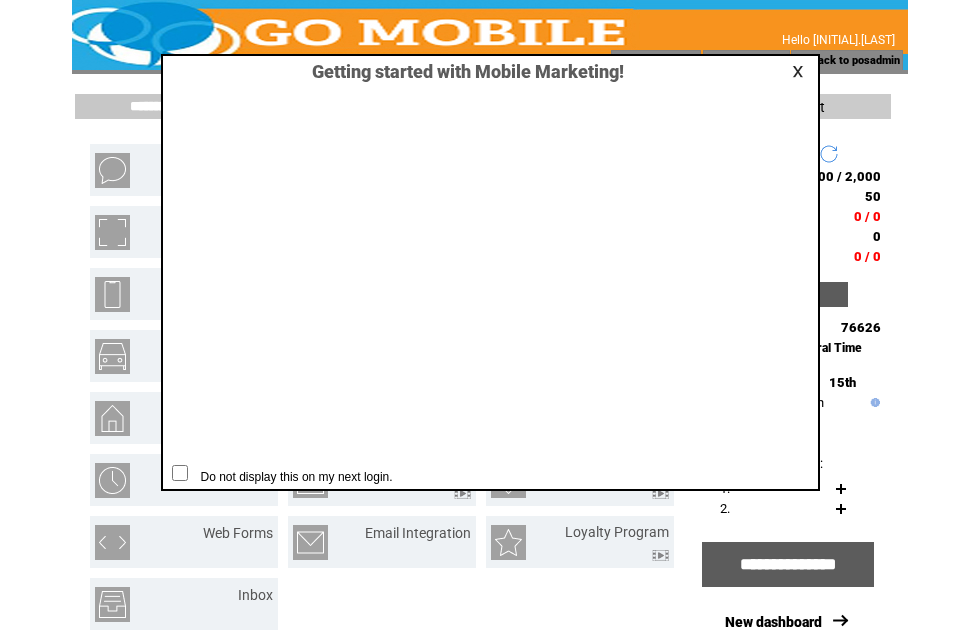 click at bounding box center (801, 71) 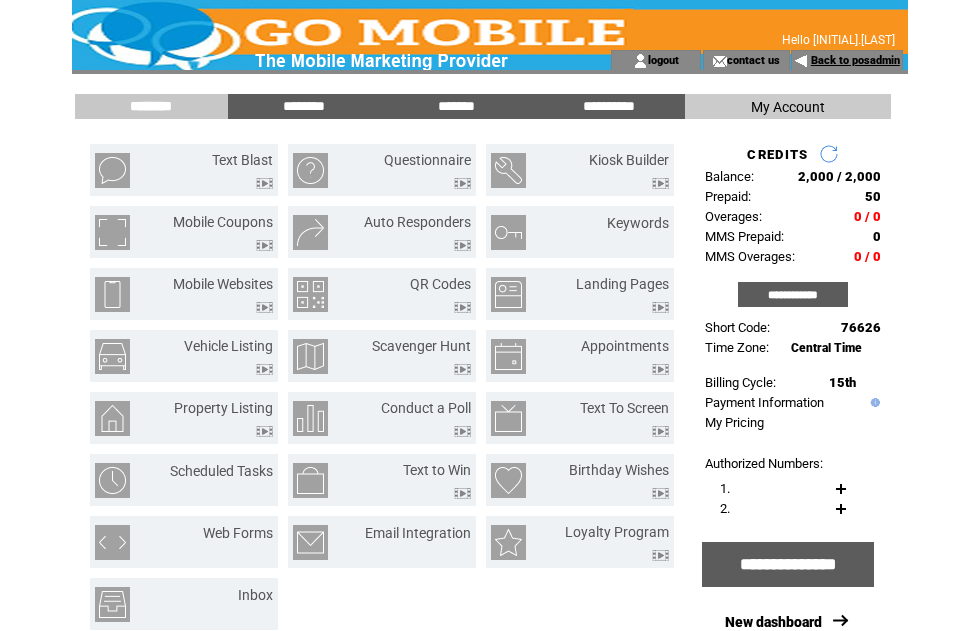 click on "Back to posadmin" at bounding box center [855, 60] 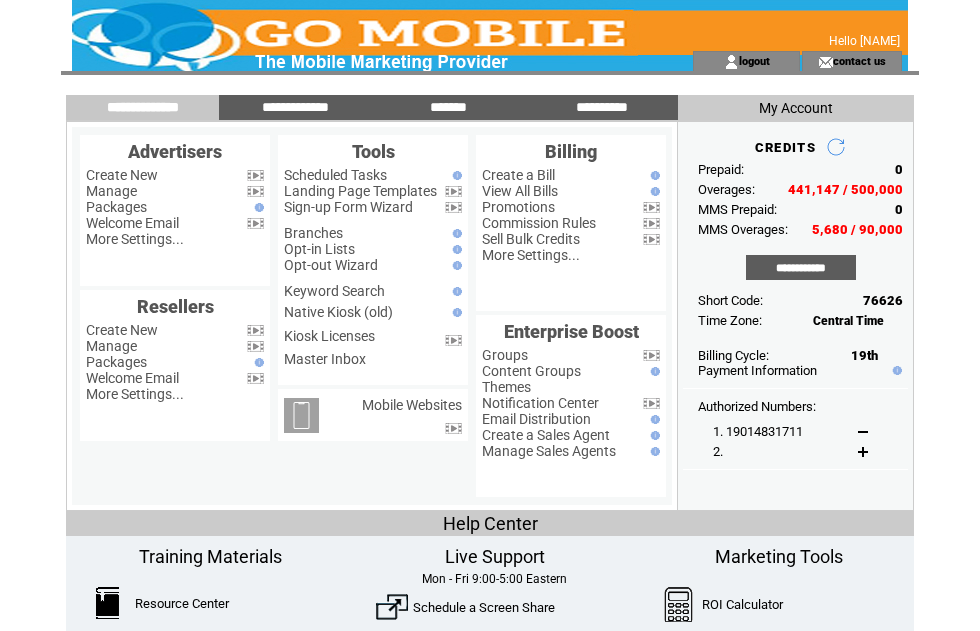 scroll, scrollTop: 0, scrollLeft: 0, axis: both 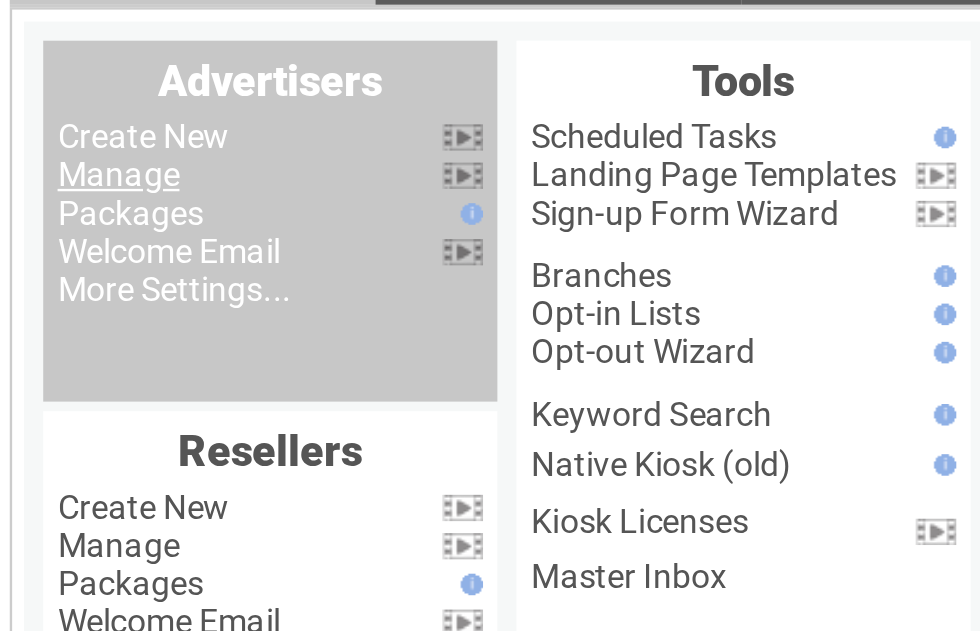 click on "Manage" at bounding box center (111, 191) 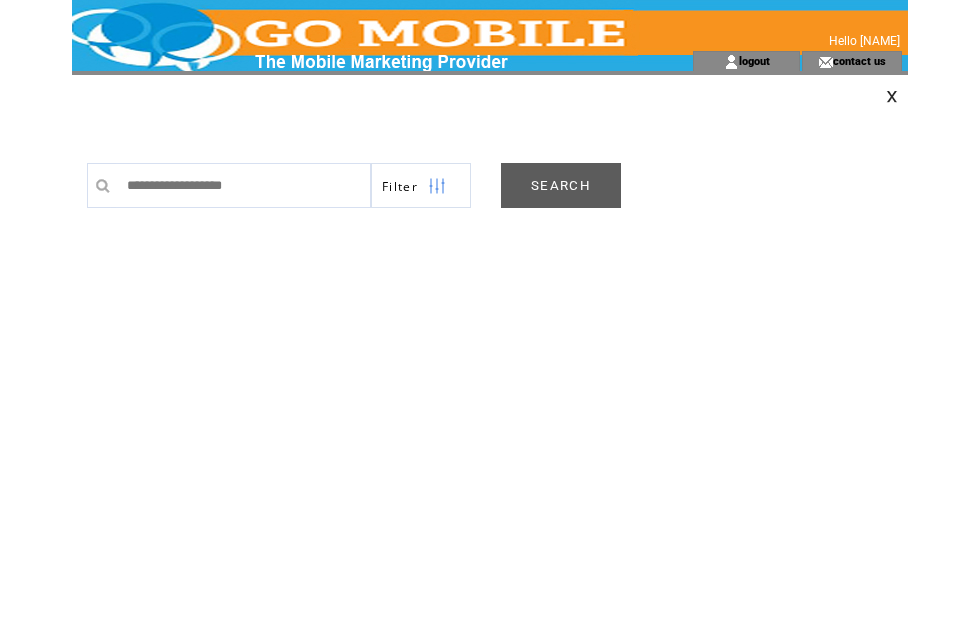 scroll, scrollTop: 0, scrollLeft: 0, axis: both 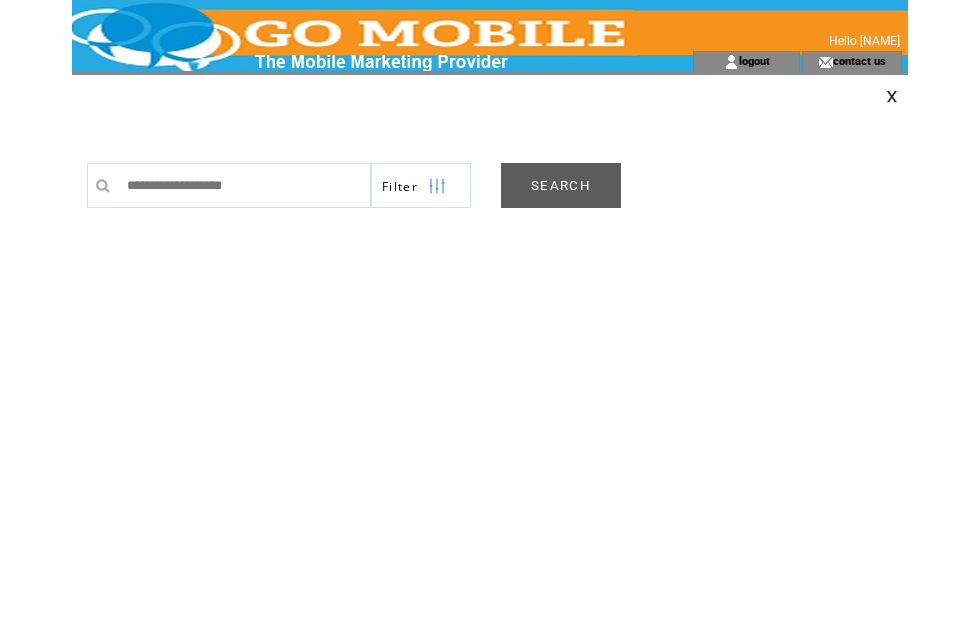 click on "SEARCH" at bounding box center [561, 185] 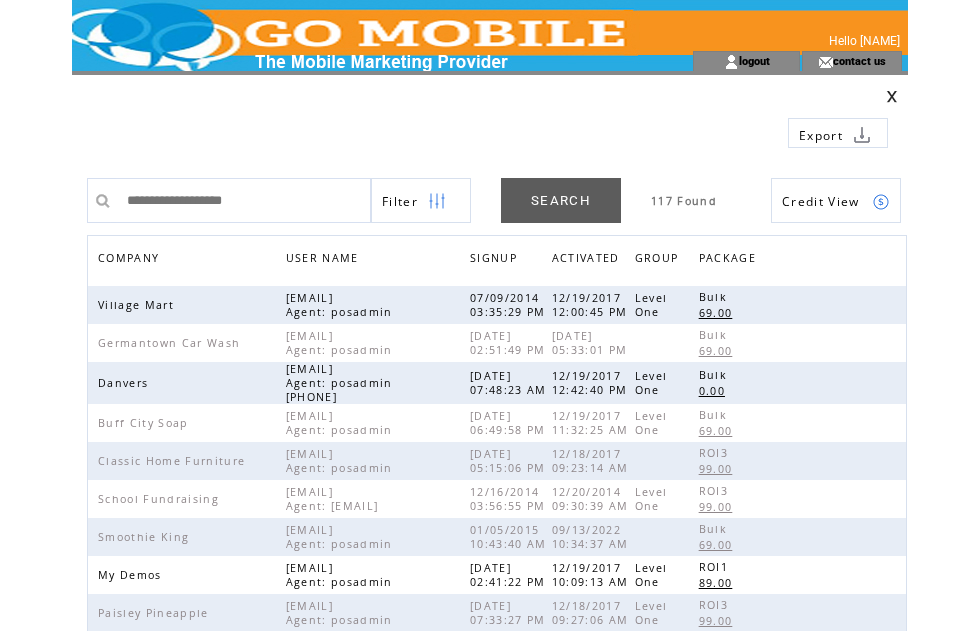 scroll, scrollTop: 0, scrollLeft: 0, axis: both 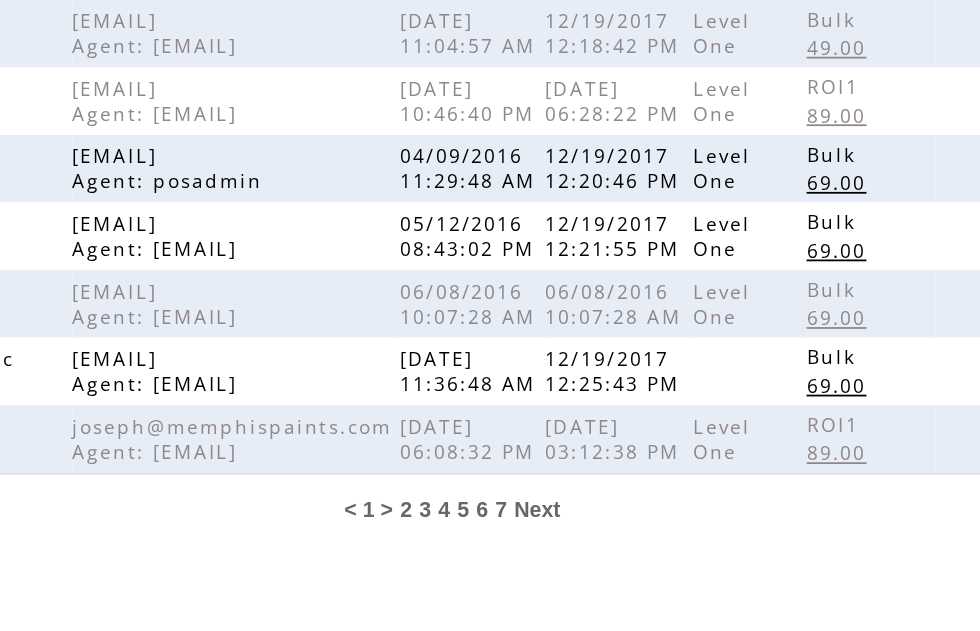 click on "5" at bounding box center (505, 541) 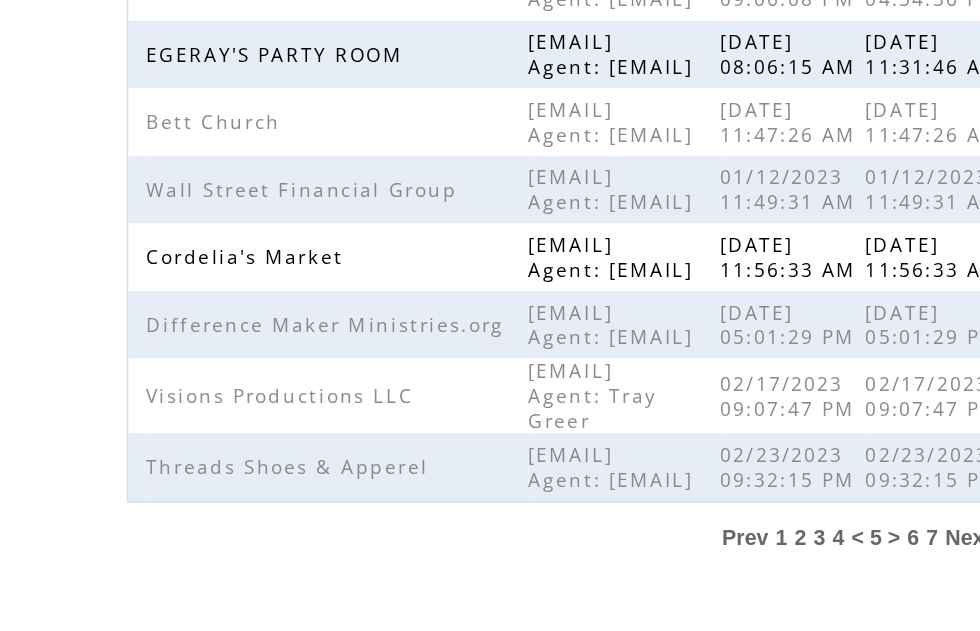 scroll, scrollTop: 566, scrollLeft: 0, axis: vertical 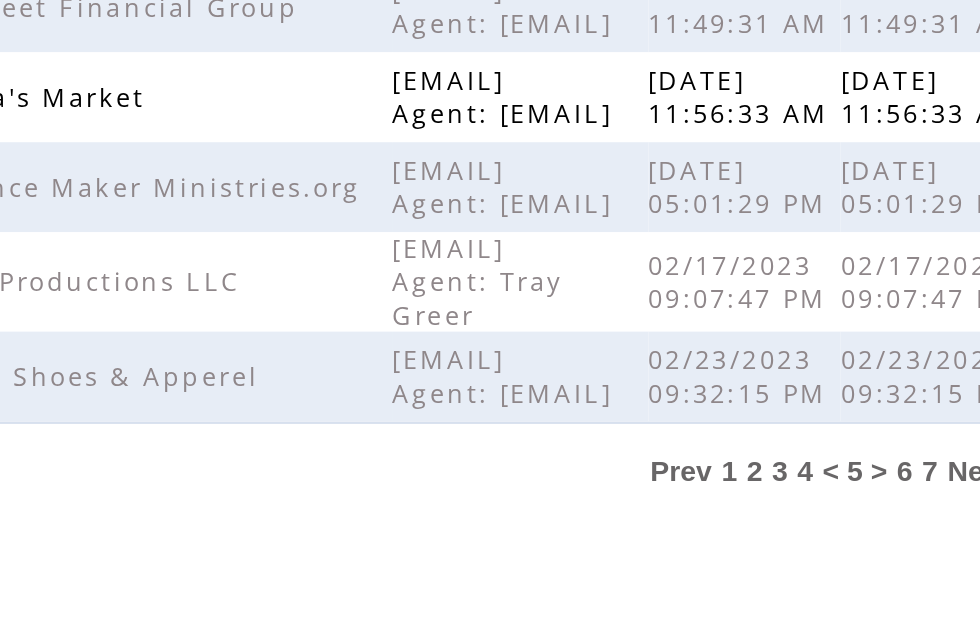 click on "4" at bounding box center (487, 541) 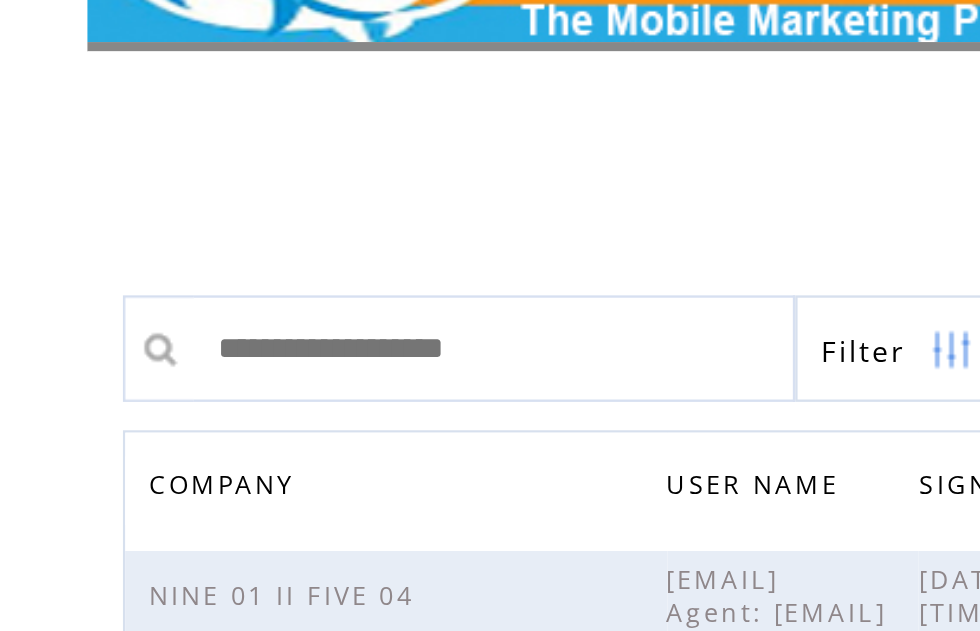 scroll, scrollTop: 41, scrollLeft: 0, axis: vertical 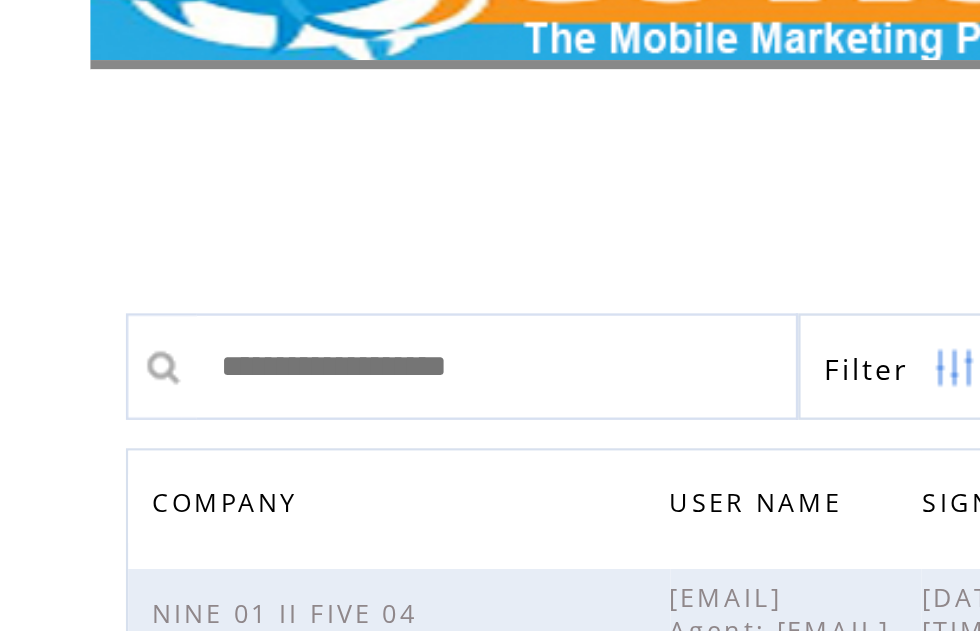 click on "COMPANY" at bounding box center [131, 219] 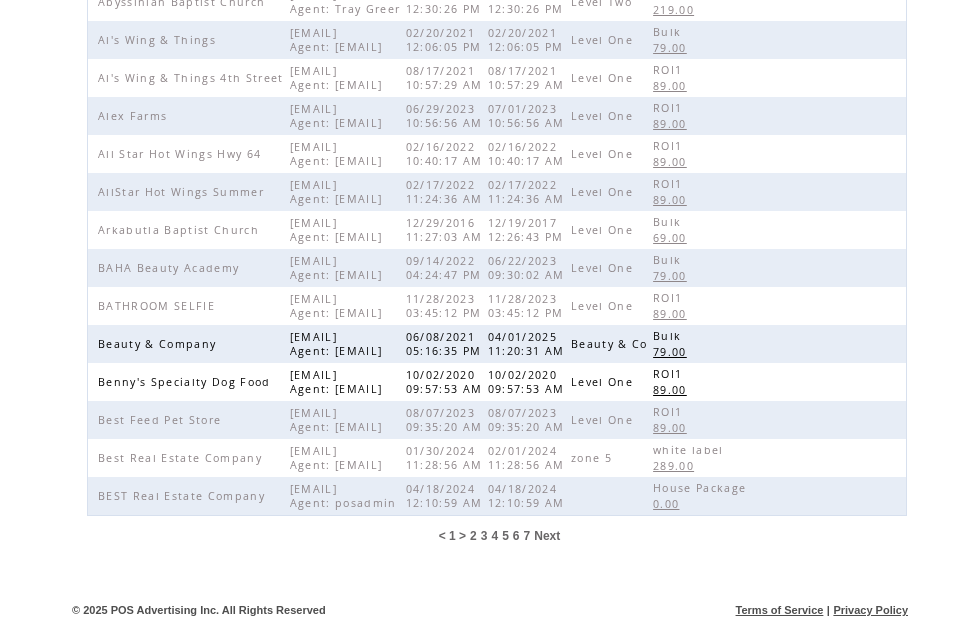 scroll, scrollTop: 629, scrollLeft: 0, axis: vertical 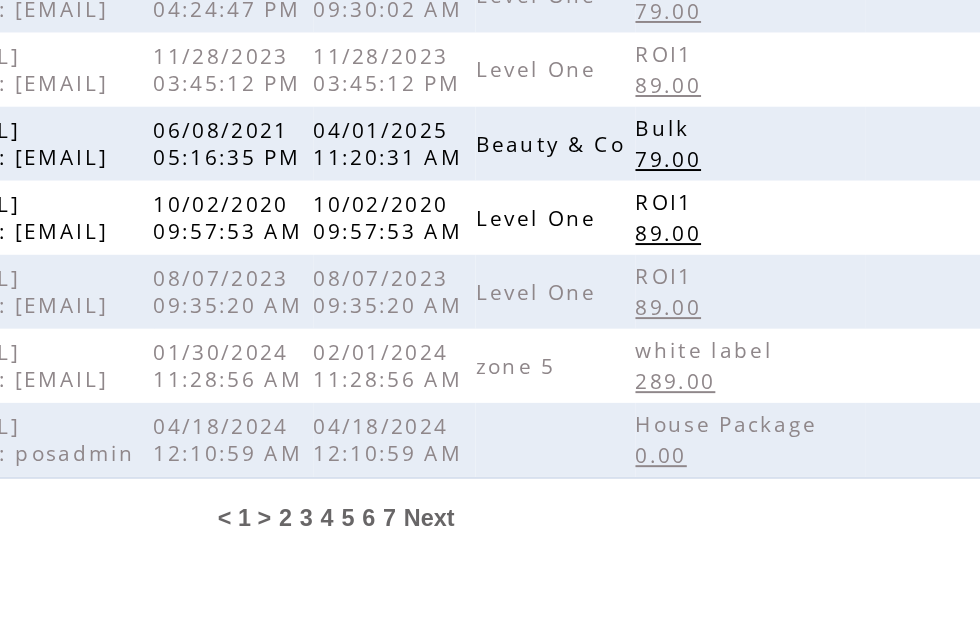 click on "5" at bounding box center (505, 541) 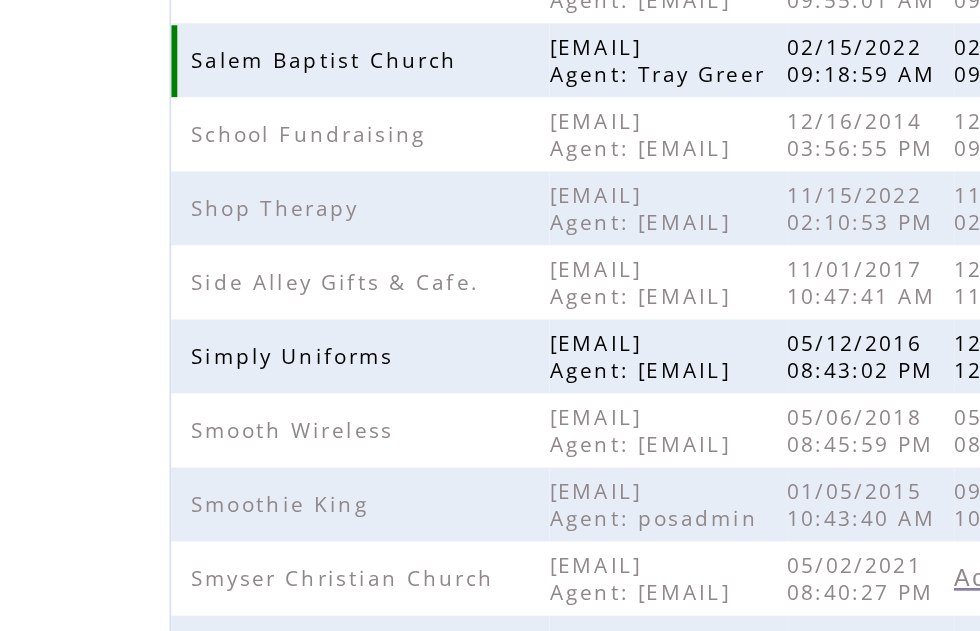 scroll, scrollTop: 426, scrollLeft: 0, axis: vertical 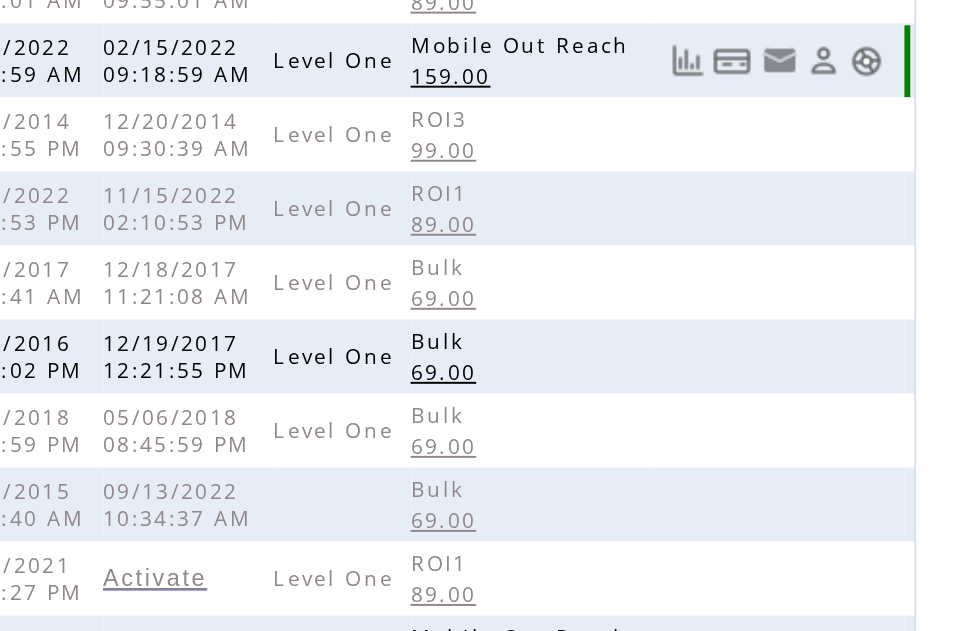 click on "159.00" at bounding box center (671, 39) 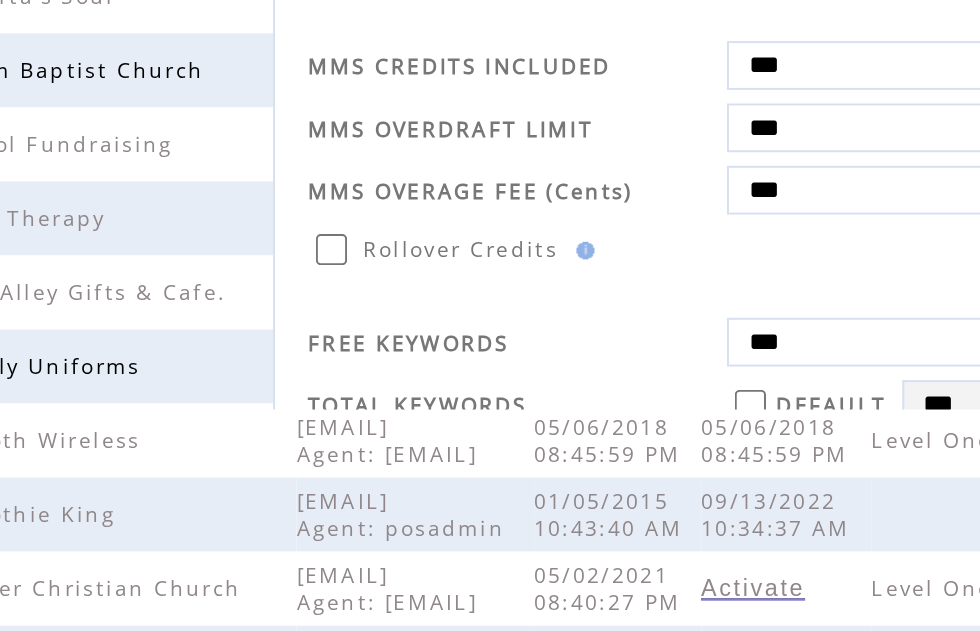 scroll, scrollTop: 420, scrollLeft: 0, axis: vertical 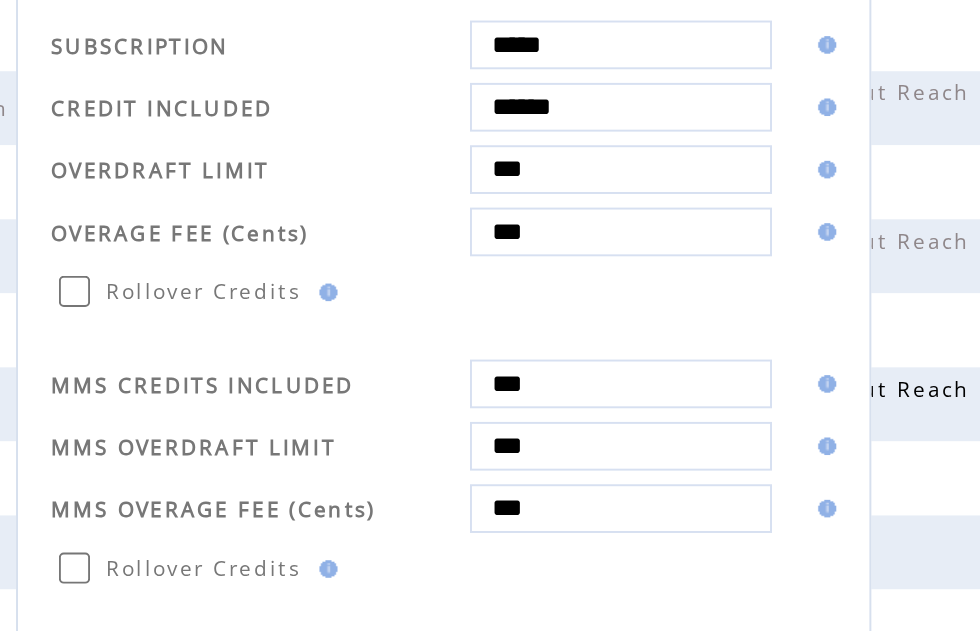 click on "******" at bounding box center [580, 54] 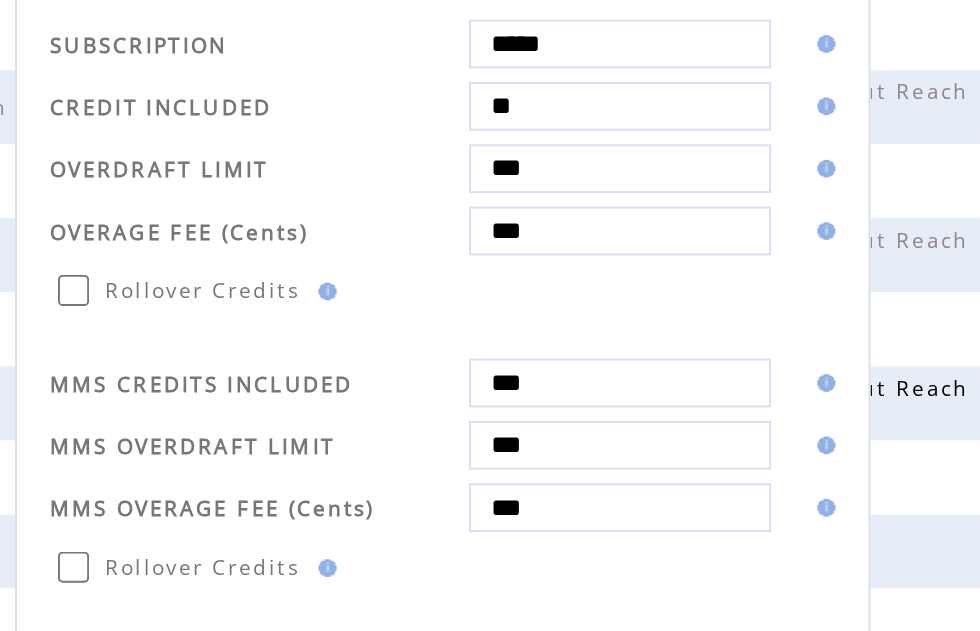 type on "*" 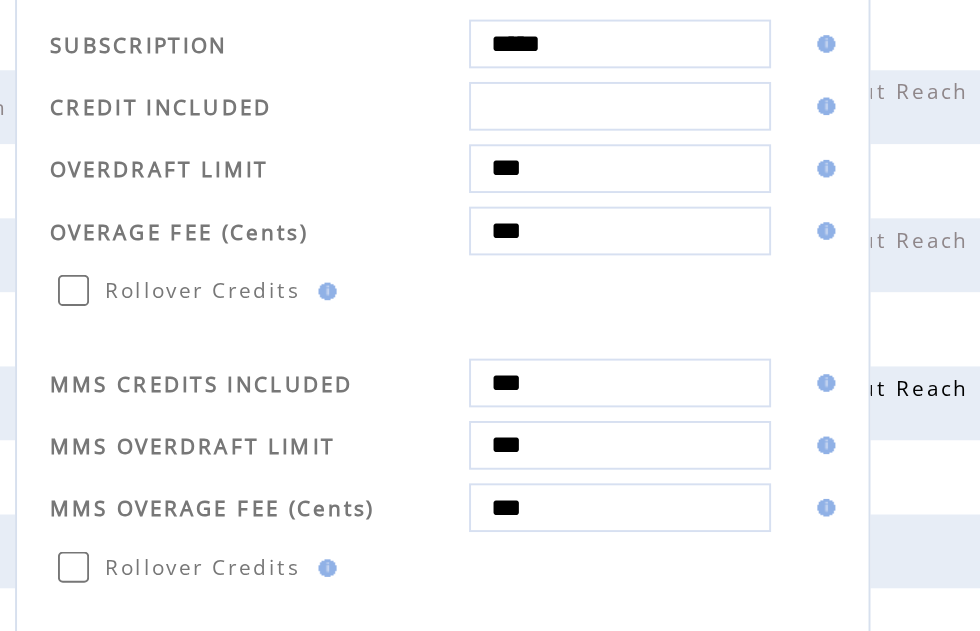 type 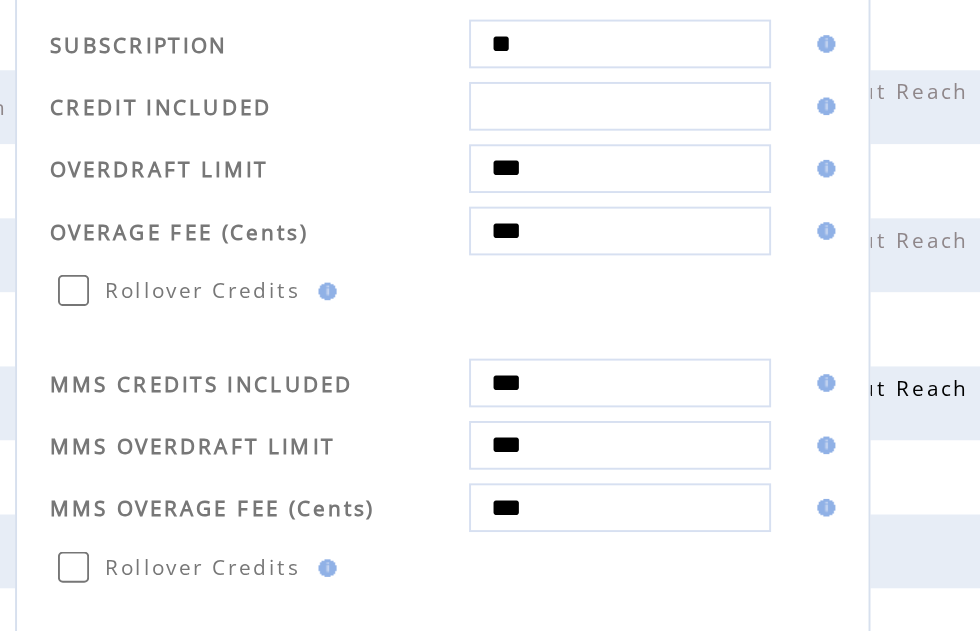 type on "*" 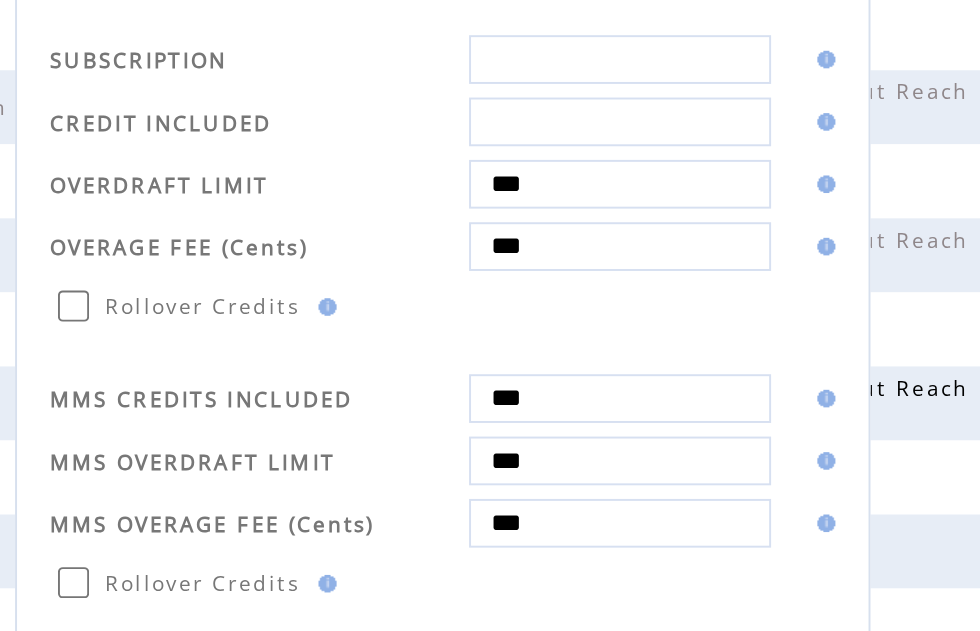 scroll, scrollTop: 0, scrollLeft: 0, axis: both 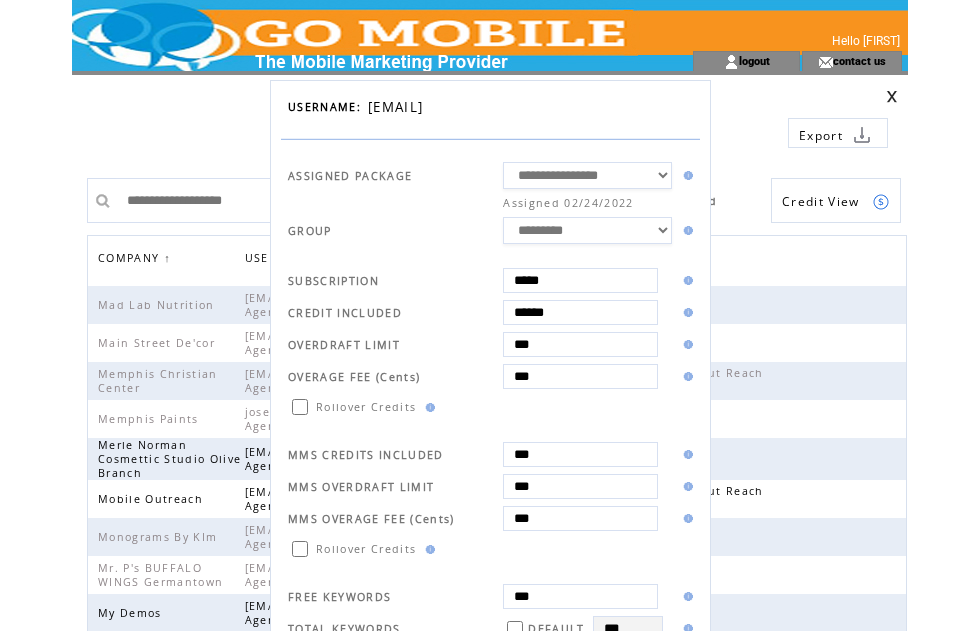 click on "**********" at bounding box center (587, 175) 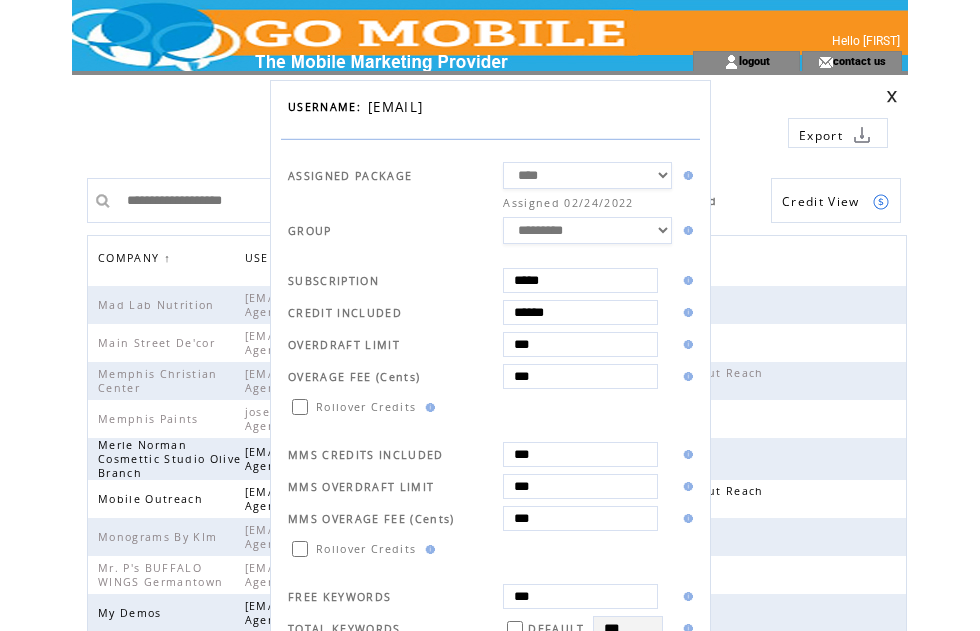 click on "**********" at bounding box center (587, 175) 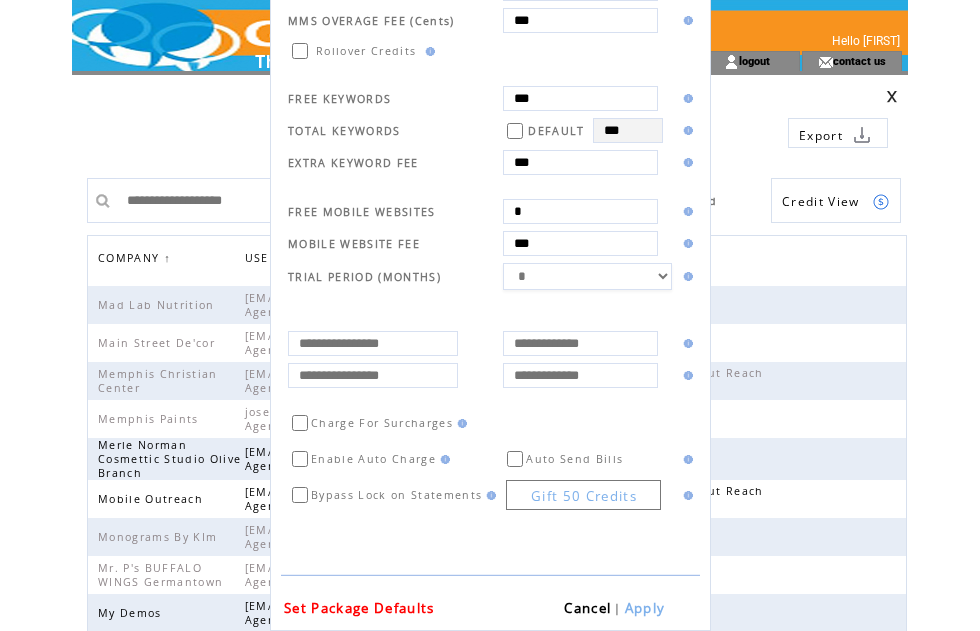 scroll, scrollTop: 500, scrollLeft: 0, axis: vertical 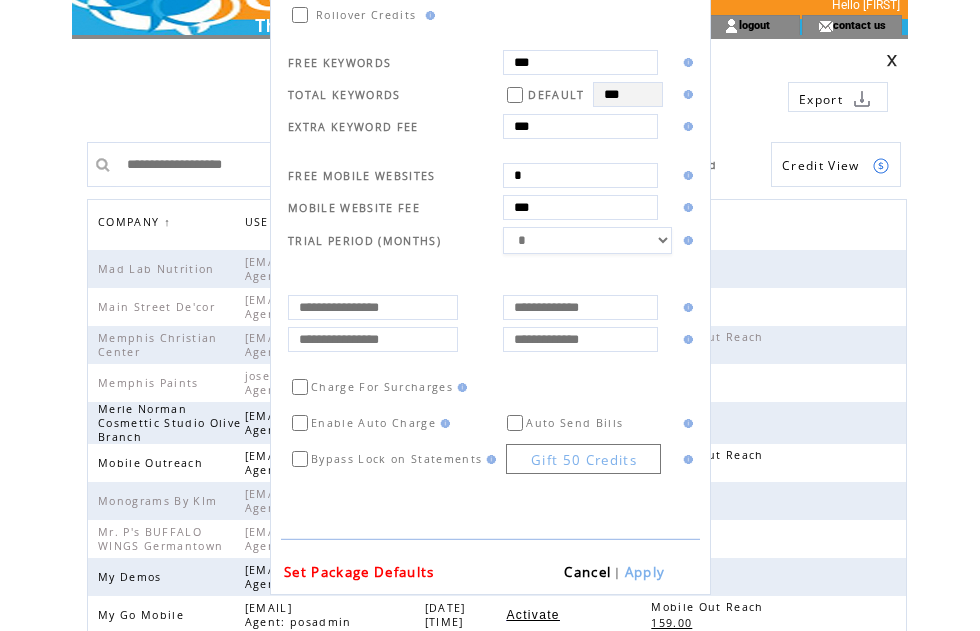 click on "Apply" at bounding box center (645, 572) 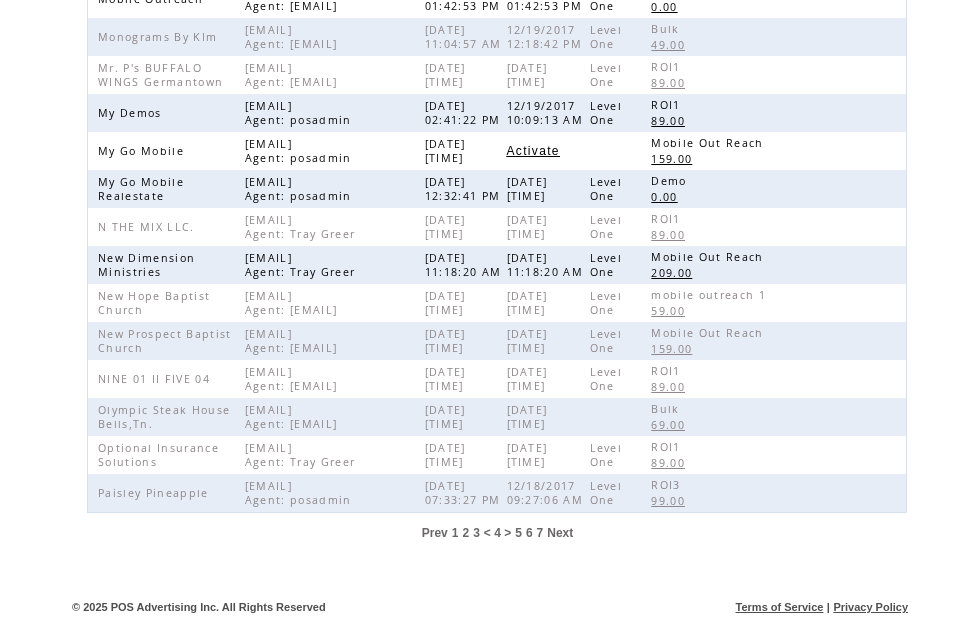 scroll, scrollTop: 643, scrollLeft: 0, axis: vertical 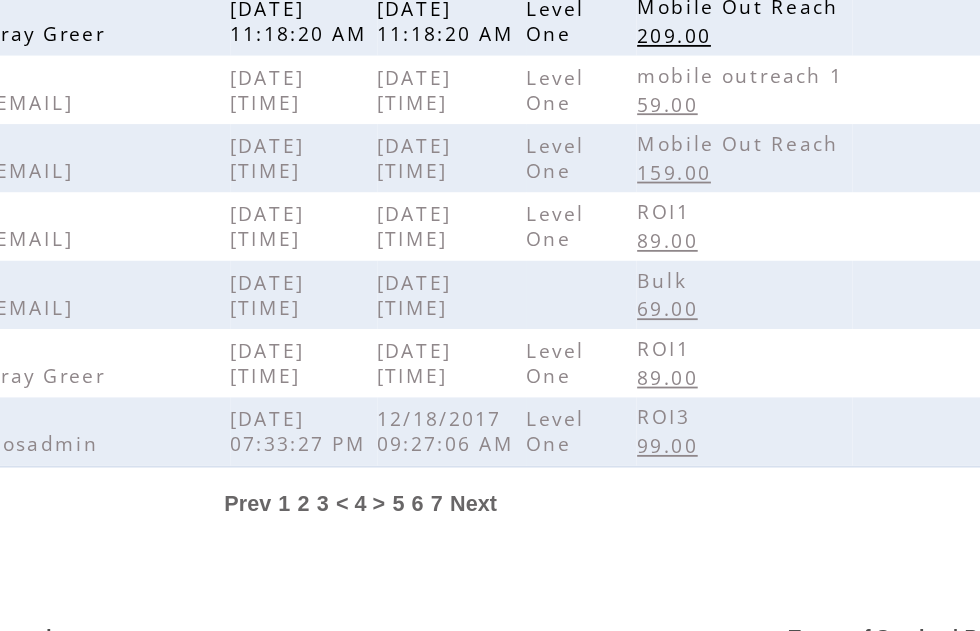 click on "5" at bounding box center [518, 541] 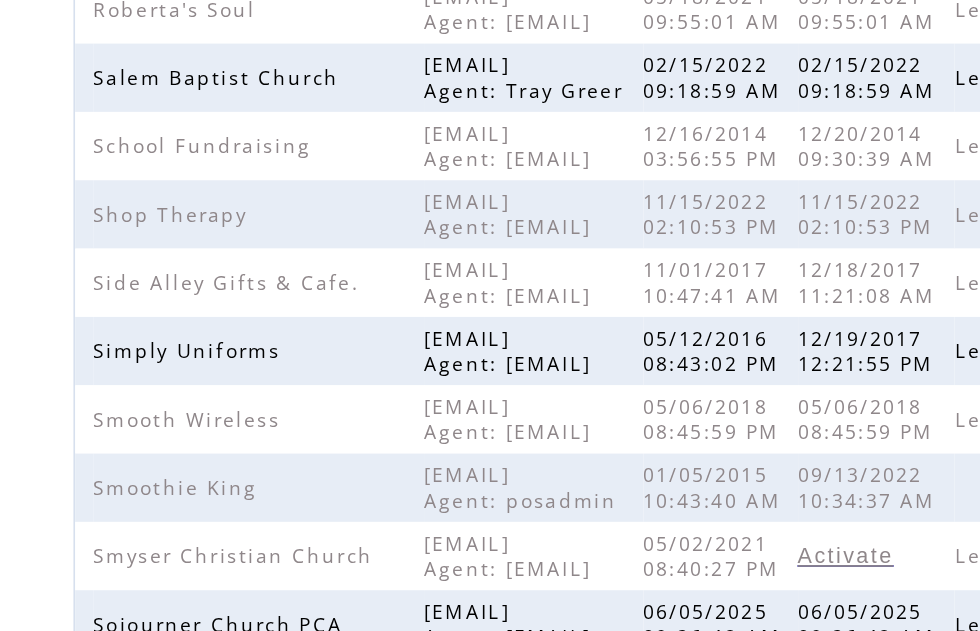 scroll, scrollTop: 413, scrollLeft: 0, axis: vertical 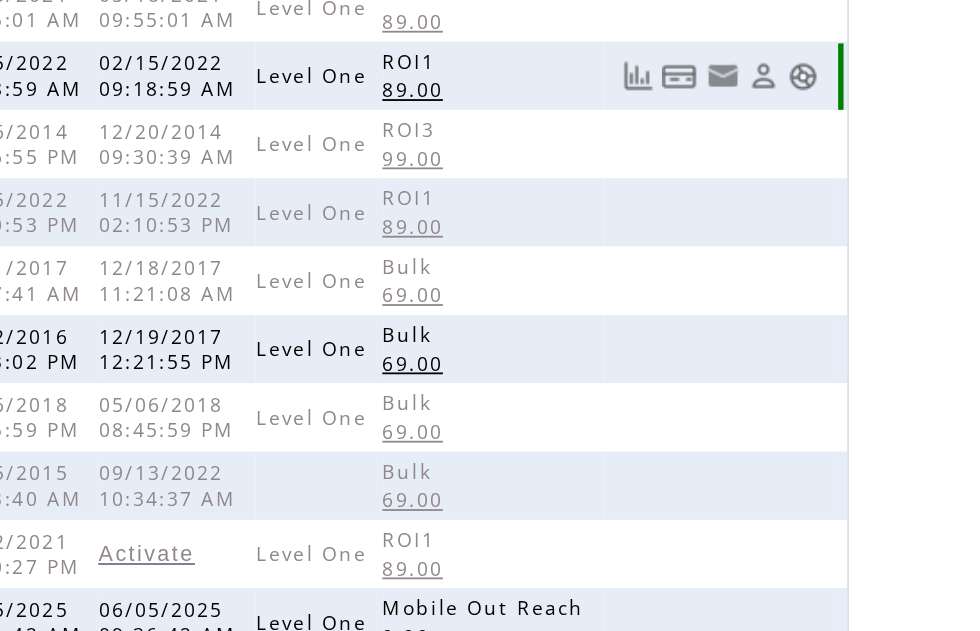 click at bounding box center (881, 44) 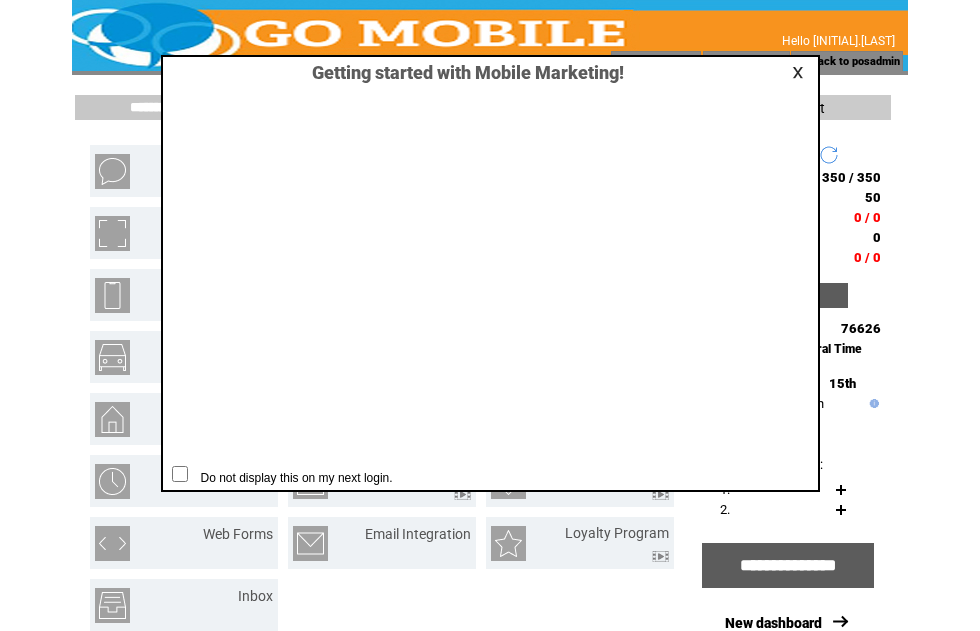 scroll, scrollTop: 1, scrollLeft: 0, axis: vertical 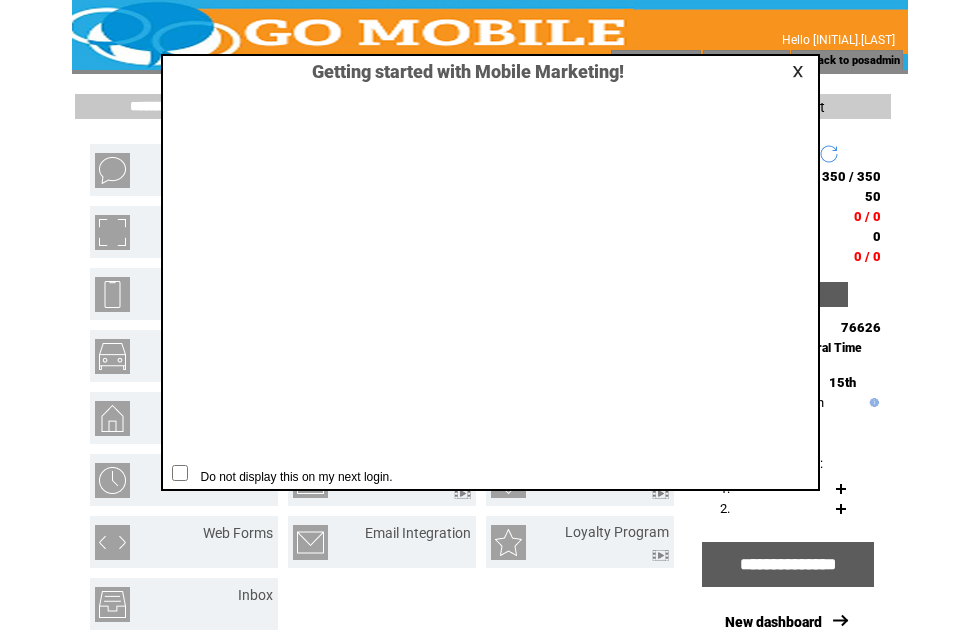 click at bounding box center [801, 71] 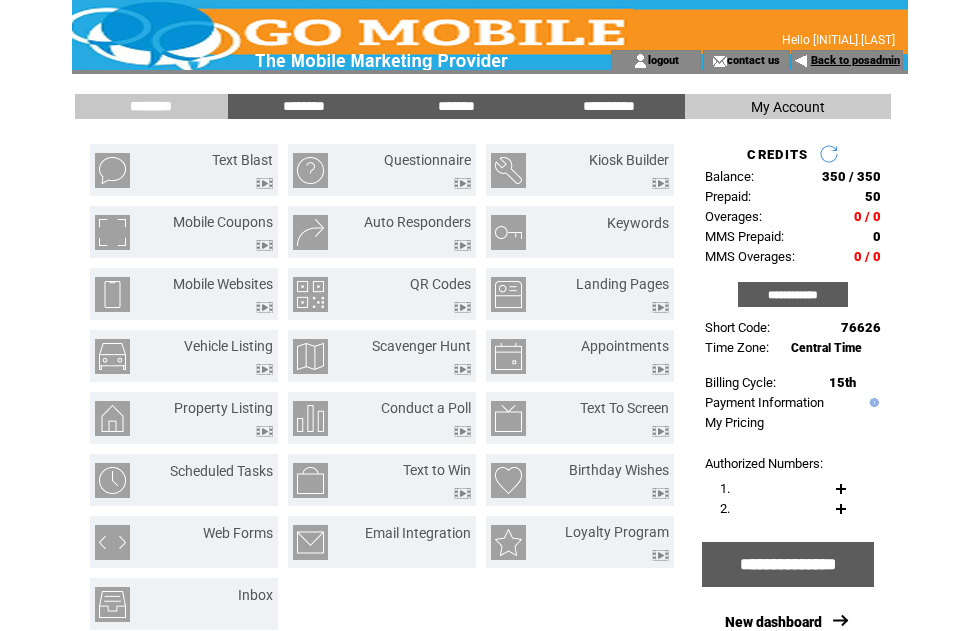 click on "Back to posadmin" at bounding box center (855, 60) 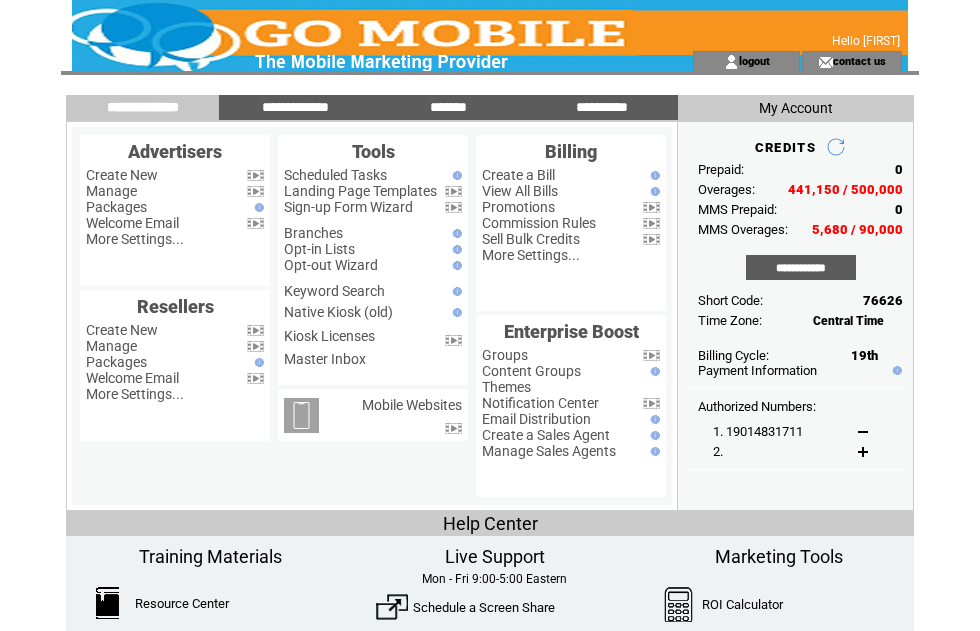scroll, scrollTop: 0, scrollLeft: 0, axis: both 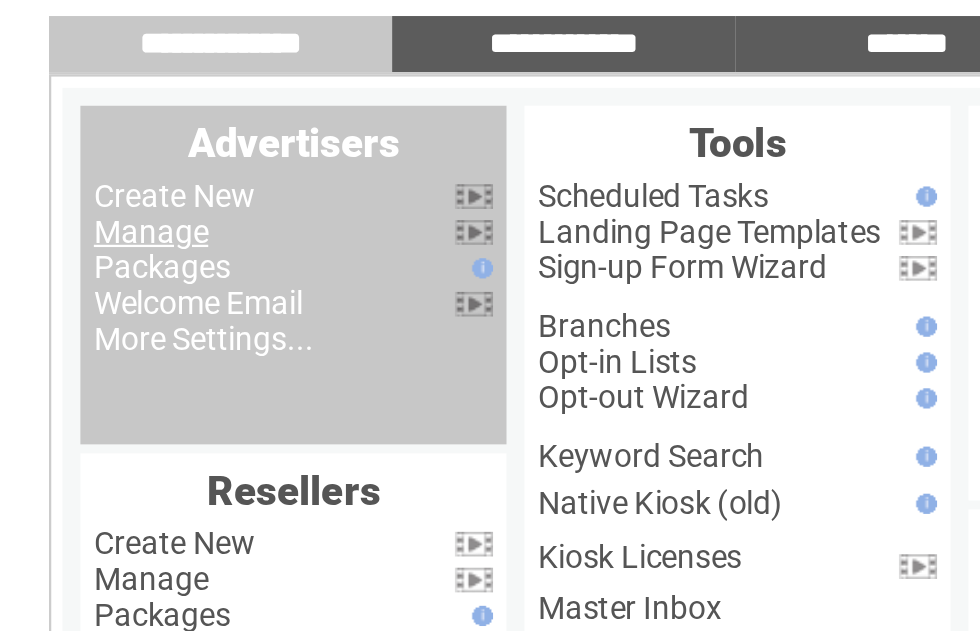 click on "Manage" at bounding box center (111, 191) 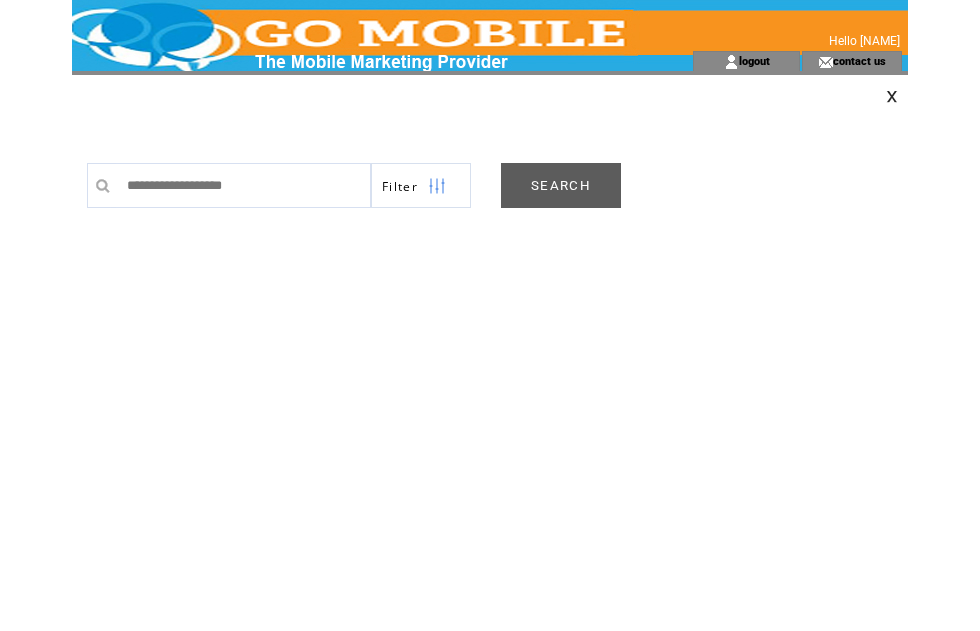scroll, scrollTop: 0, scrollLeft: 0, axis: both 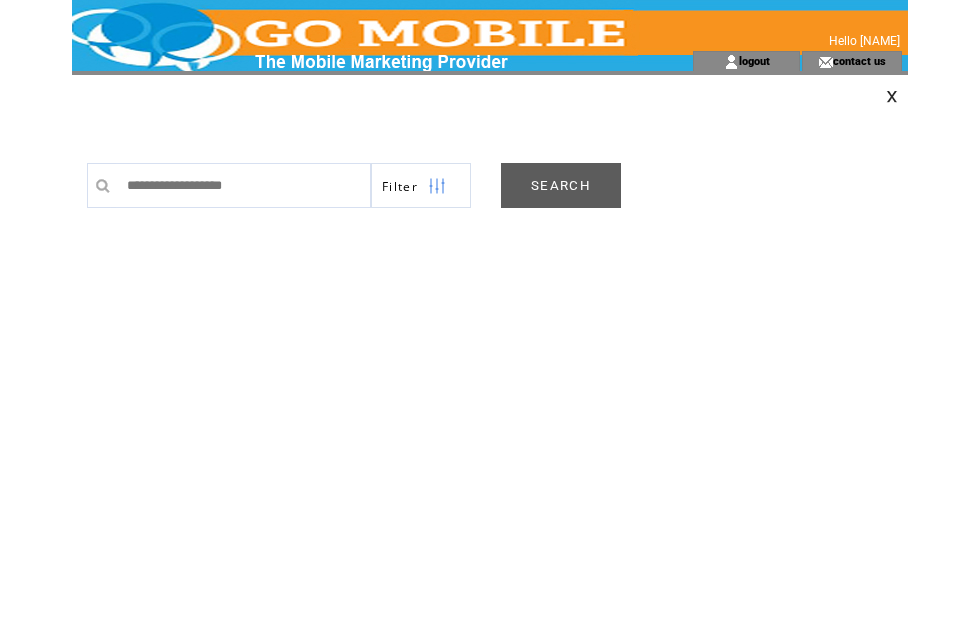 click on "SEARCH" at bounding box center [561, 185] 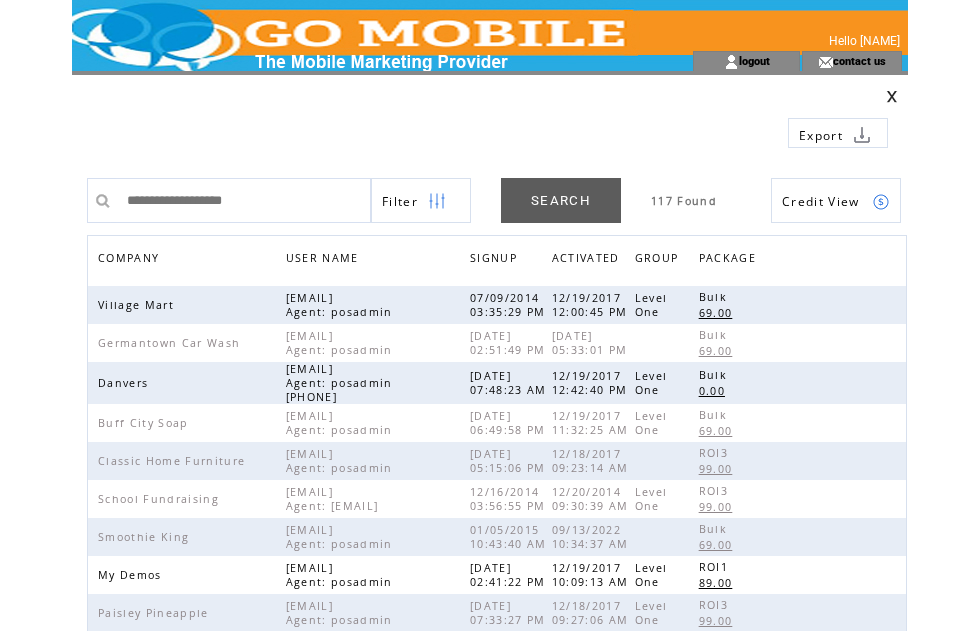scroll, scrollTop: 0, scrollLeft: 0, axis: both 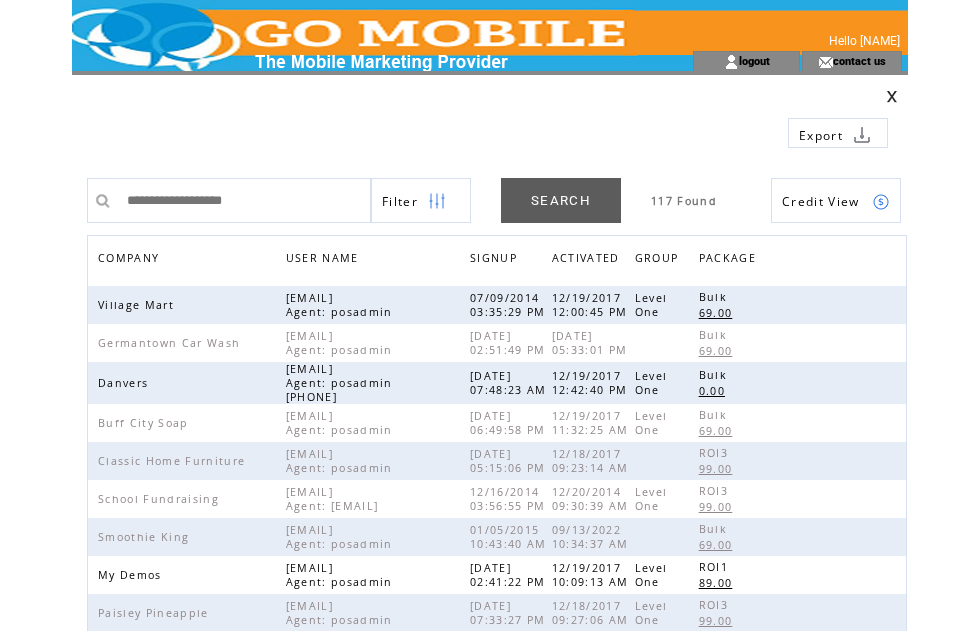 click on "COMPANY" at bounding box center (131, 260) 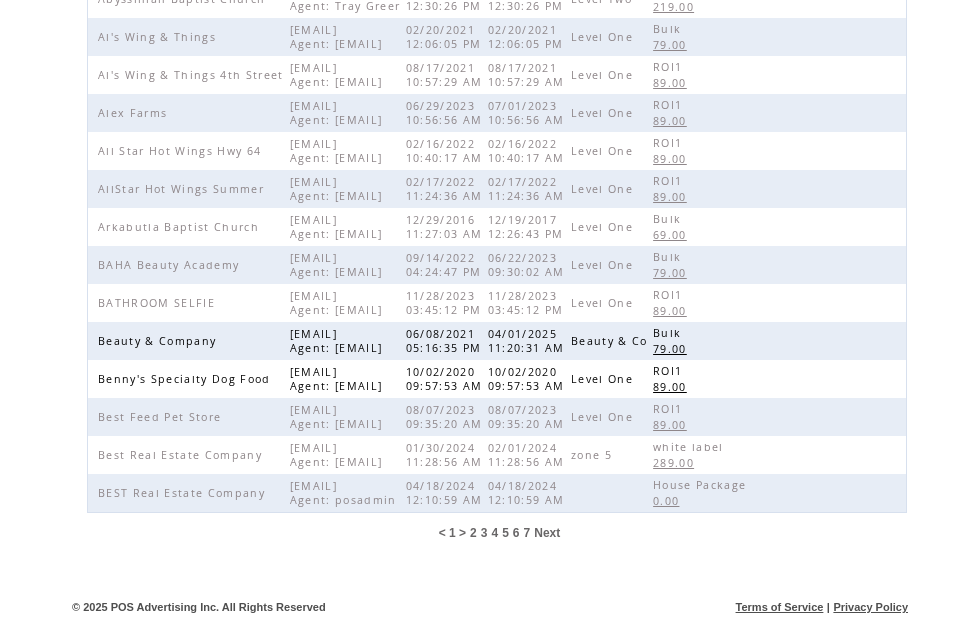 scroll, scrollTop: 629, scrollLeft: 0, axis: vertical 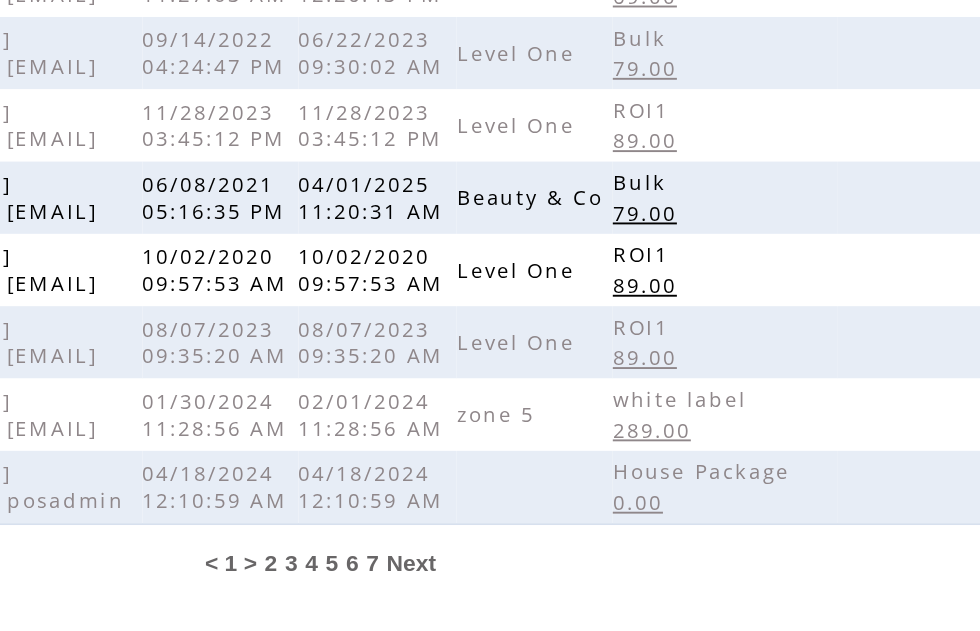 click on "5" at bounding box center (505, 541) 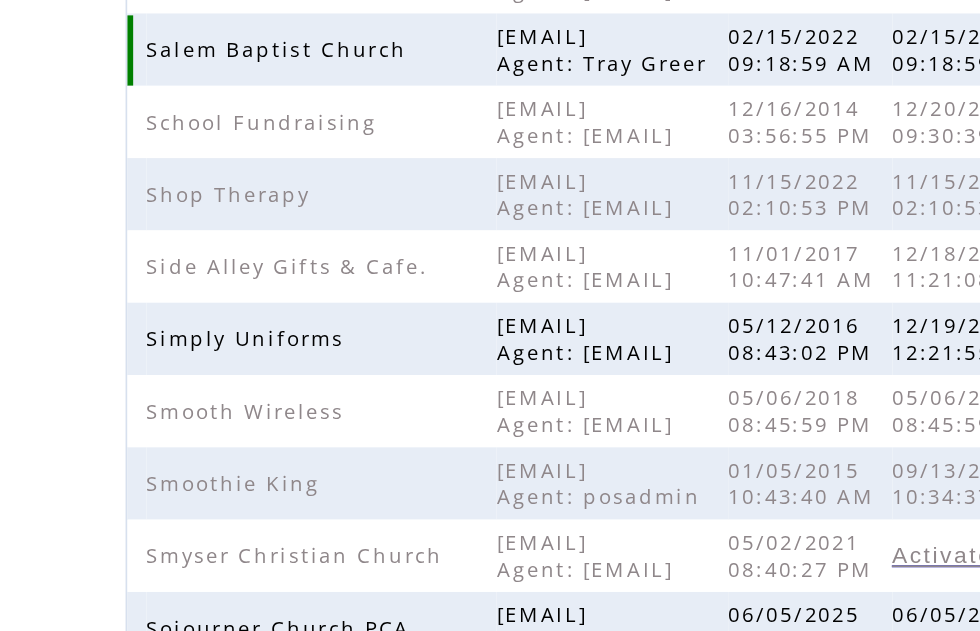 scroll, scrollTop: 431, scrollLeft: 0, axis: vertical 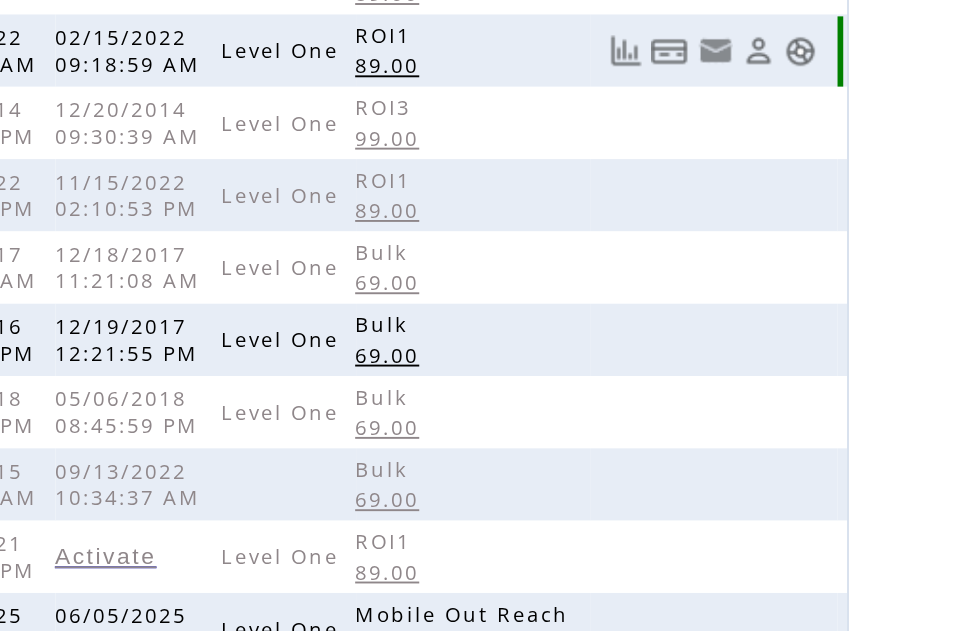click at bounding box center (859, 26) 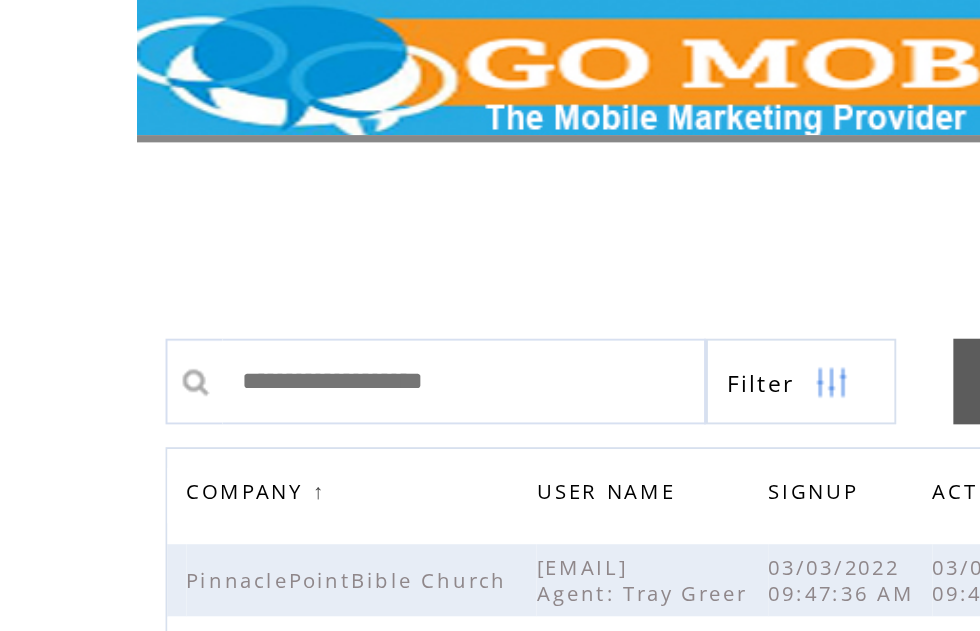 scroll, scrollTop: 131, scrollLeft: 0, axis: vertical 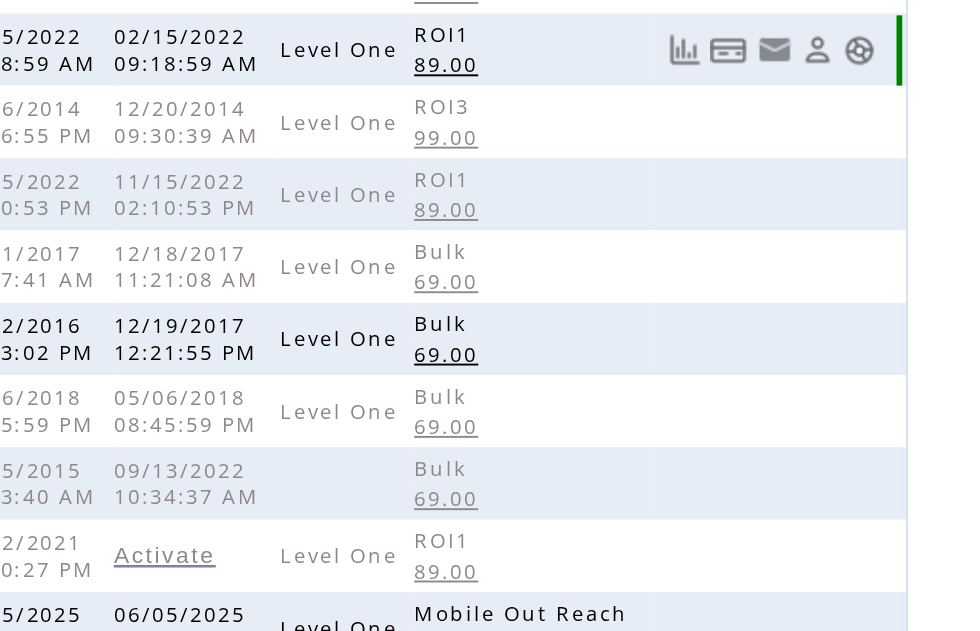 click at bounding box center [859, 326] 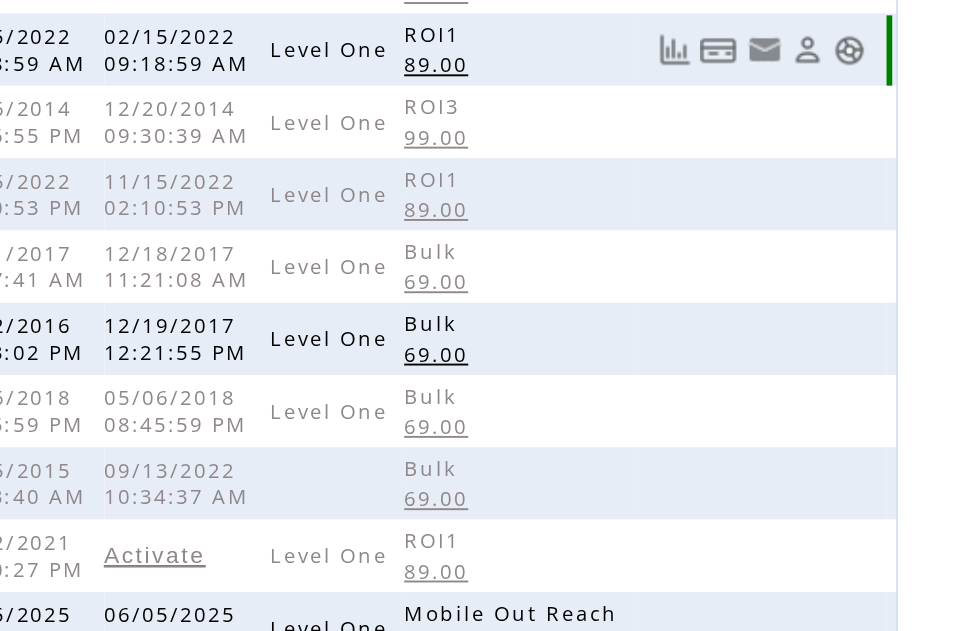 click on "89.00" at bounding box center [667, 334] 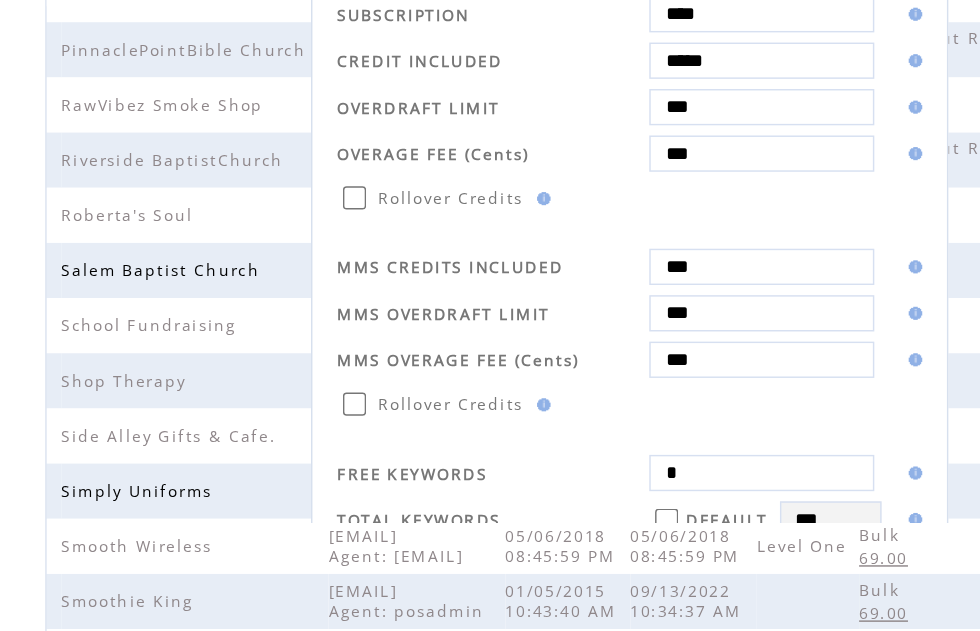 scroll, scrollTop: 0, scrollLeft: 0, axis: both 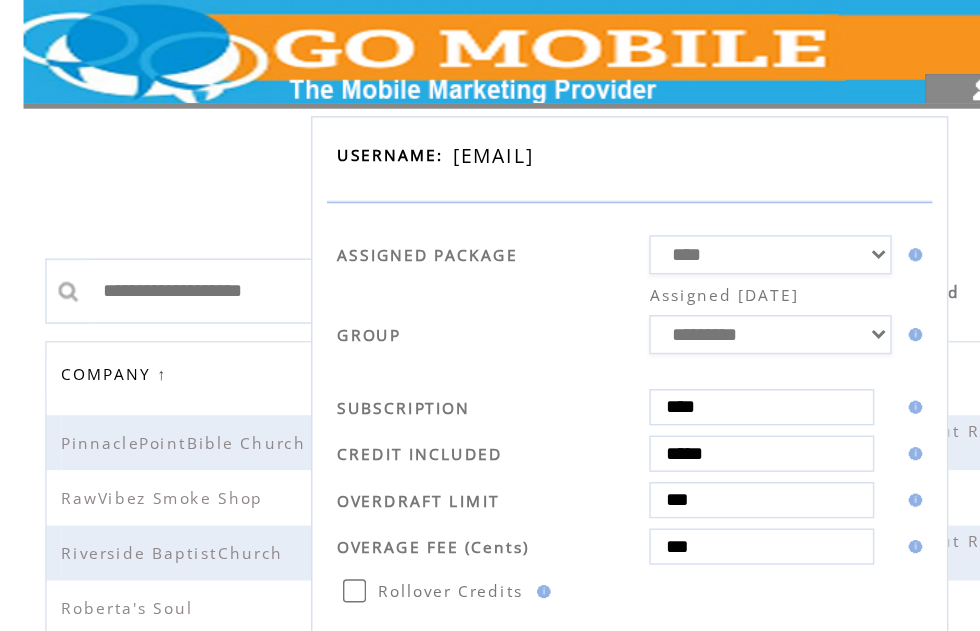 click on "**********" at bounding box center [586, 175] 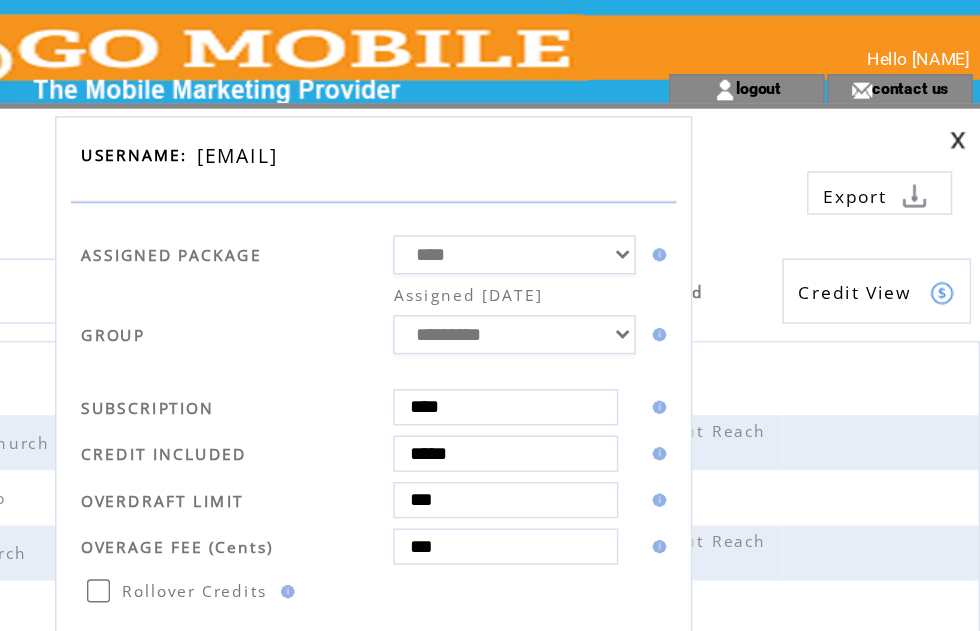 click on "*****" at bounding box center [580, 312] 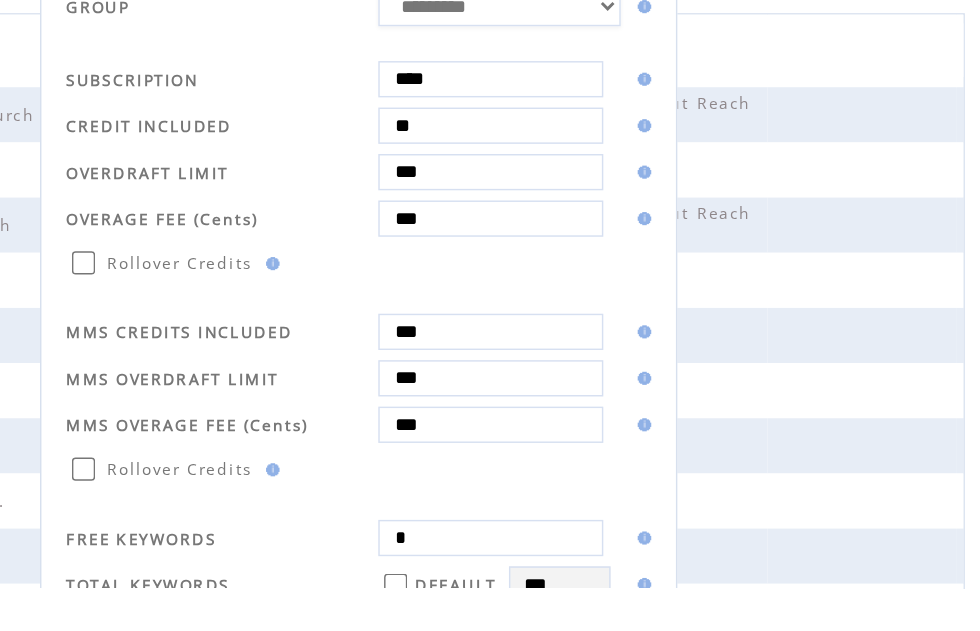 type on "*" 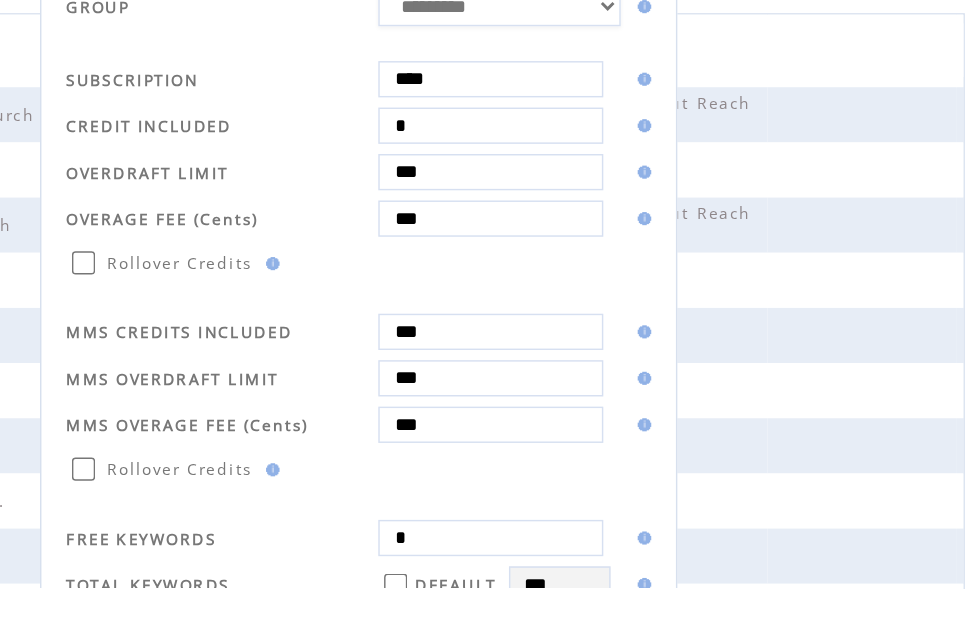 type on "*" 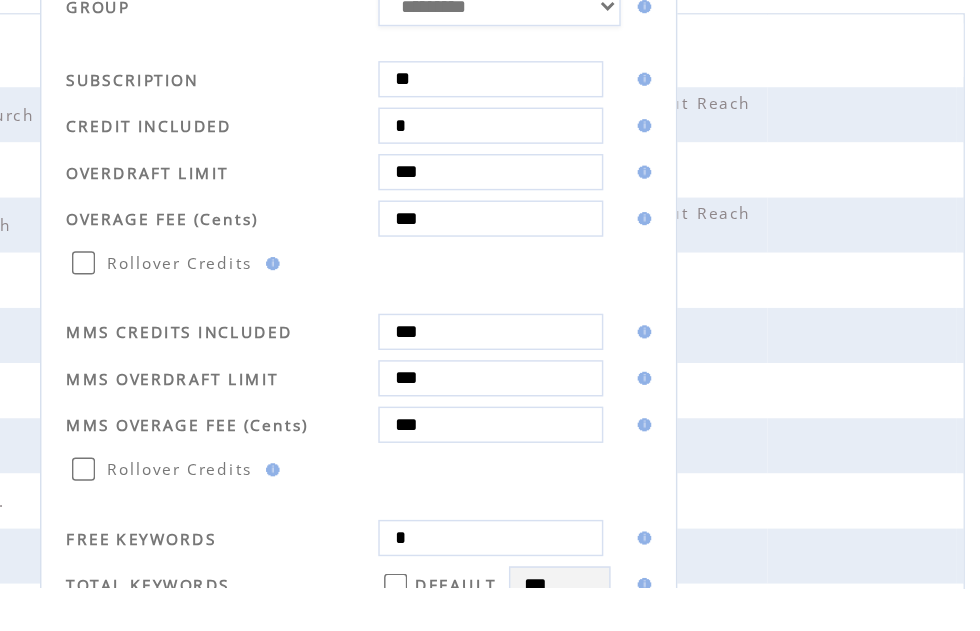 type on "*" 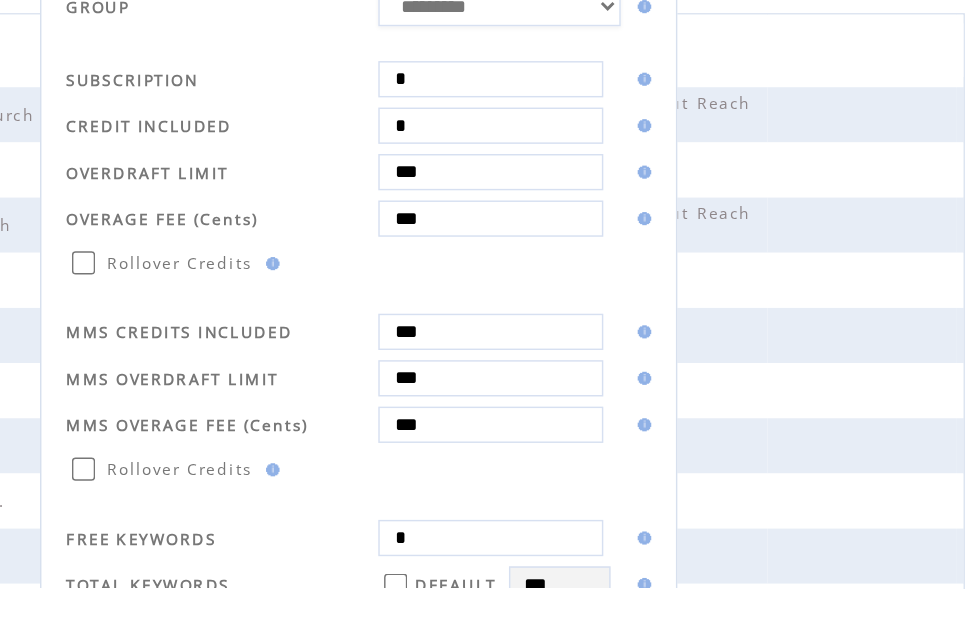 type 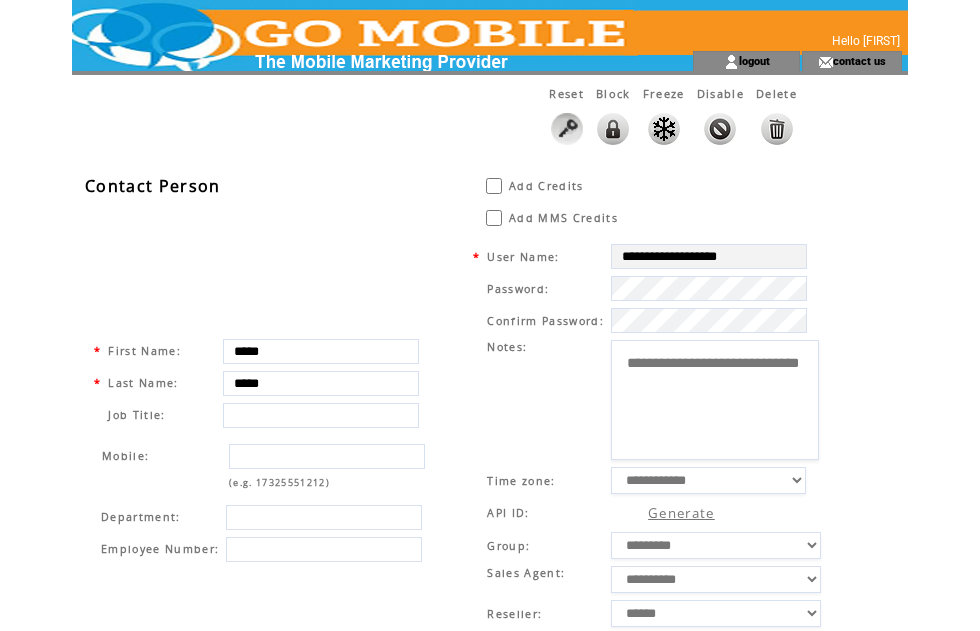 scroll, scrollTop: 0, scrollLeft: 0, axis: both 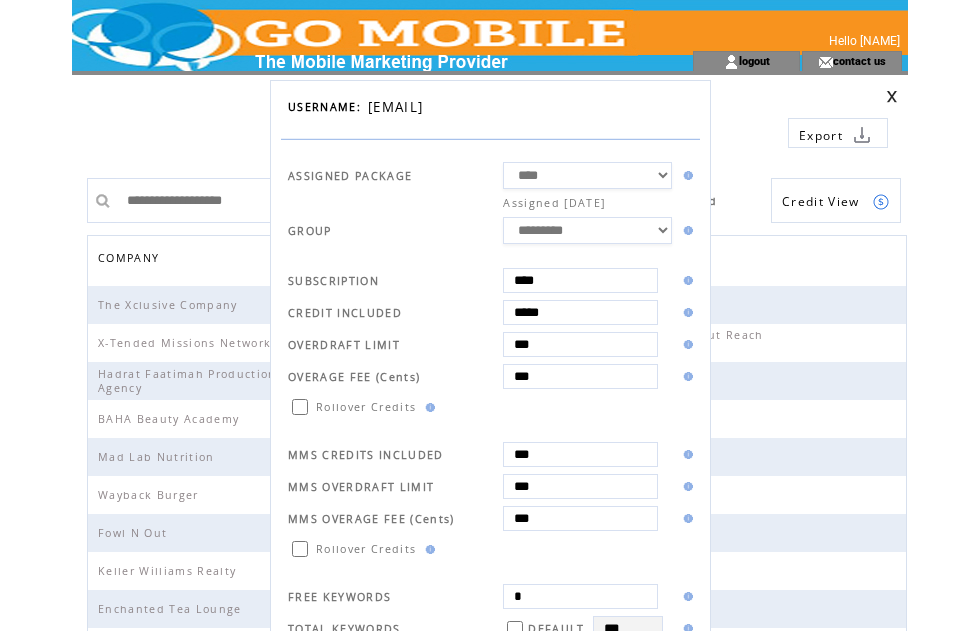 click on "**********" at bounding box center (587, 175) 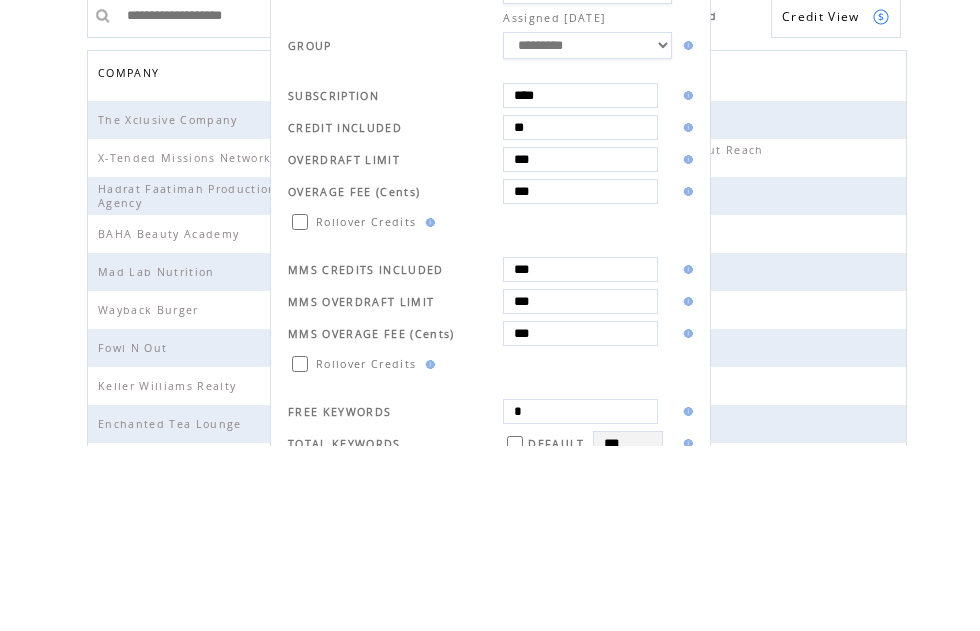 type on "*" 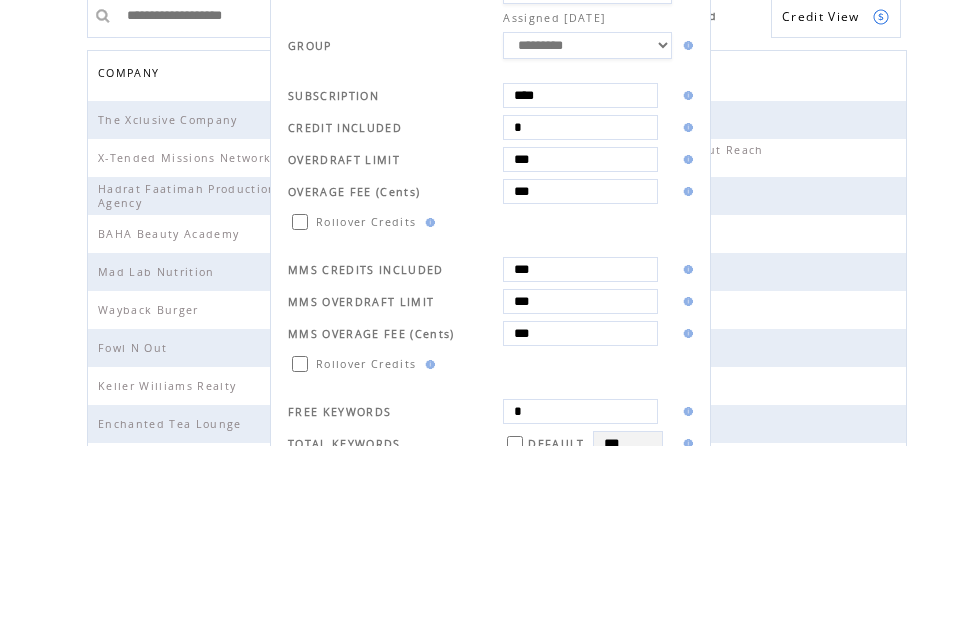 type on "*" 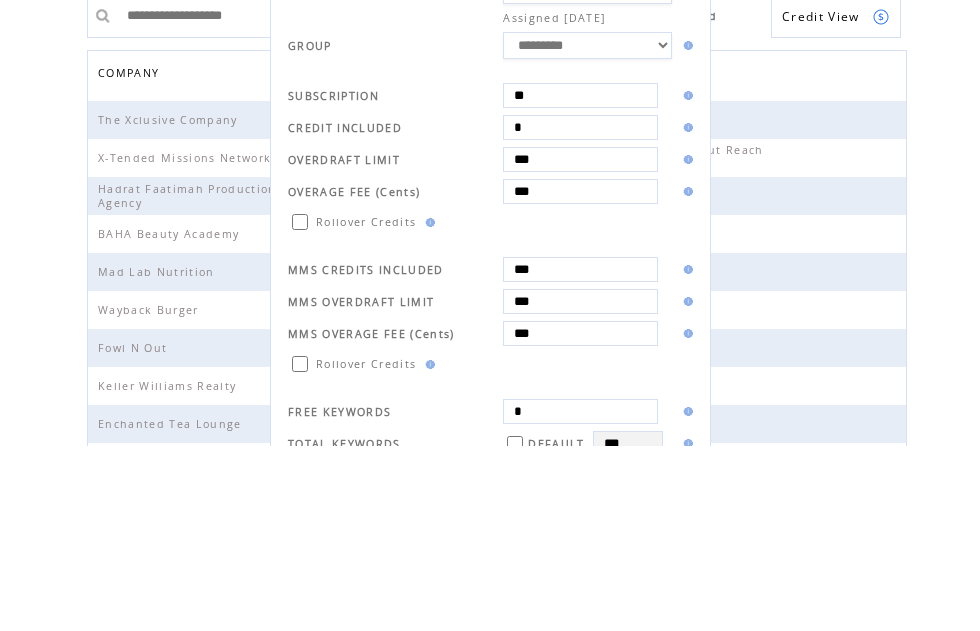 type on "*" 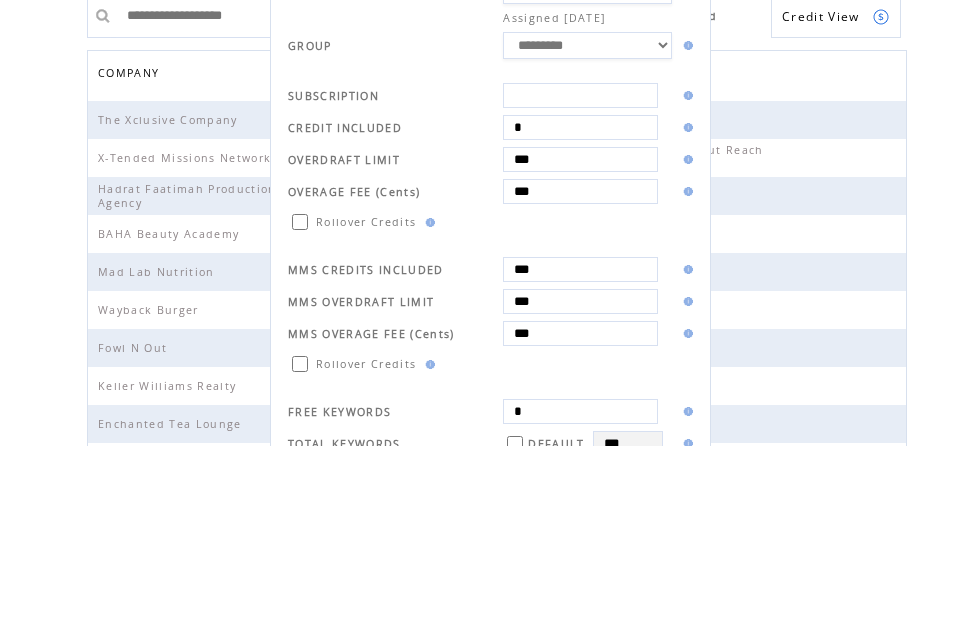 click at bounding box center [580, 280] 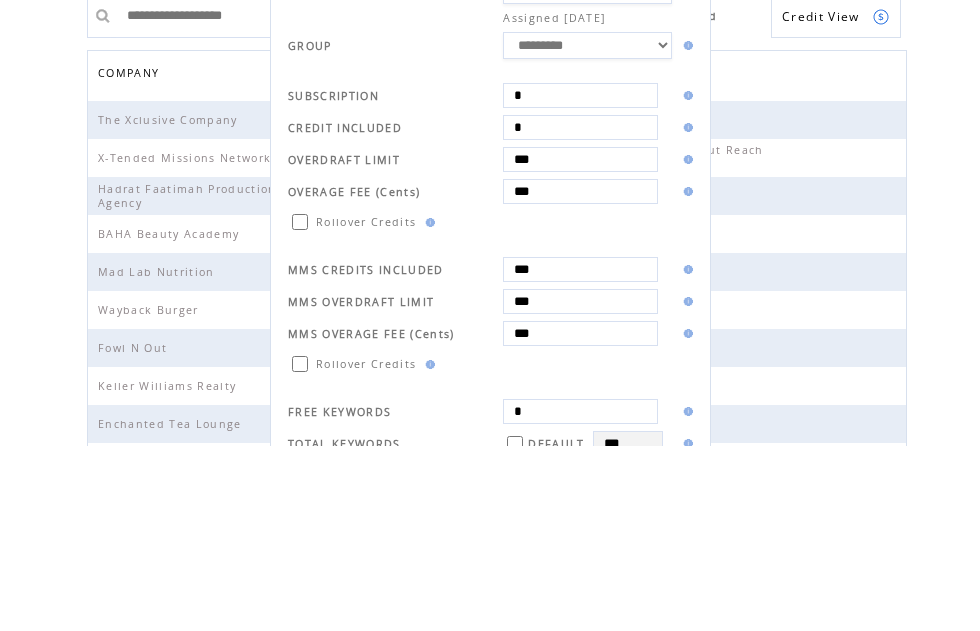 type on "*" 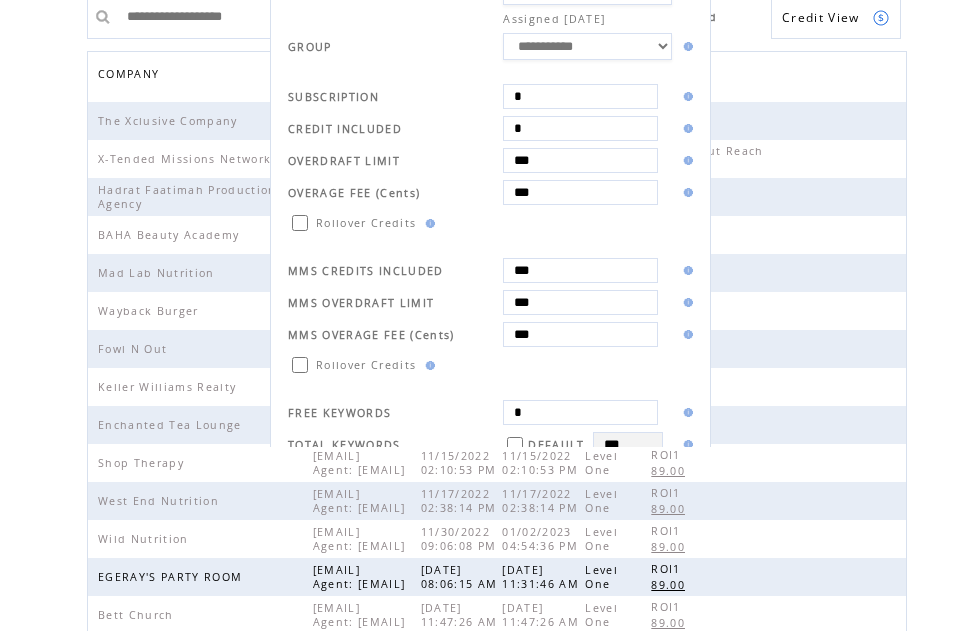 scroll, scrollTop: 185, scrollLeft: 0, axis: vertical 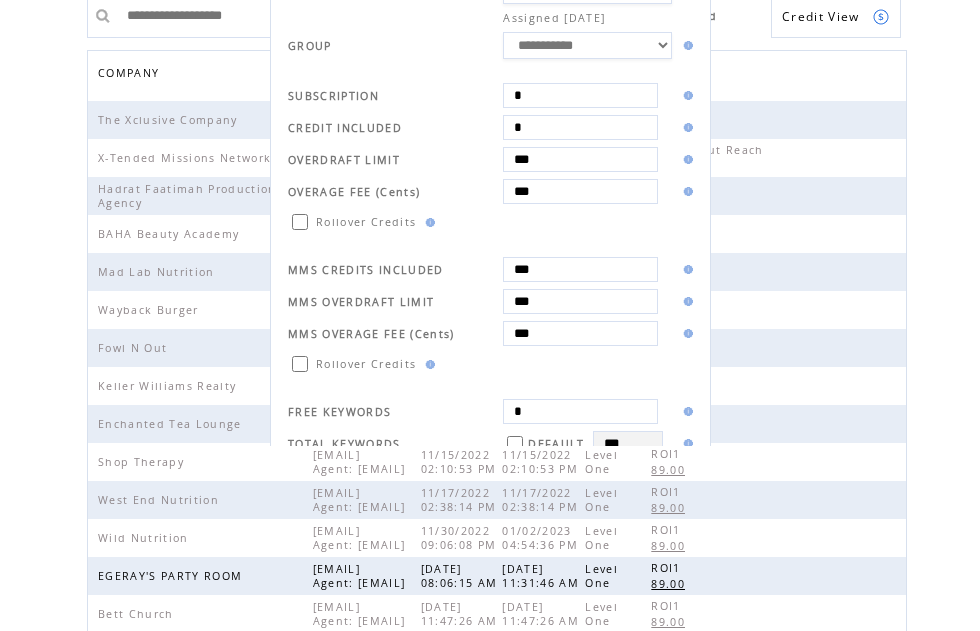 click on "**********" at bounding box center [587, 45] 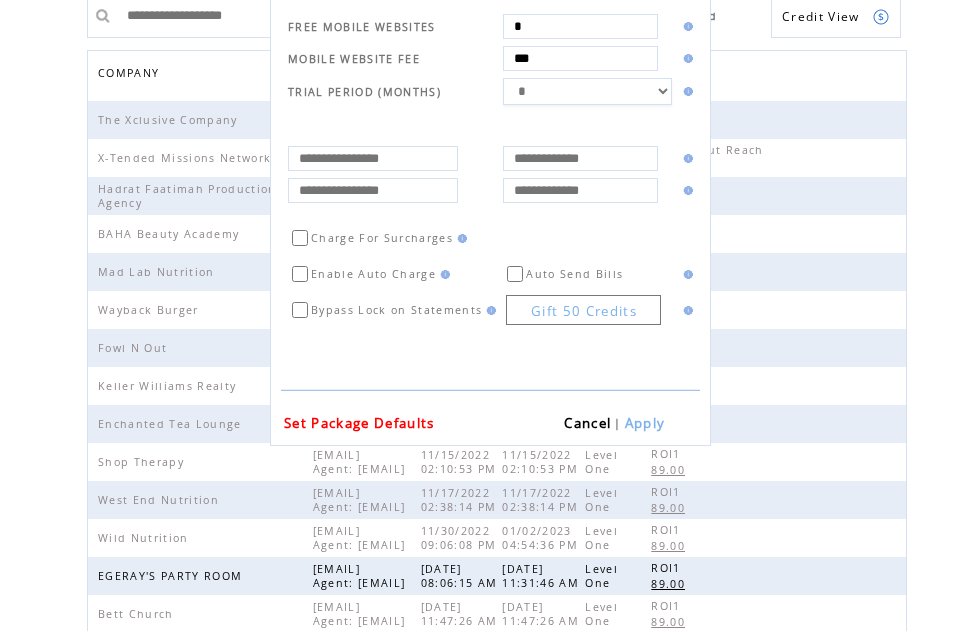 scroll, scrollTop: 500, scrollLeft: 0, axis: vertical 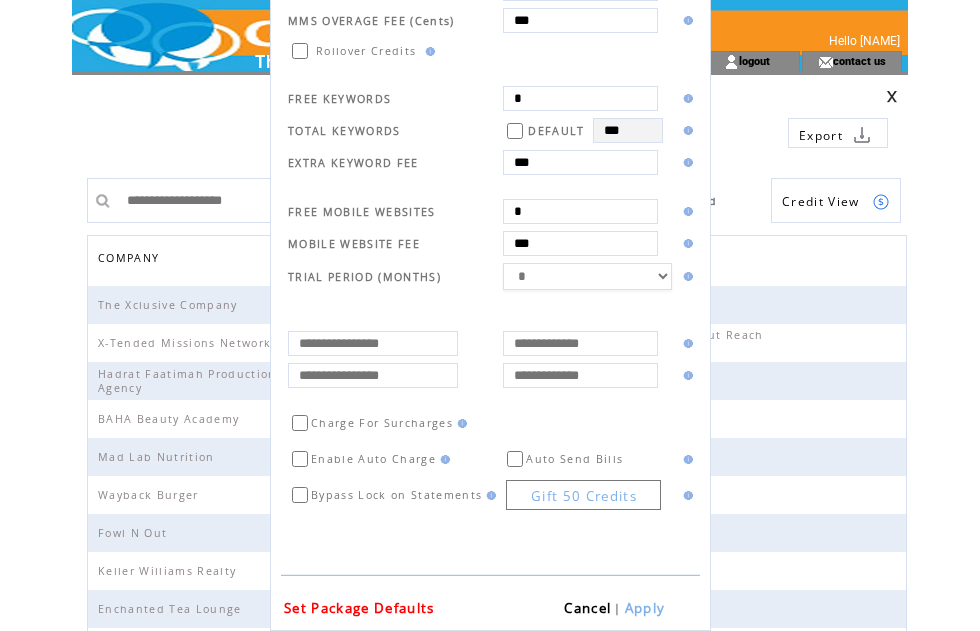 click on "Apply" at bounding box center [645, 608] 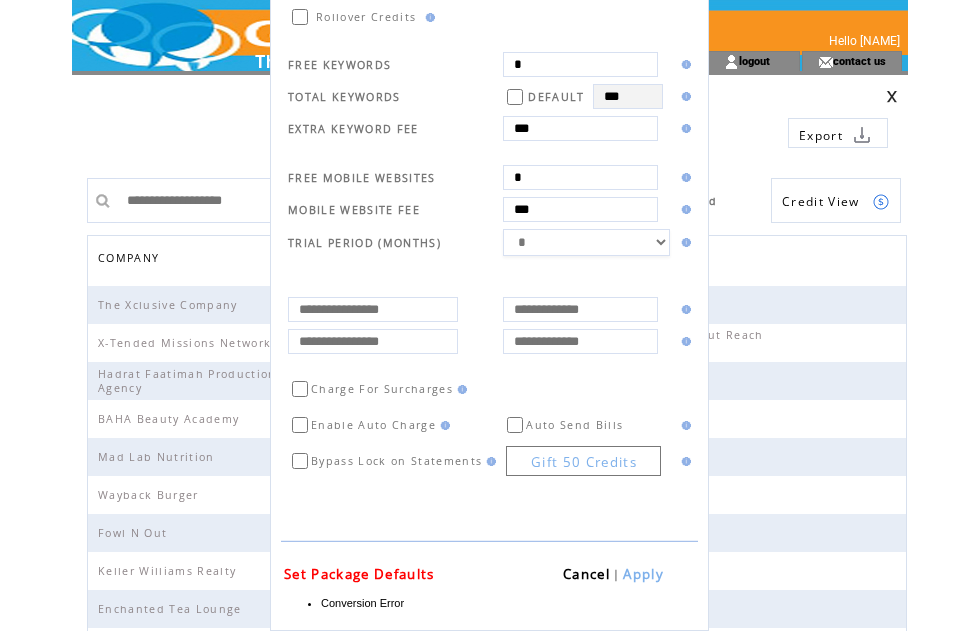 scroll, scrollTop: 536, scrollLeft: 0, axis: vertical 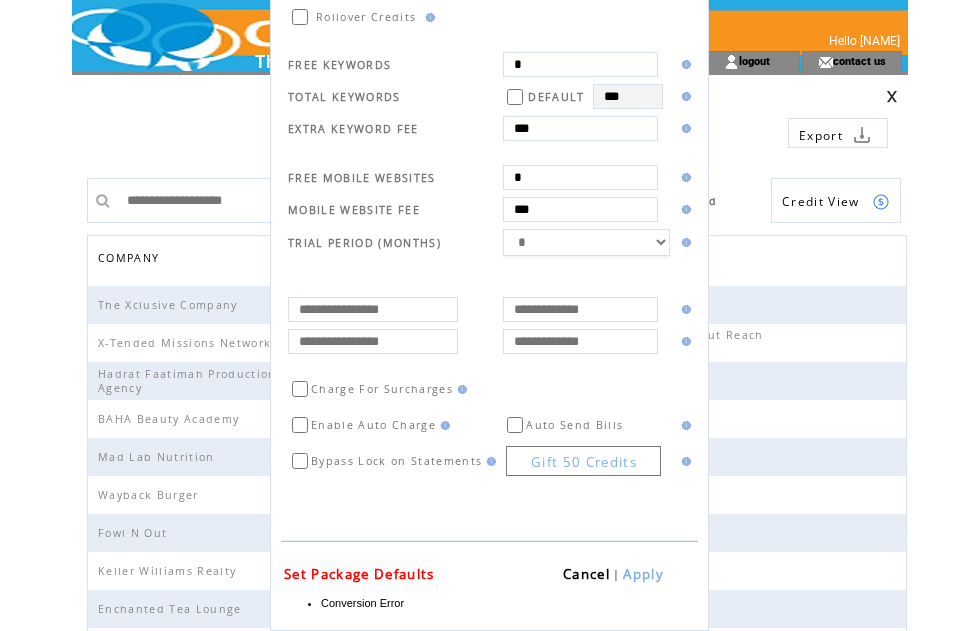 click on "Apply" at bounding box center [643, 574] 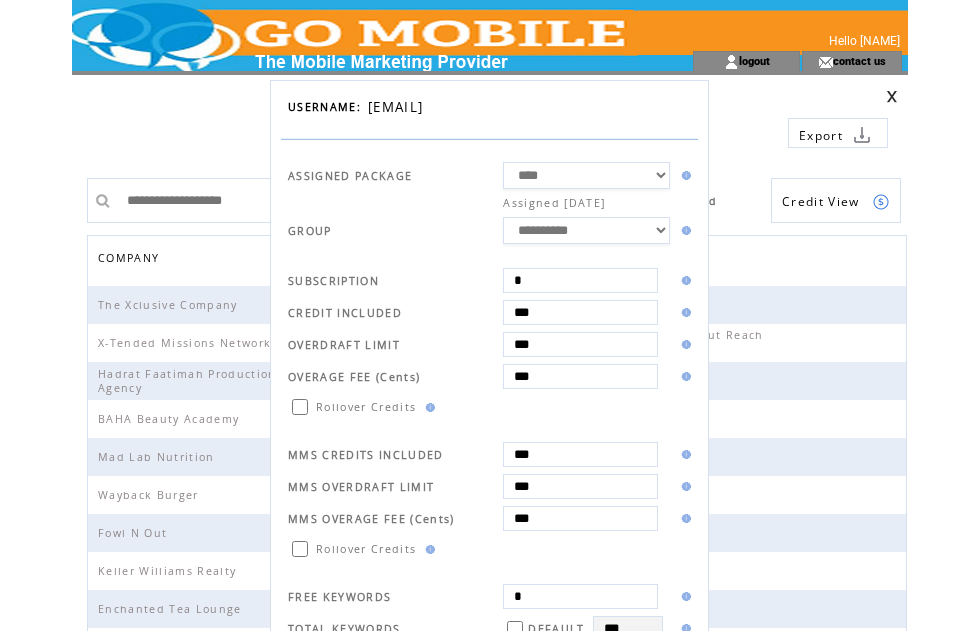 click on "**********" at bounding box center (490, 315) 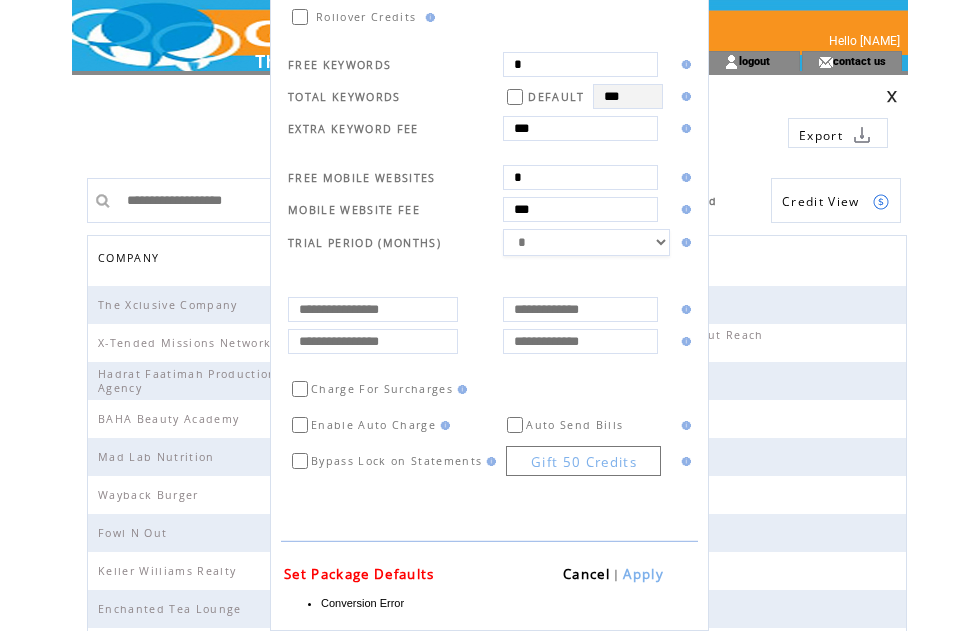 scroll, scrollTop: 536, scrollLeft: 0, axis: vertical 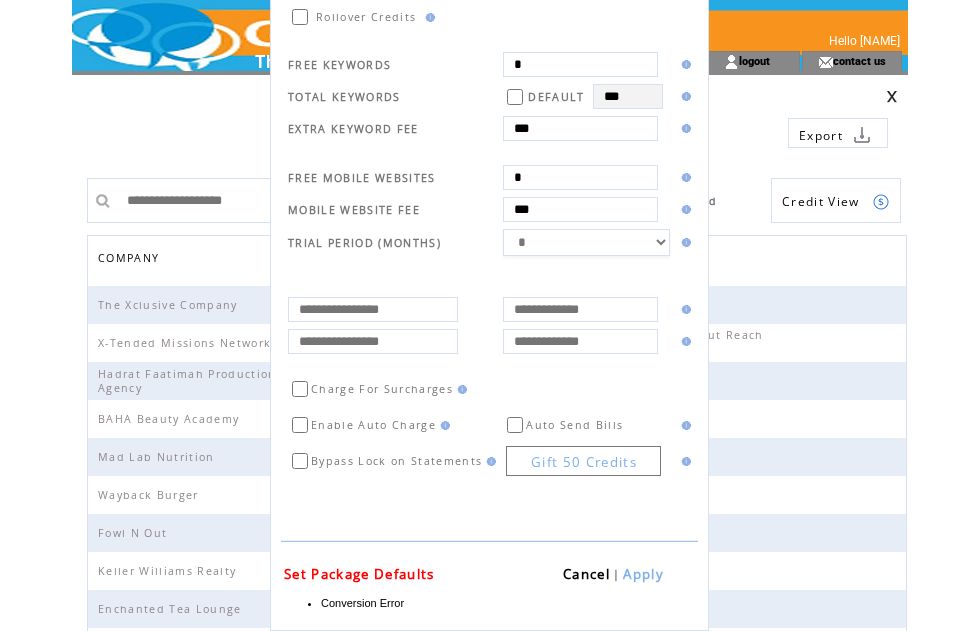 click on "Cancel" at bounding box center (586, 574) 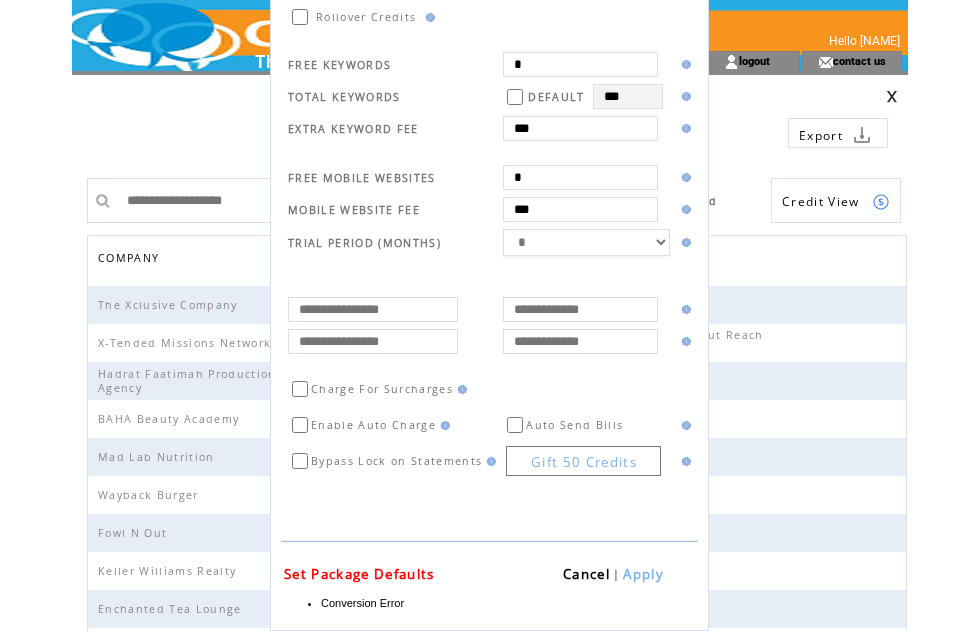 scroll, scrollTop: 536, scrollLeft: 0, axis: vertical 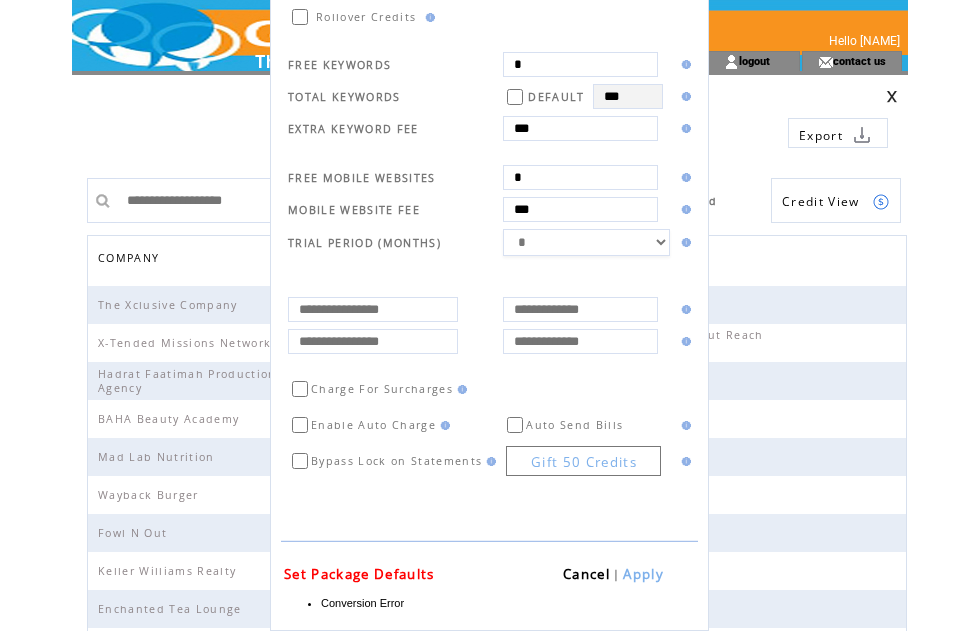 click on "Cancel" at bounding box center (586, 574) 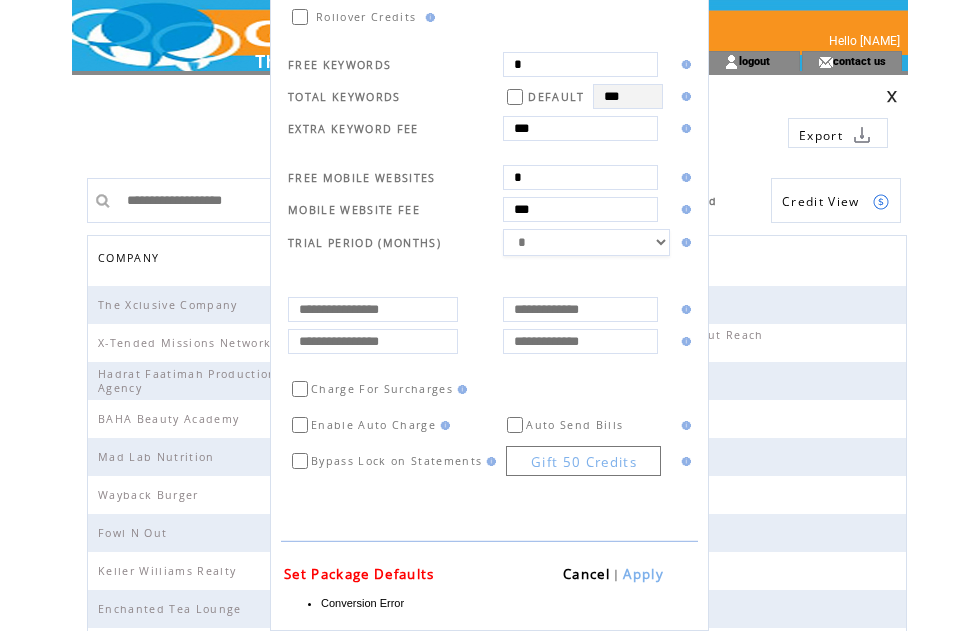 scroll, scrollTop: 536, scrollLeft: 0, axis: vertical 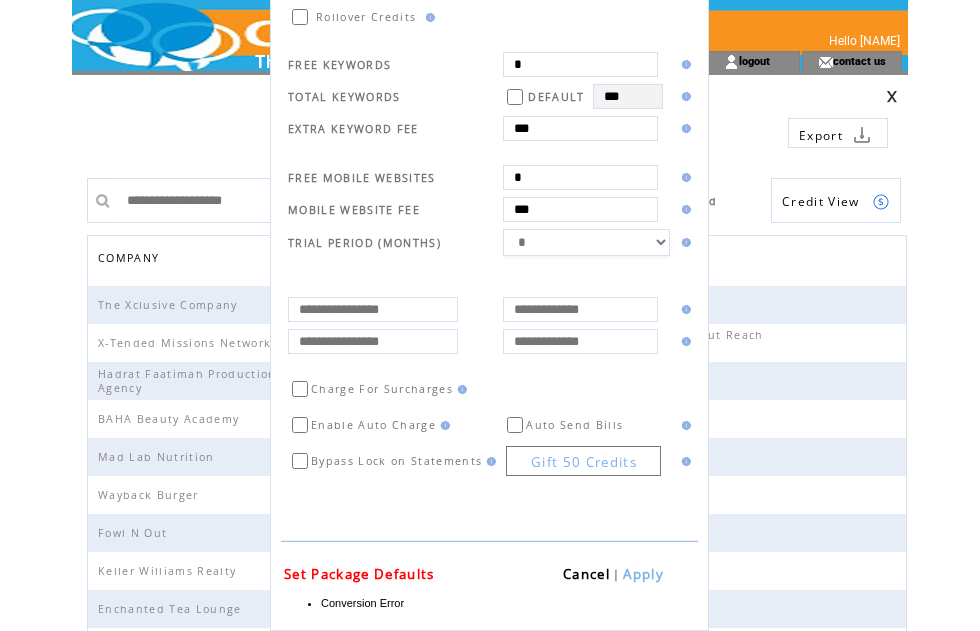 click on "Cancel" at bounding box center [586, 574] 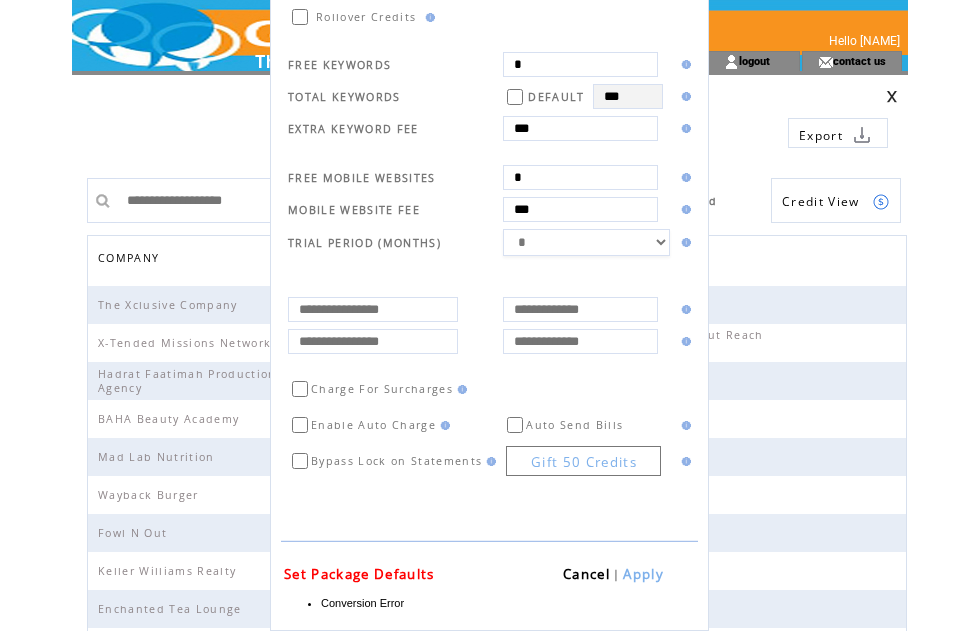 scroll, scrollTop: 536, scrollLeft: 0, axis: vertical 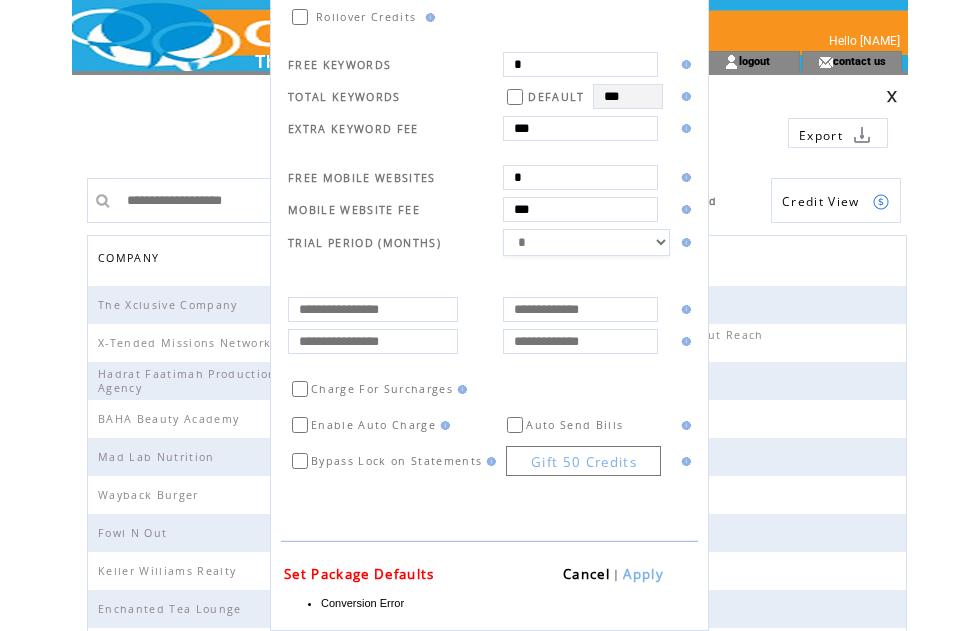 click on "Cancel" at bounding box center (586, 574) 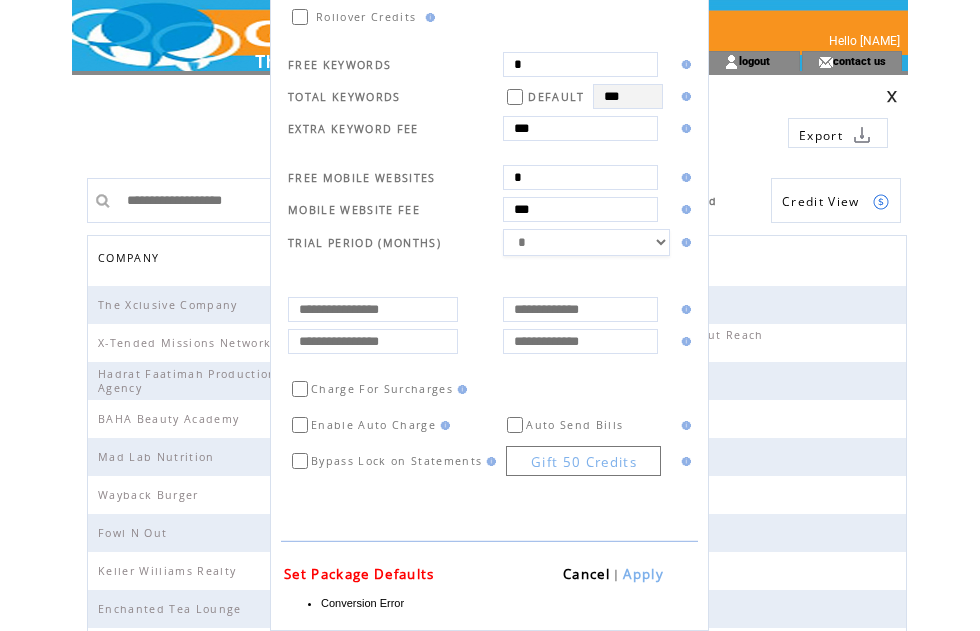 scroll, scrollTop: 536, scrollLeft: 0, axis: vertical 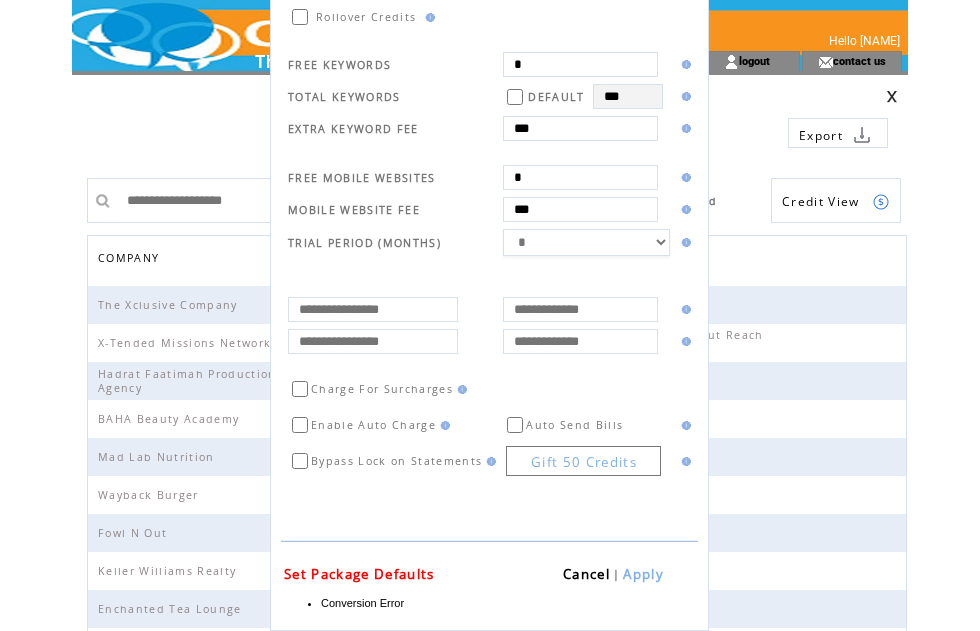 click on "Cancel" at bounding box center (586, 574) 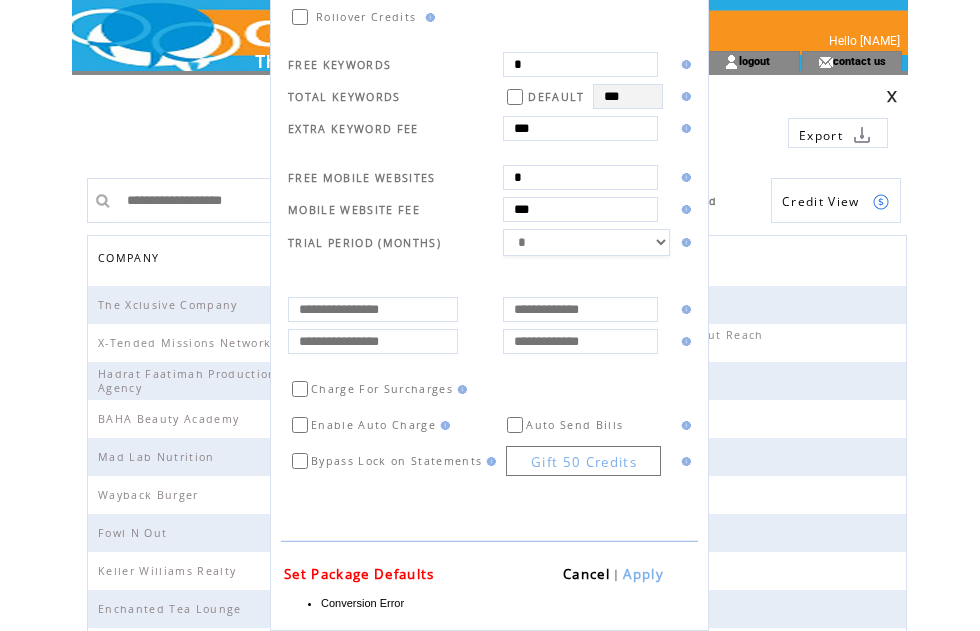 scroll, scrollTop: 536, scrollLeft: 0, axis: vertical 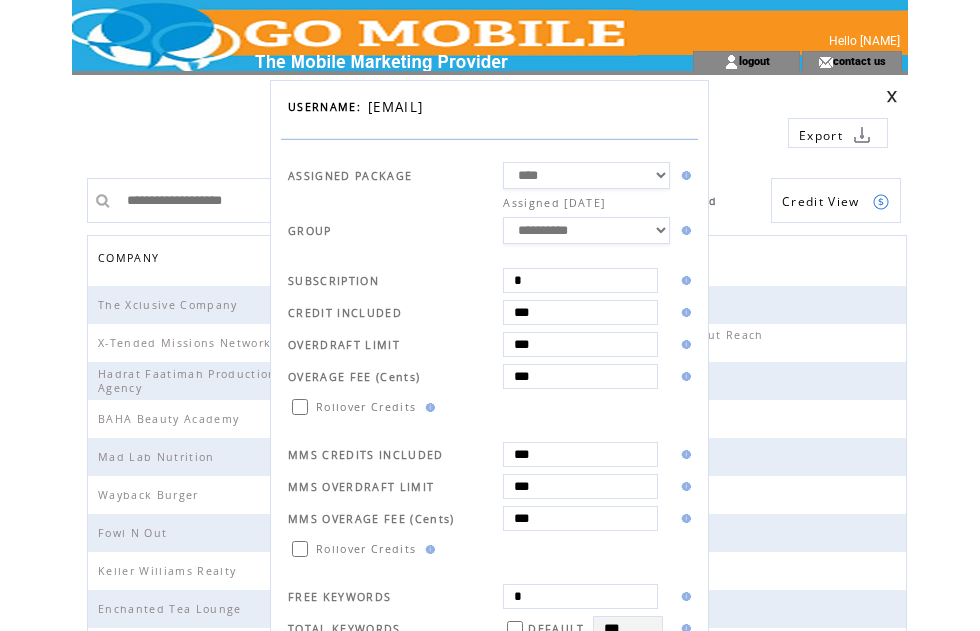 click on "**********" at bounding box center (490, 315) 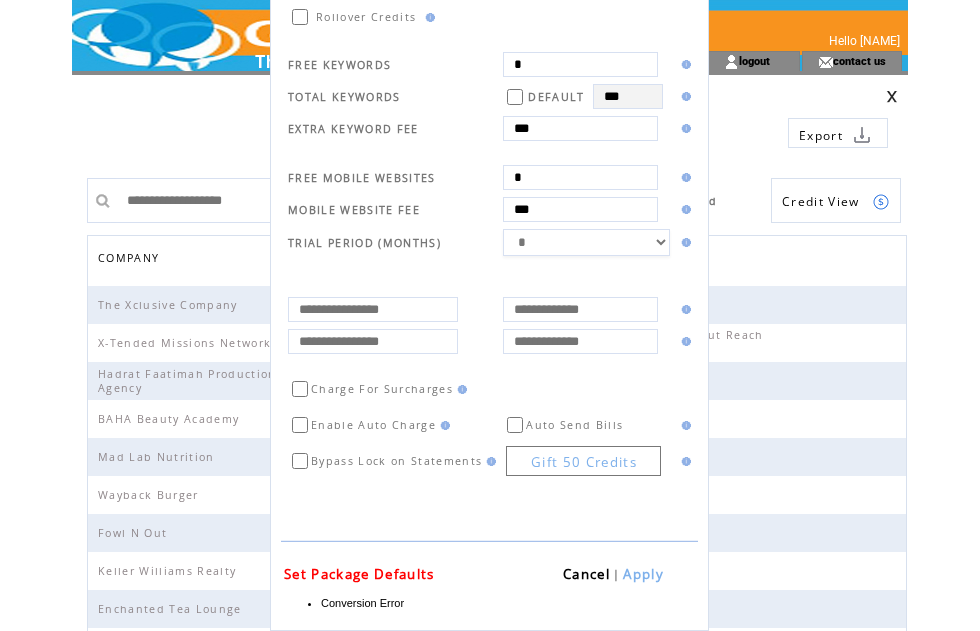 scroll, scrollTop: 536, scrollLeft: 0, axis: vertical 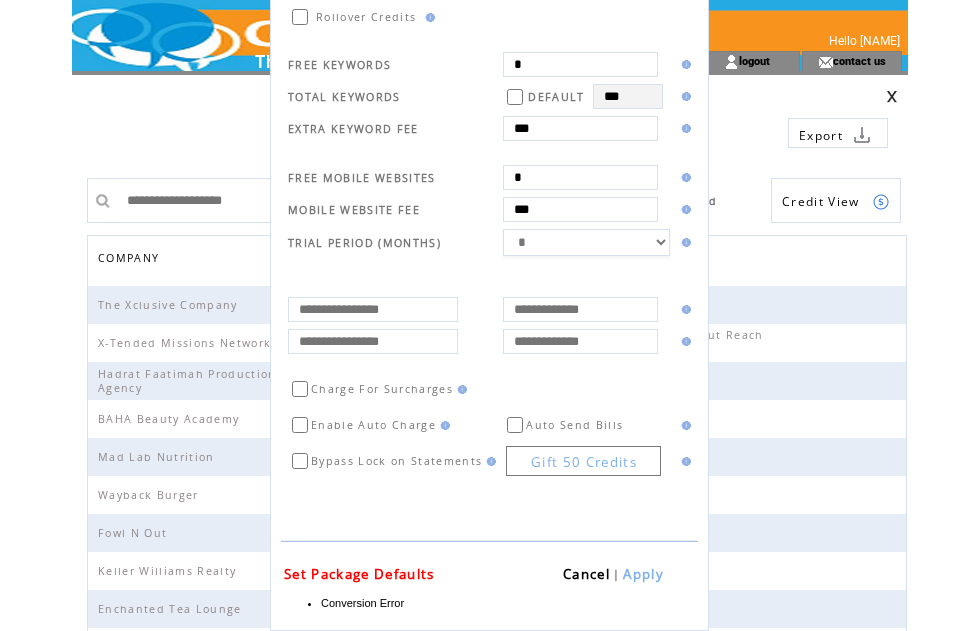 click on "Apply" at bounding box center [643, 574] 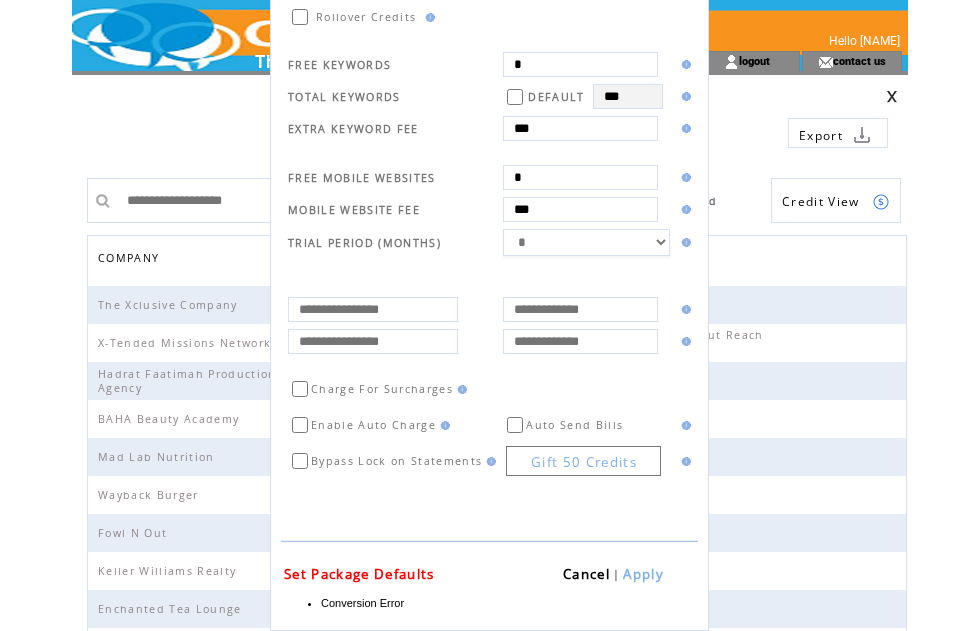 click on "Cancel" at bounding box center (586, 574) 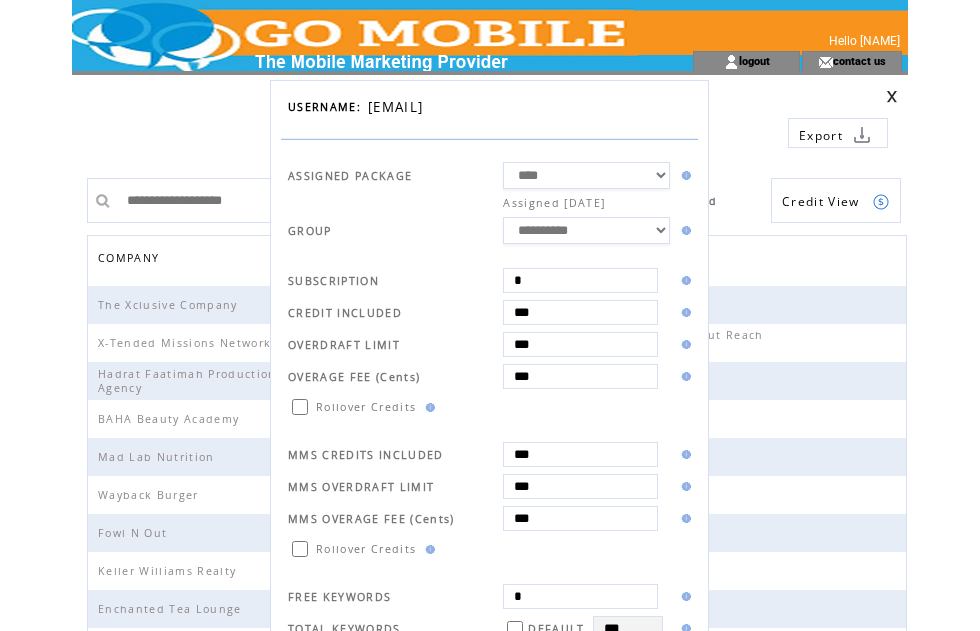 click on "**********" at bounding box center [490, 315] 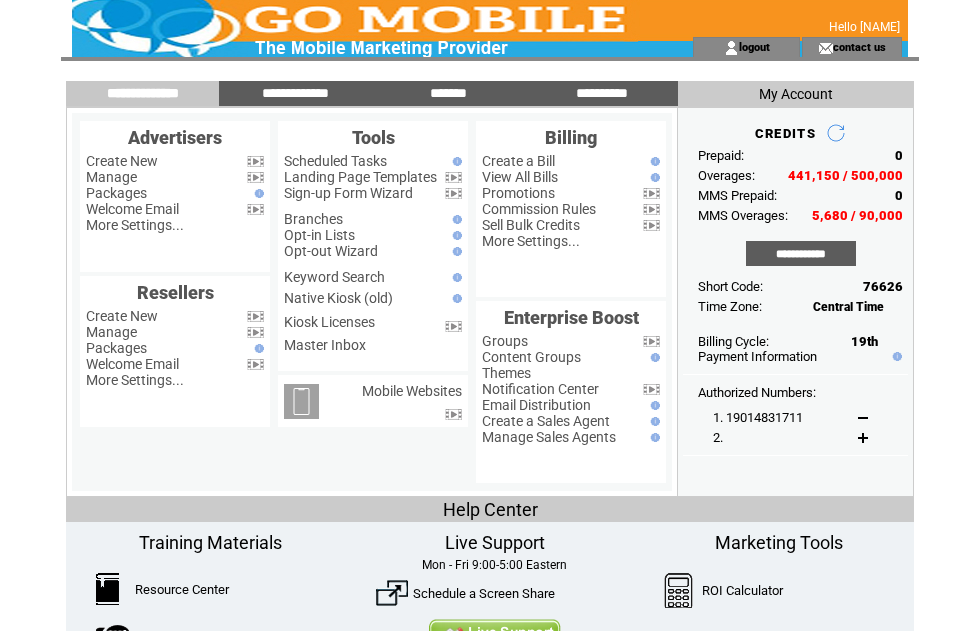 scroll, scrollTop: 16, scrollLeft: 0, axis: vertical 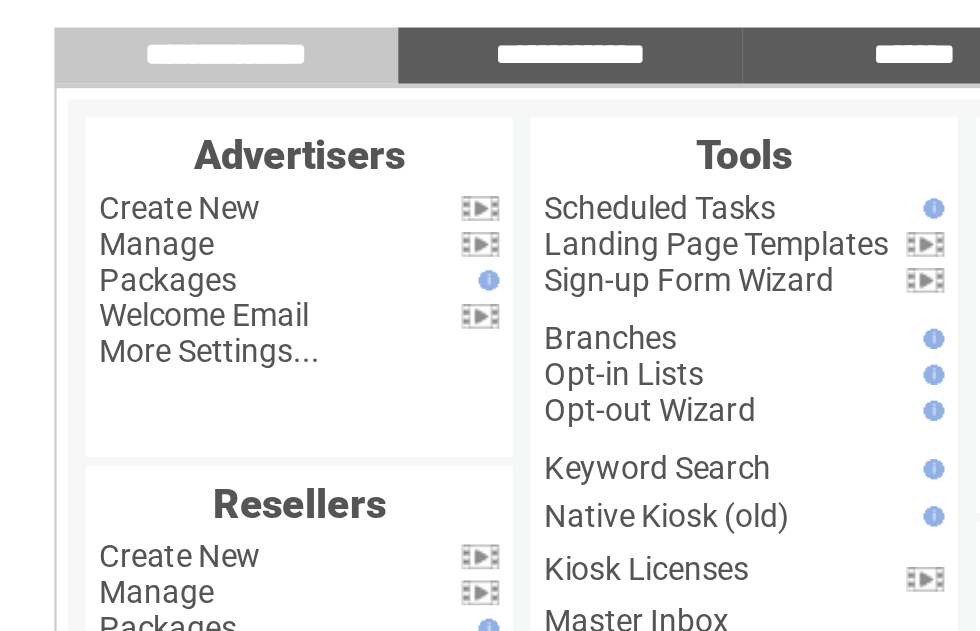 click on "Manage" at bounding box center (111, 175) 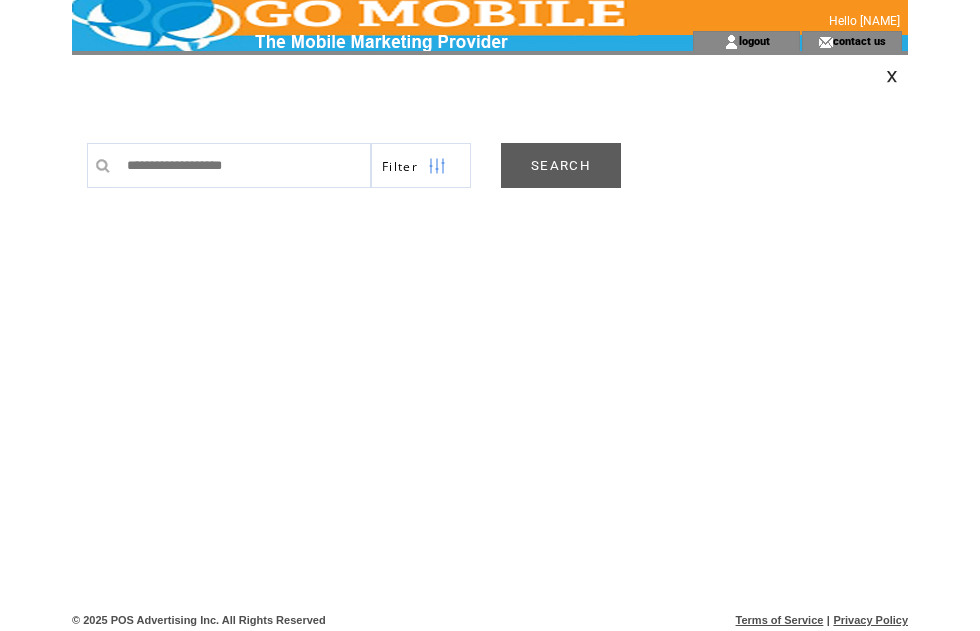 scroll, scrollTop: 20, scrollLeft: 0, axis: vertical 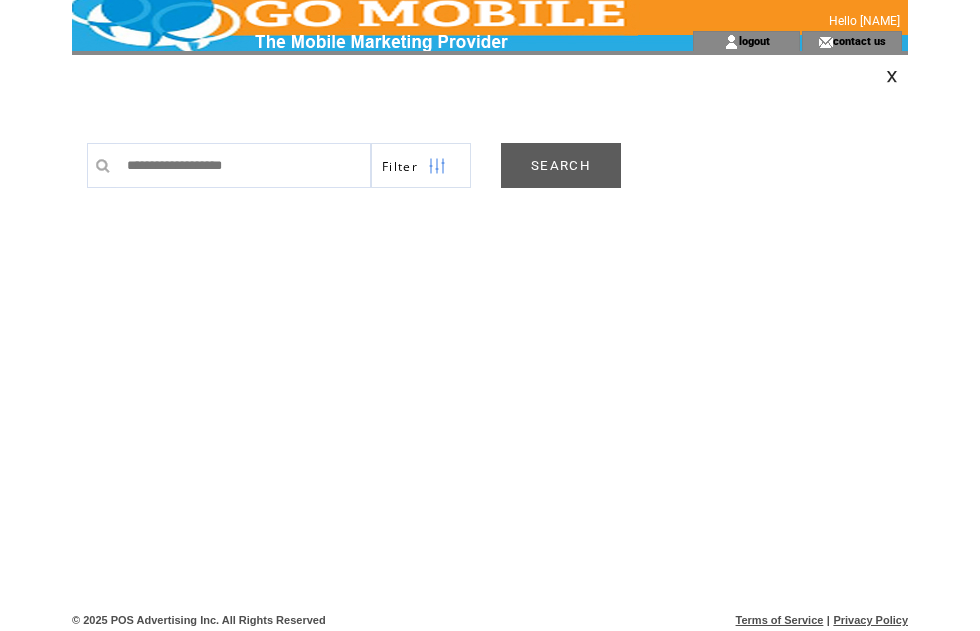 click on "SEARCH" at bounding box center (561, 165) 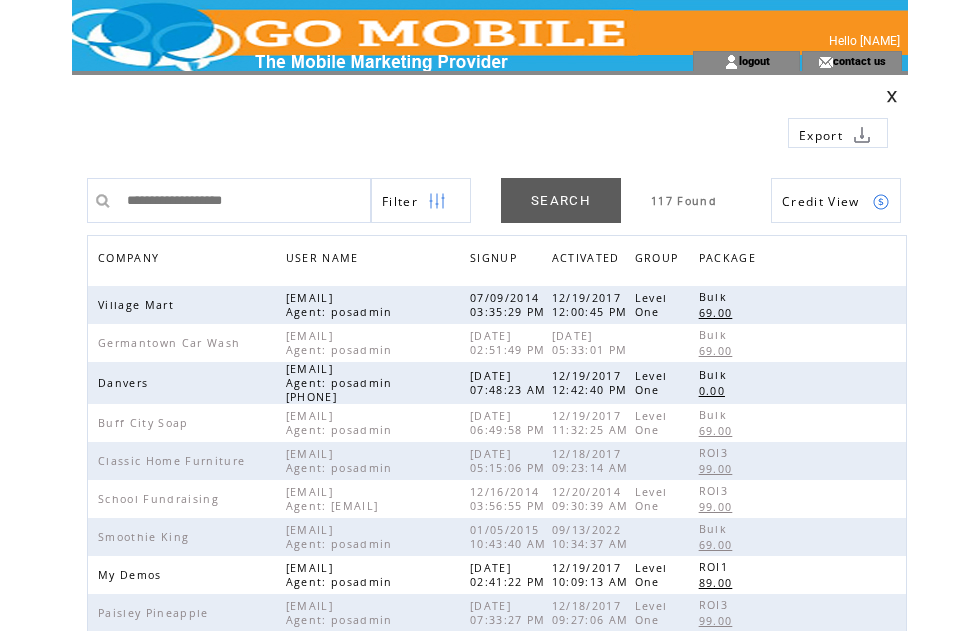 scroll, scrollTop: 0, scrollLeft: 0, axis: both 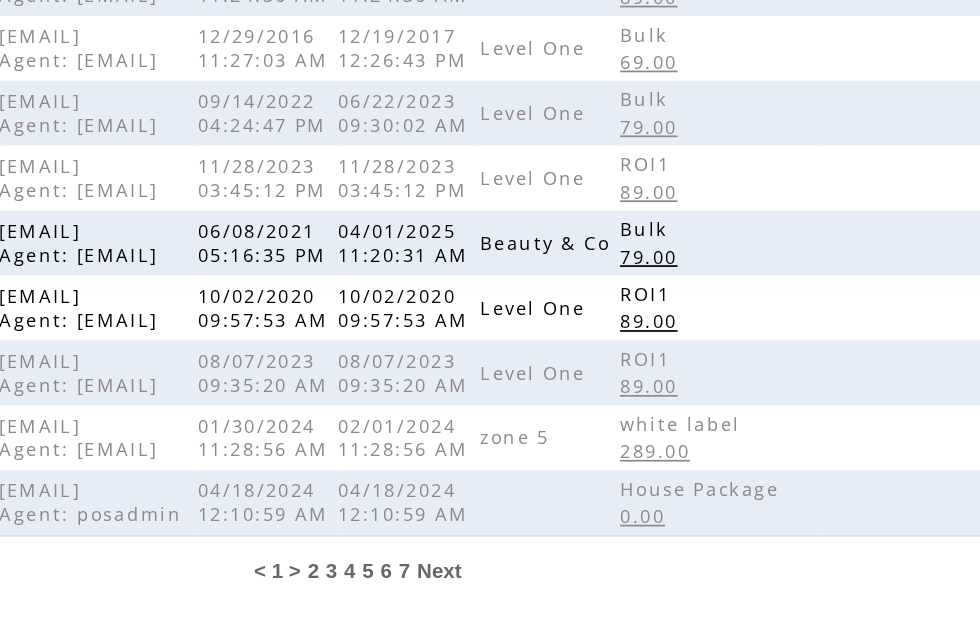 click on "5" at bounding box center (505, 541) 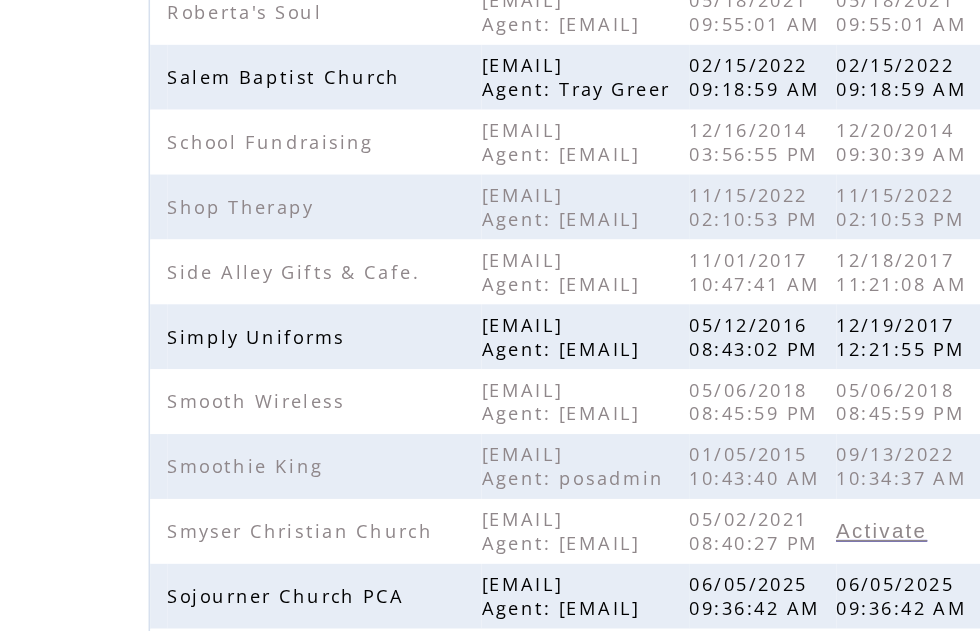 scroll, scrollTop: 402, scrollLeft: 0, axis: vertical 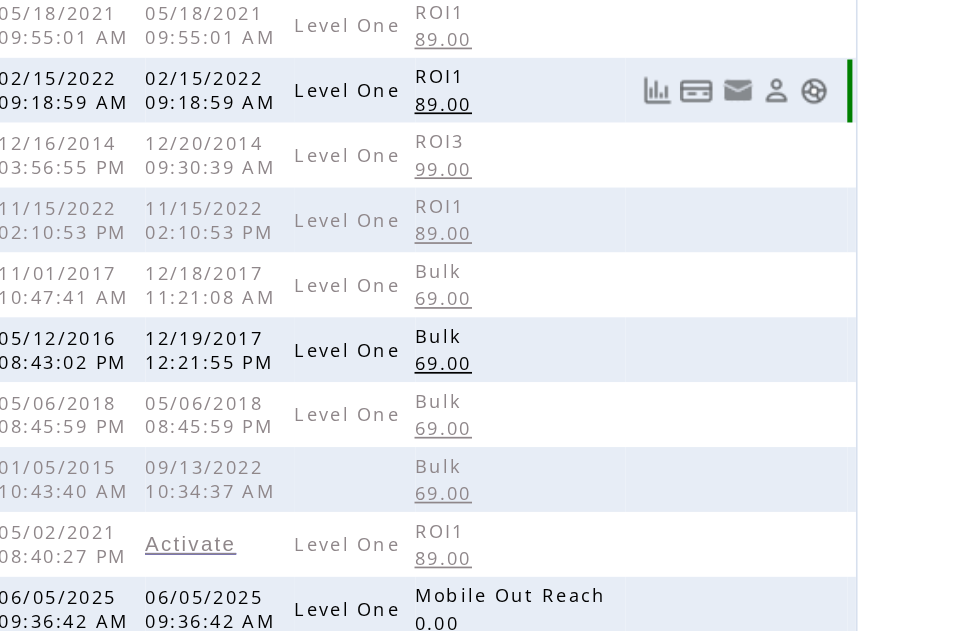 click at bounding box center (881, 55) 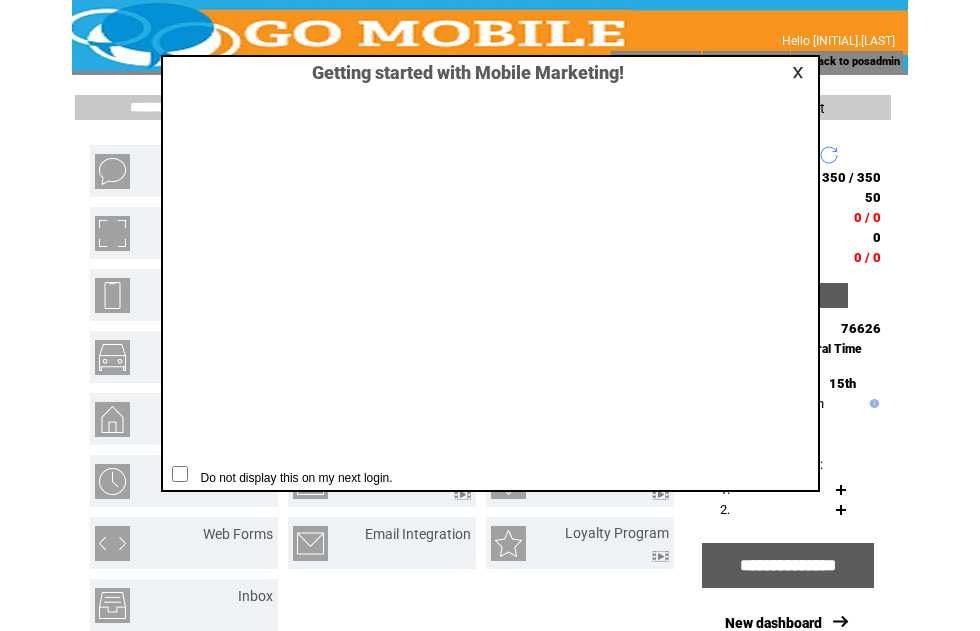 scroll, scrollTop: 1, scrollLeft: 0, axis: vertical 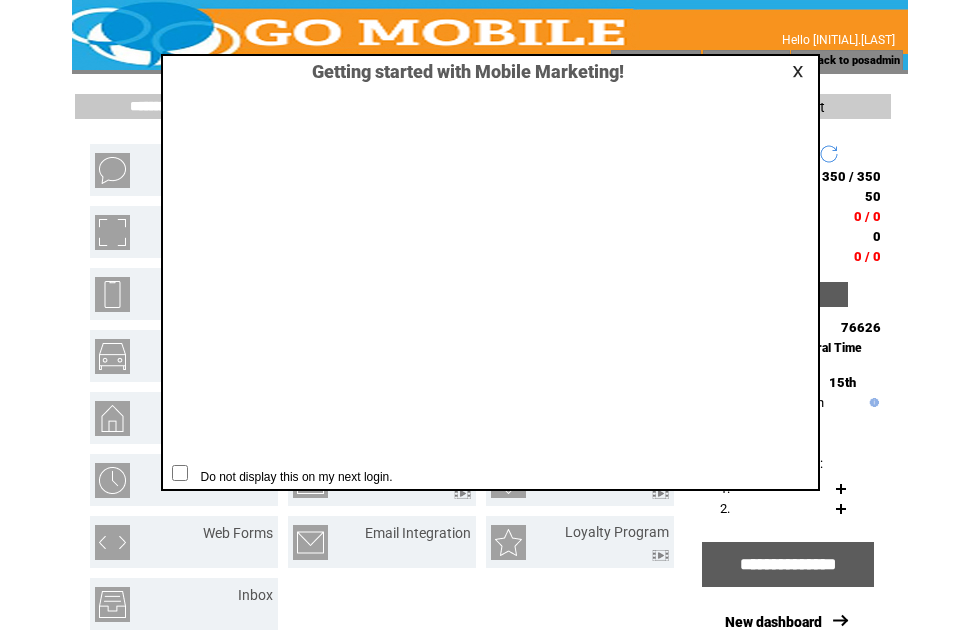 click at bounding box center [801, 71] 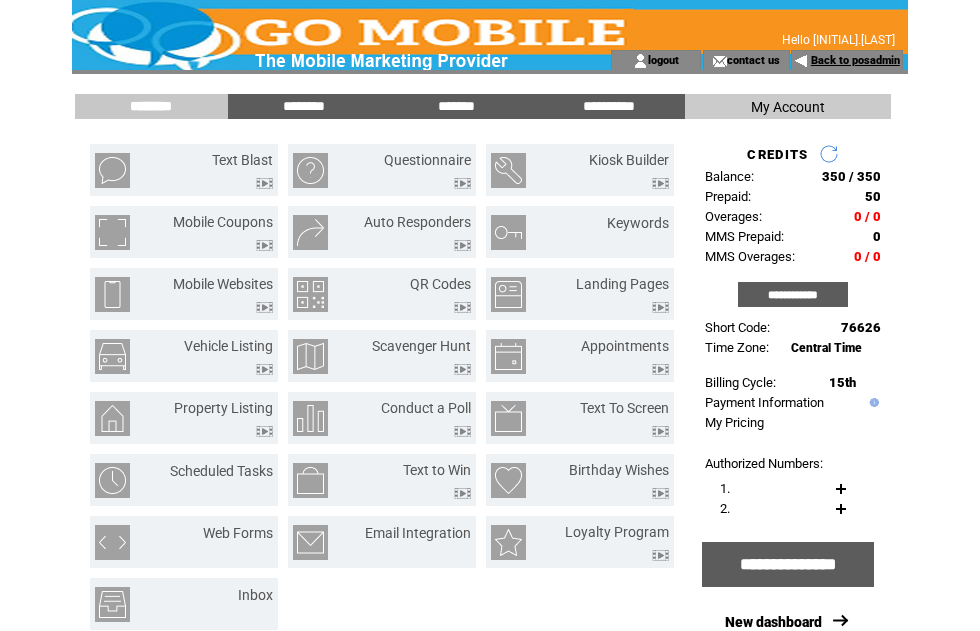 click on "Back to posadmin" at bounding box center (855, 60) 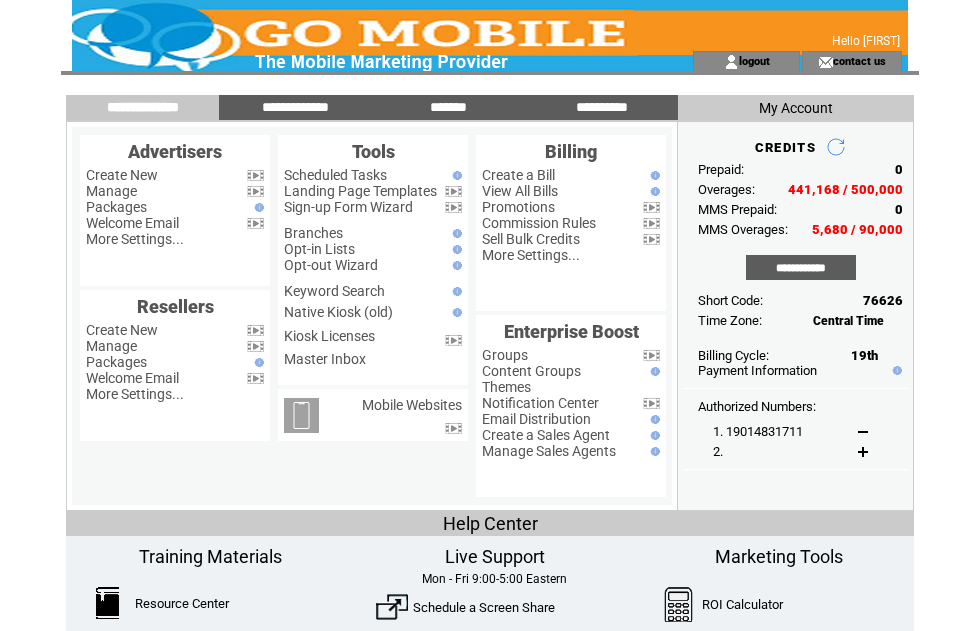 scroll, scrollTop: 75, scrollLeft: 16, axis: both 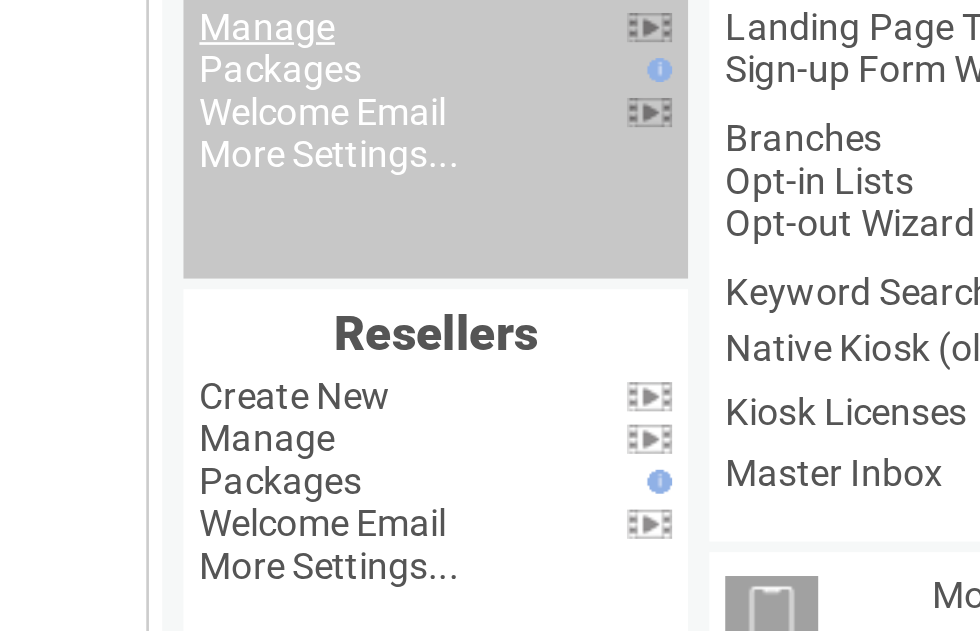 click on "Manage" at bounding box center [111, 116] 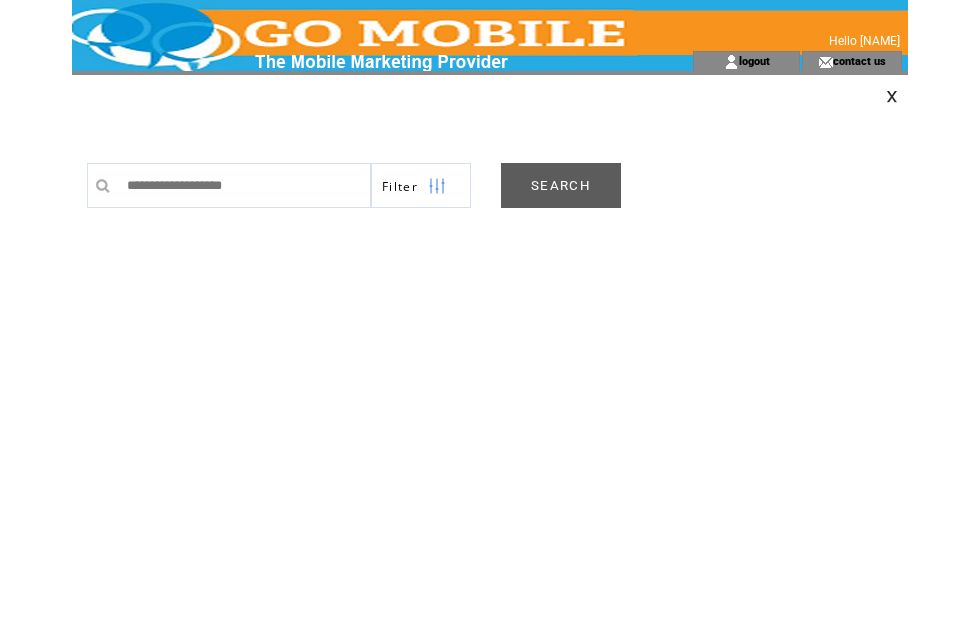 scroll, scrollTop: 0, scrollLeft: 0, axis: both 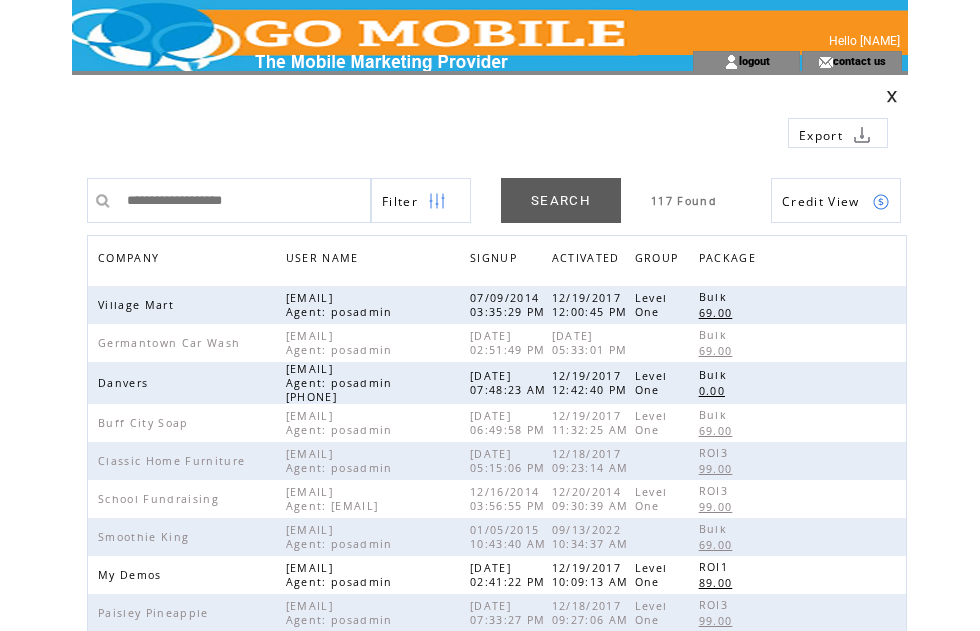 click on "COMPANY" at bounding box center [131, 260] 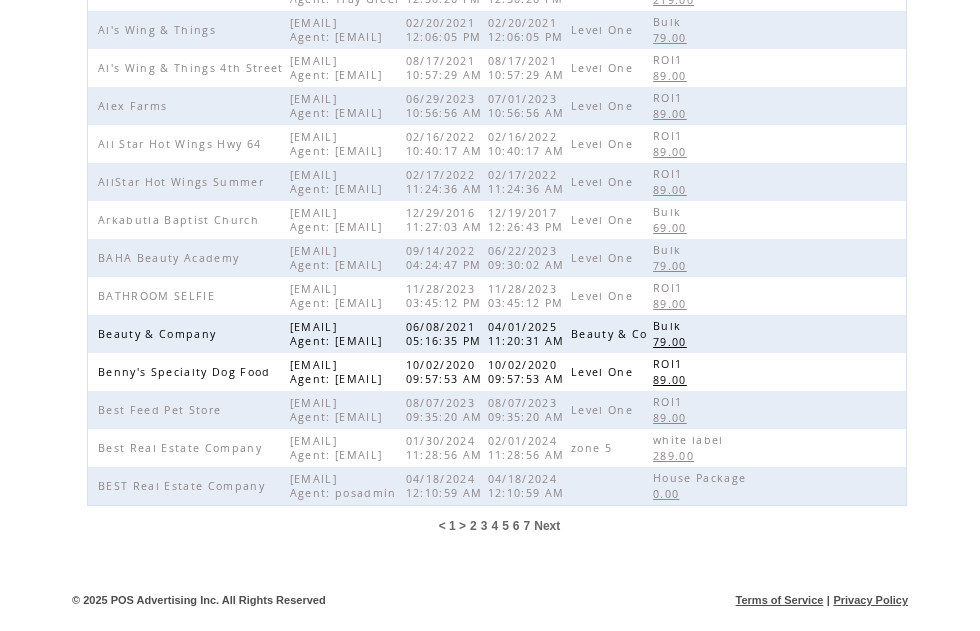 scroll, scrollTop: 629, scrollLeft: 0, axis: vertical 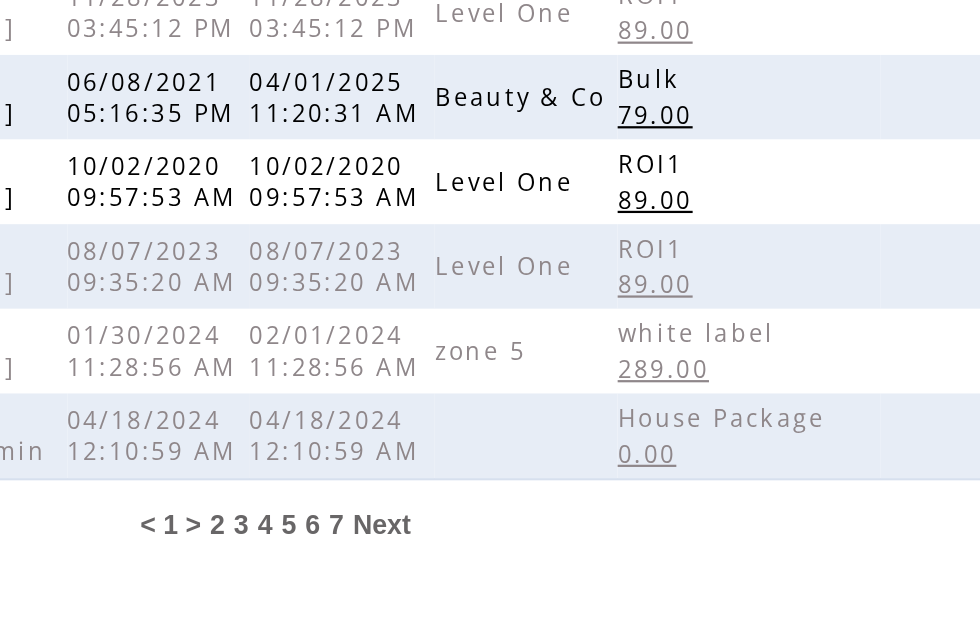 click on "7" at bounding box center [527, 541] 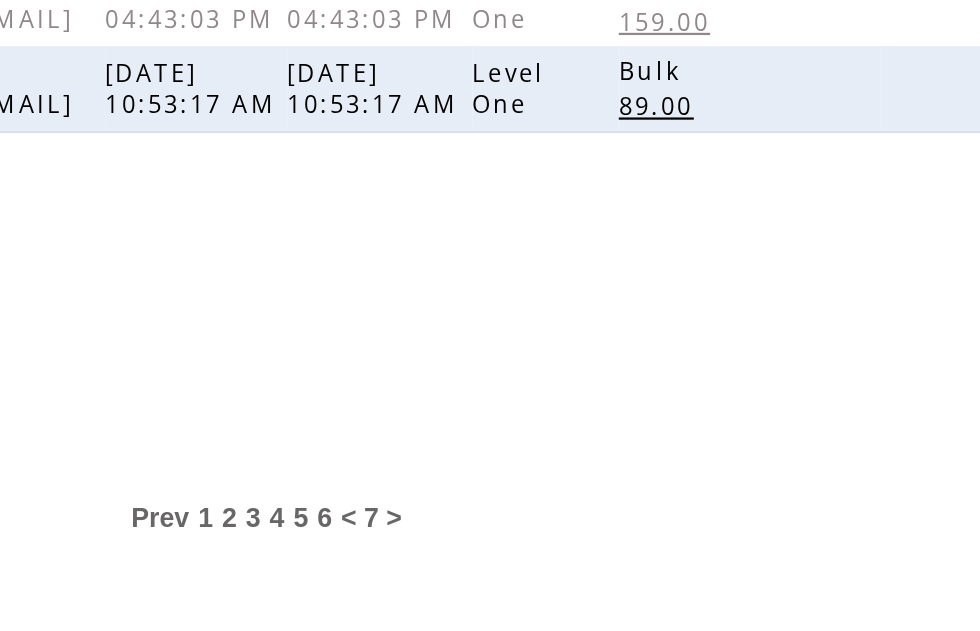 scroll, scrollTop: 42, scrollLeft: 0, axis: vertical 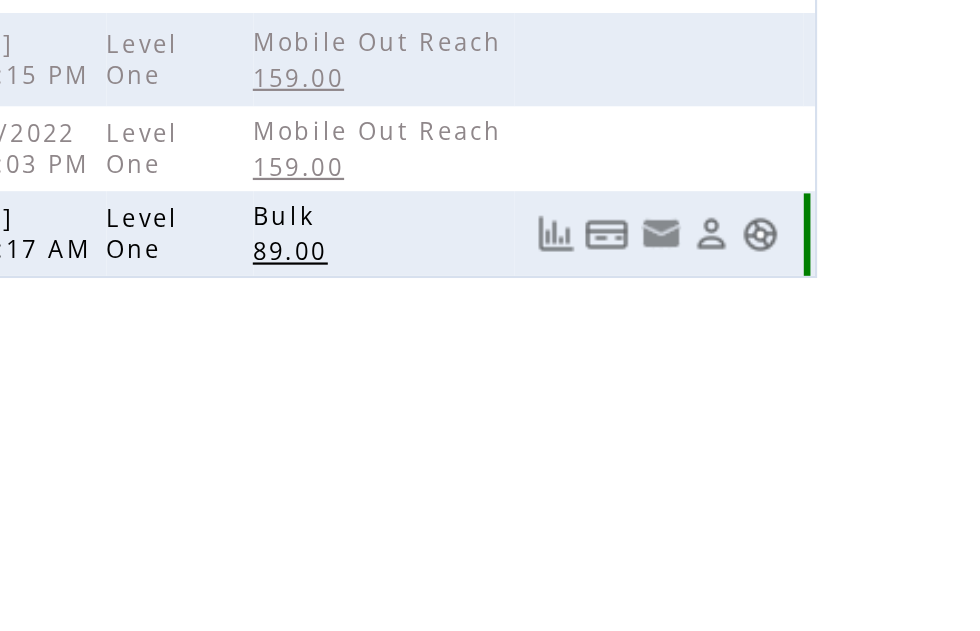 click at bounding box center (859, 345) 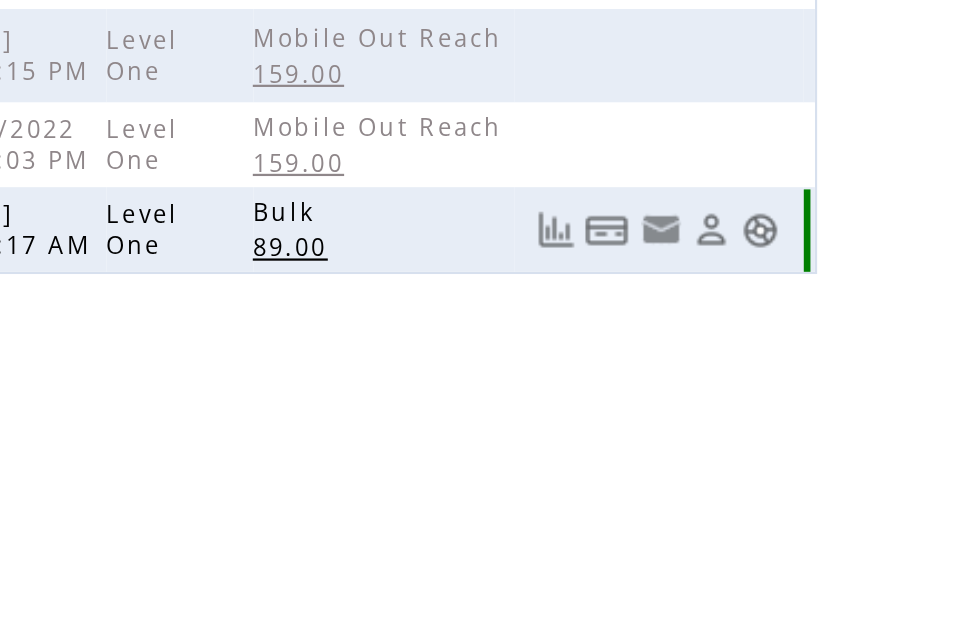 click at bounding box center (881, 385) 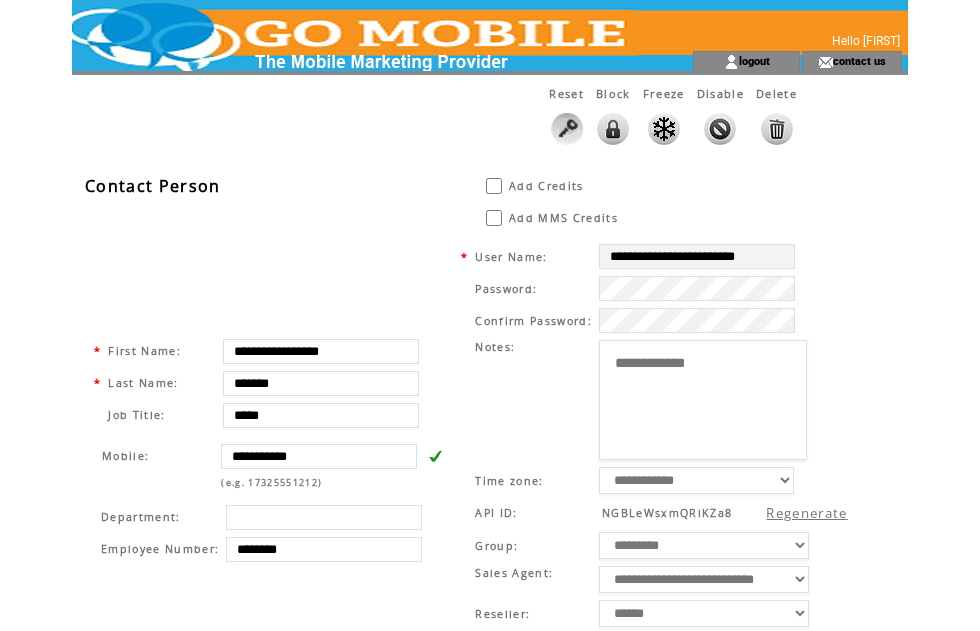 scroll, scrollTop: 19, scrollLeft: 0, axis: vertical 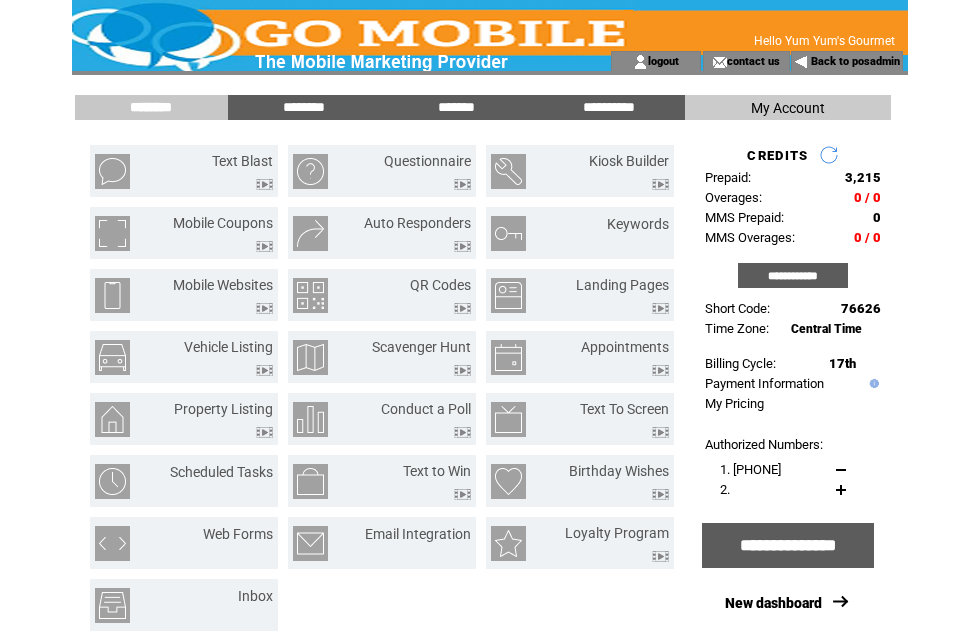 click on "Text Blast" at bounding box center (242, 161) 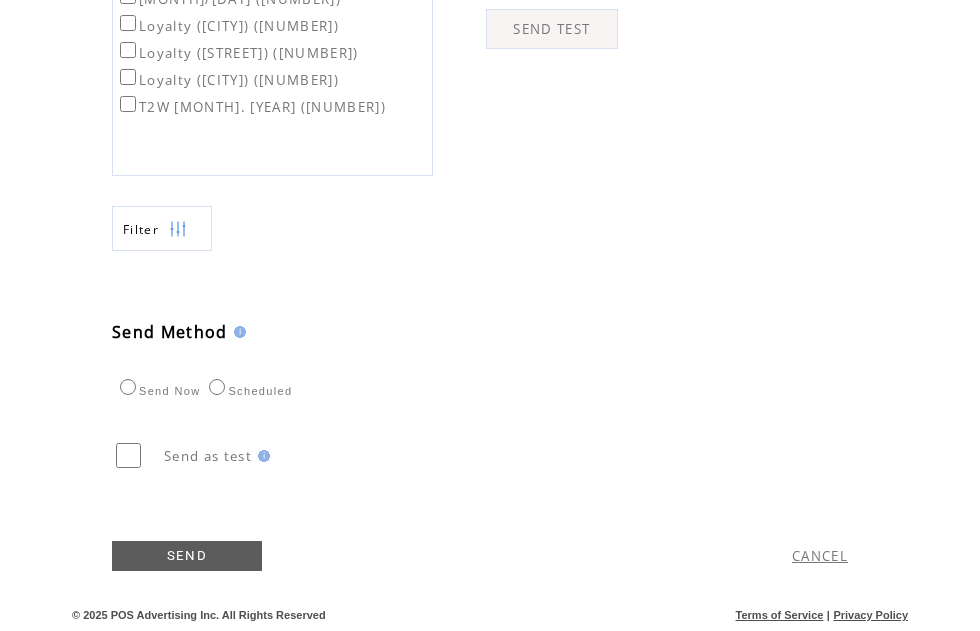 scroll, scrollTop: 784, scrollLeft: 0, axis: vertical 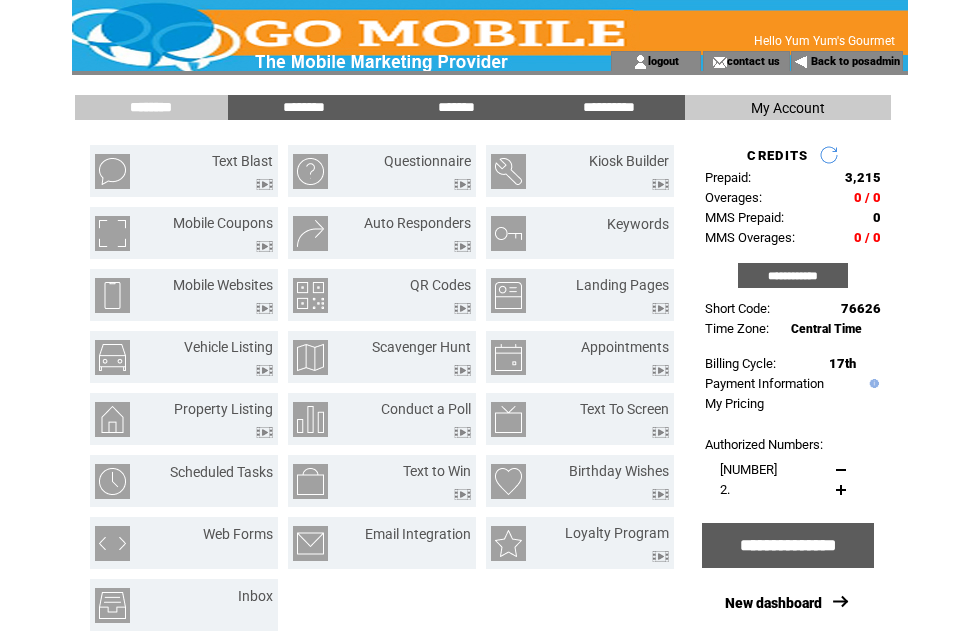 click on "********" at bounding box center [304, 107] 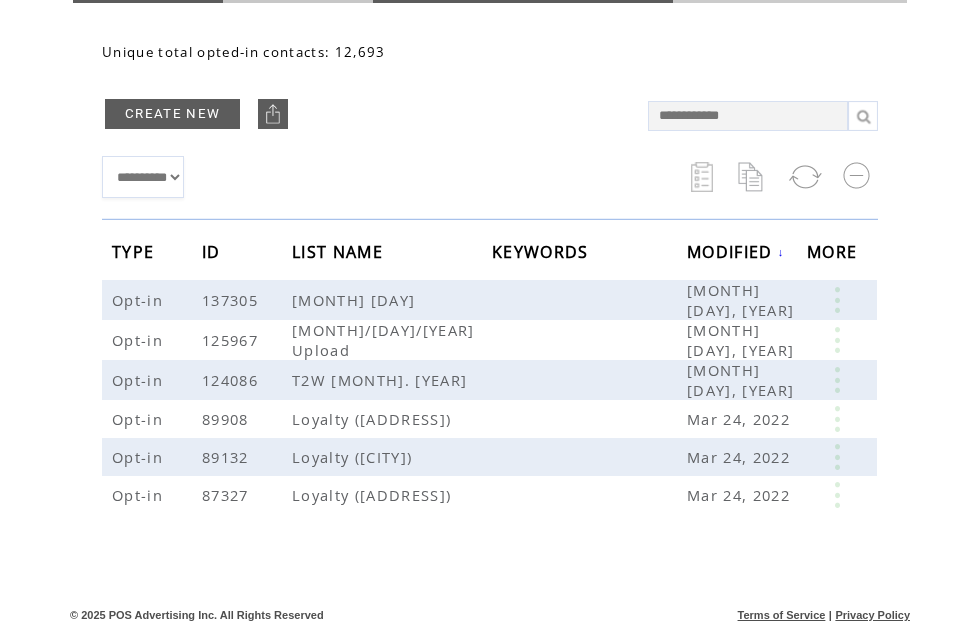 scroll, scrollTop: 119, scrollLeft: 0, axis: vertical 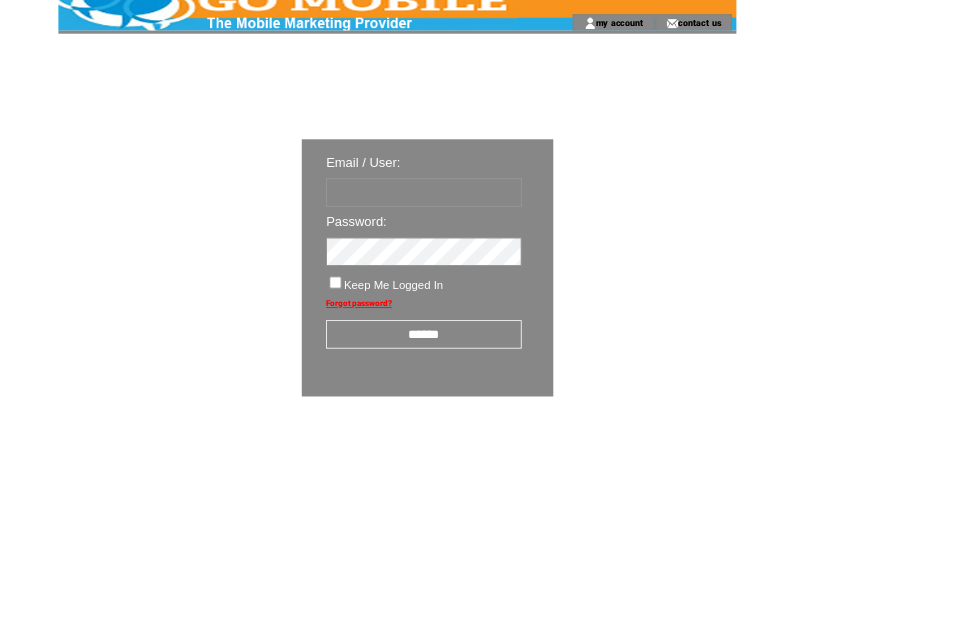 type on "********" 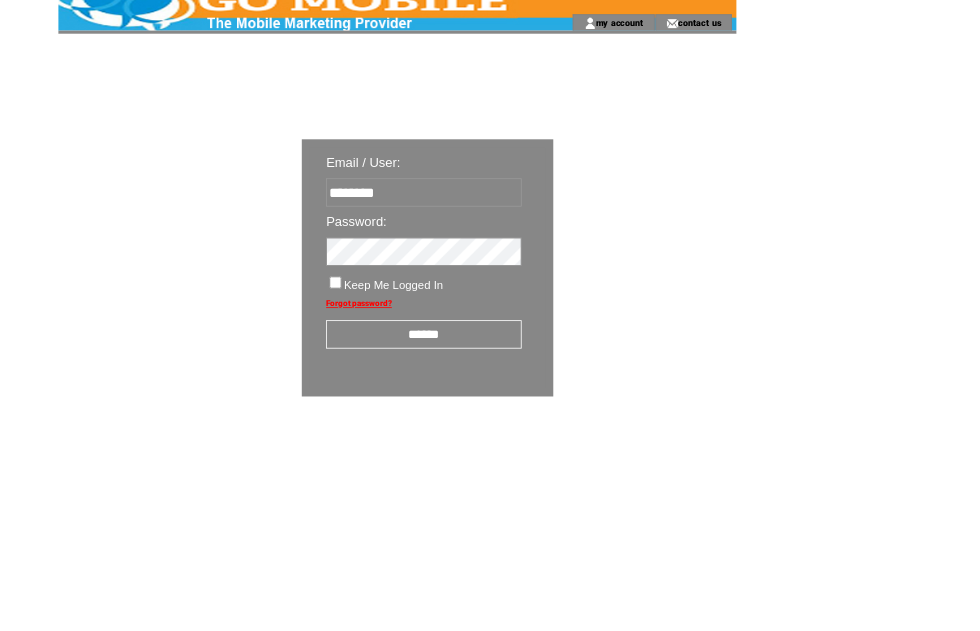 scroll, scrollTop: 34, scrollLeft: 0, axis: vertical 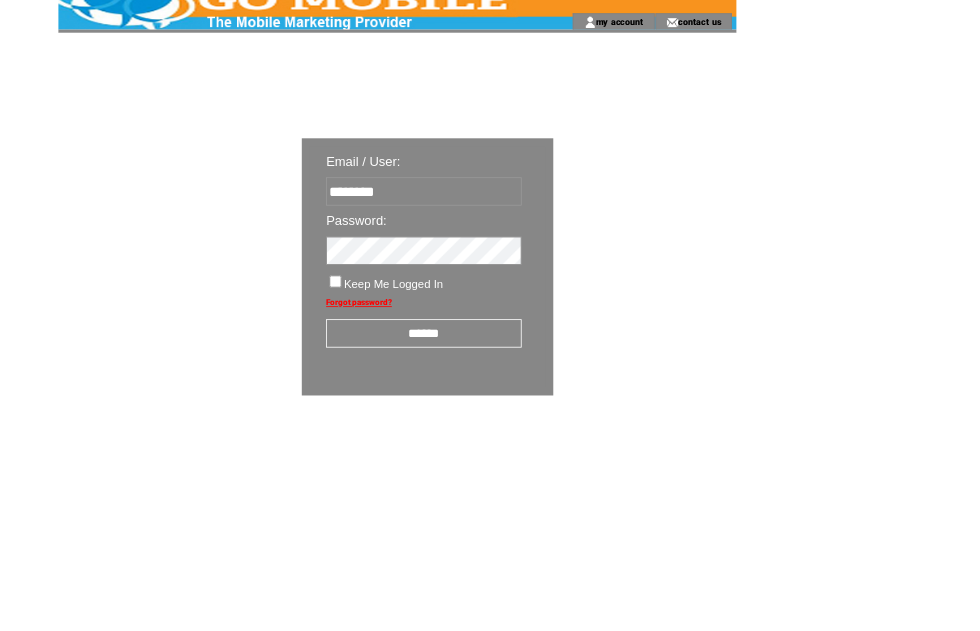 click on "******" at bounding box center [522, 411] 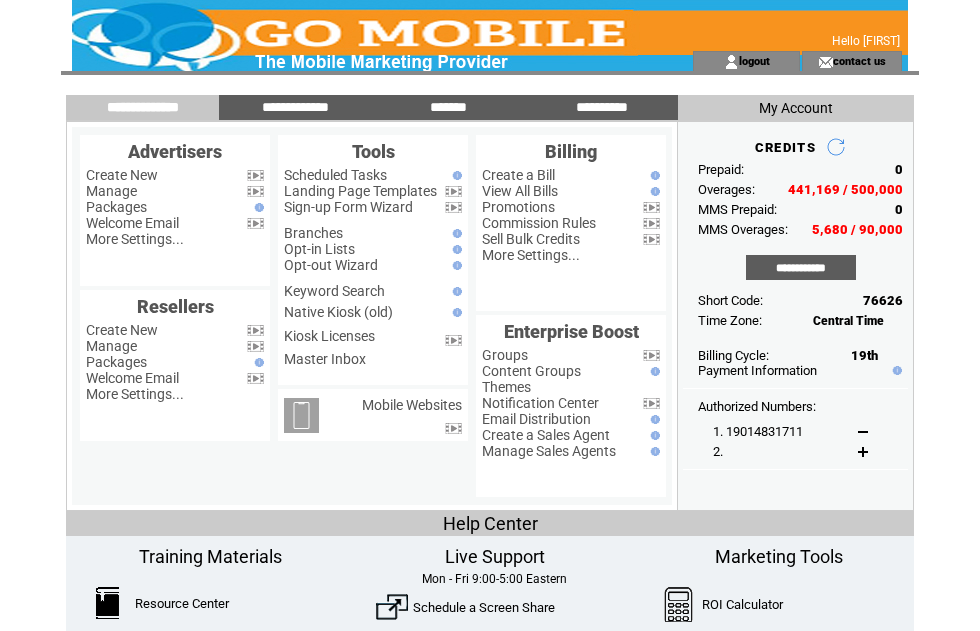 scroll, scrollTop: 0, scrollLeft: 0, axis: both 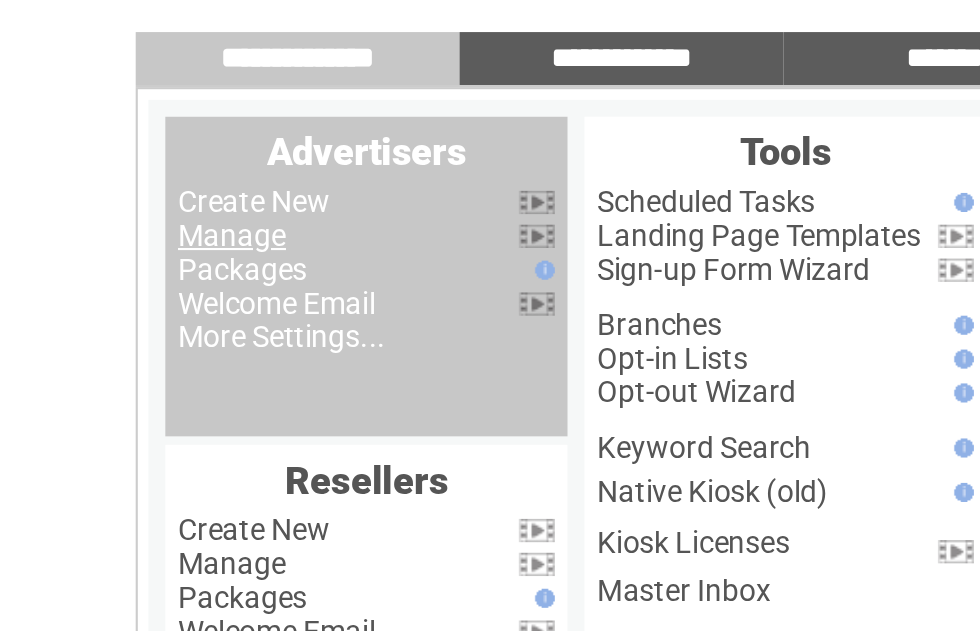 click on "Manage" at bounding box center (111, 191) 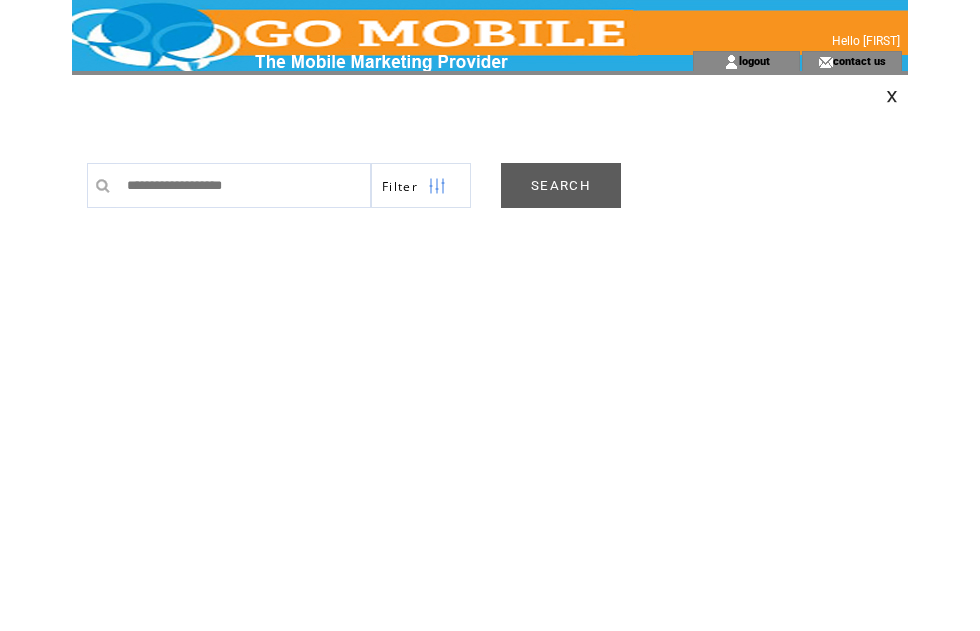 scroll, scrollTop: 0, scrollLeft: 0, axis: both 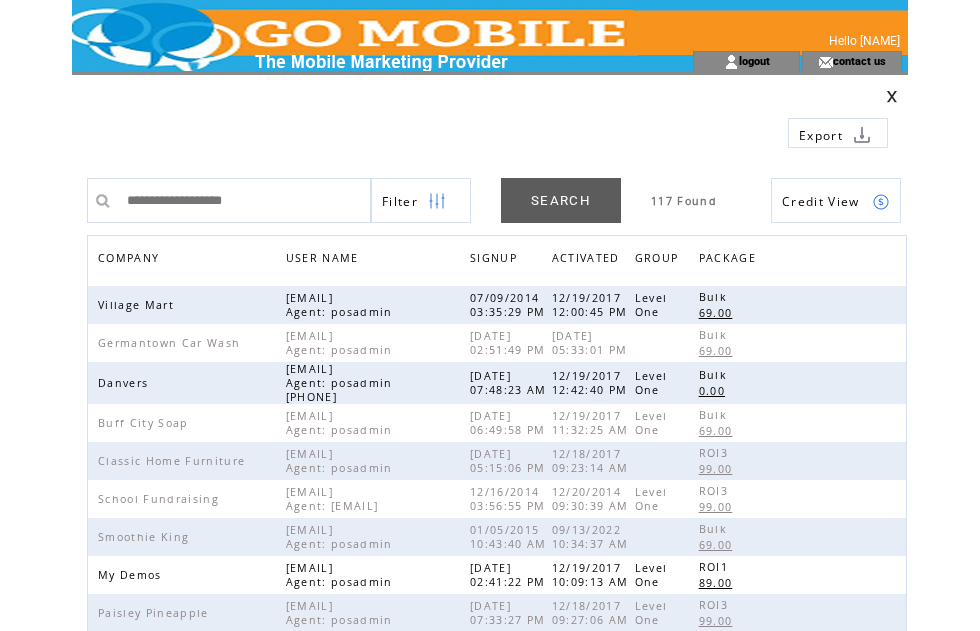 click on "COMPANY" at bounding box center [131, 260] 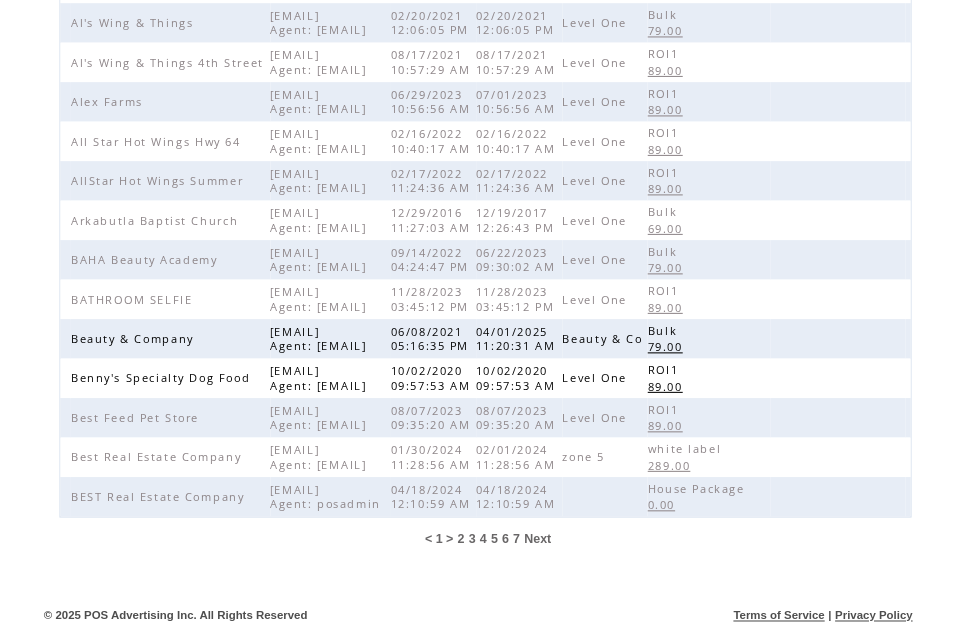 scroll, scrollTop: 630, scrollLeft: 0, axis: vertical 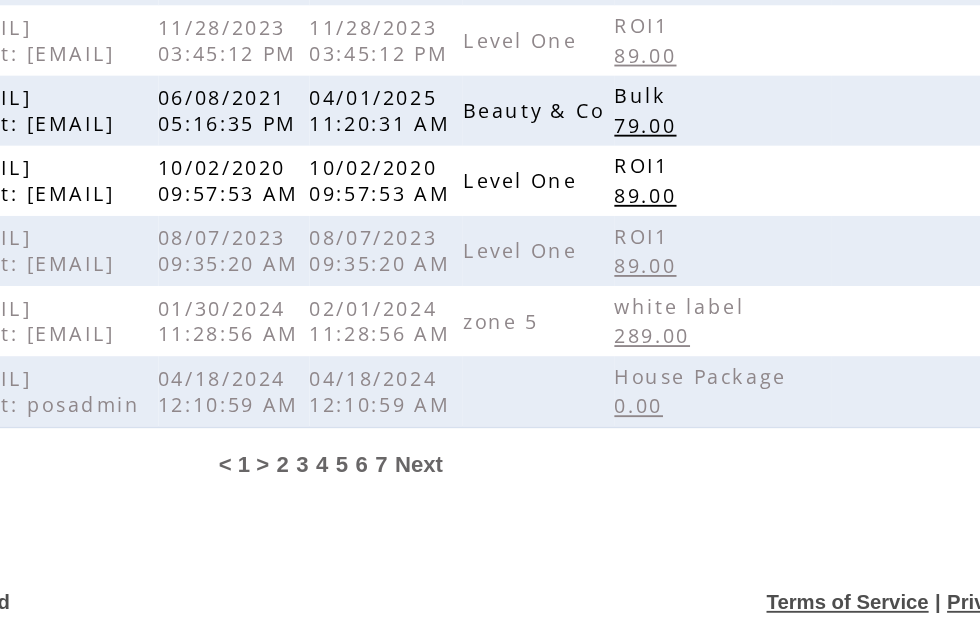 click on "7" at bounding box center [527, 541] 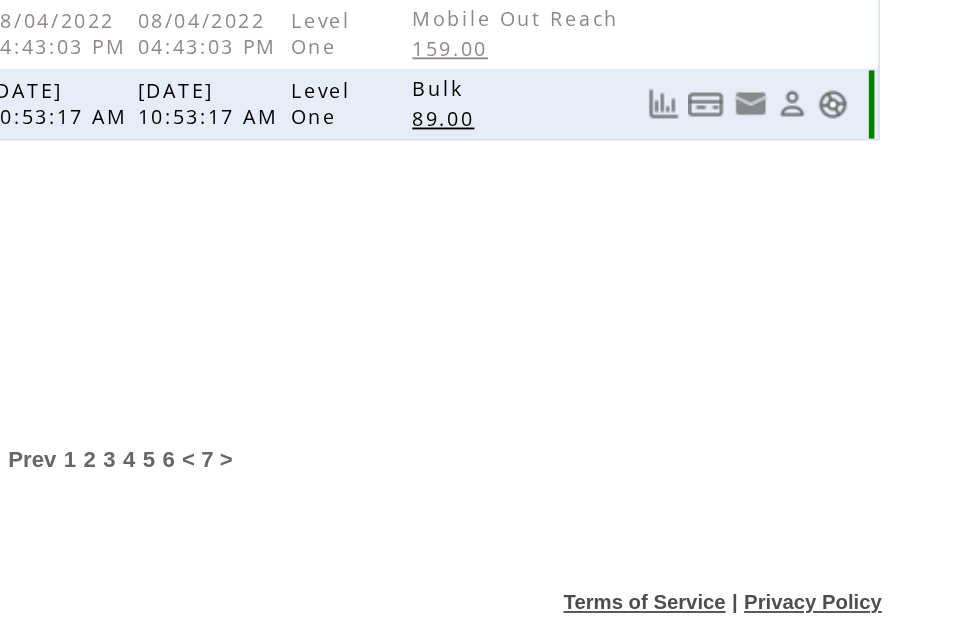 click at bounding box center [859, 345] 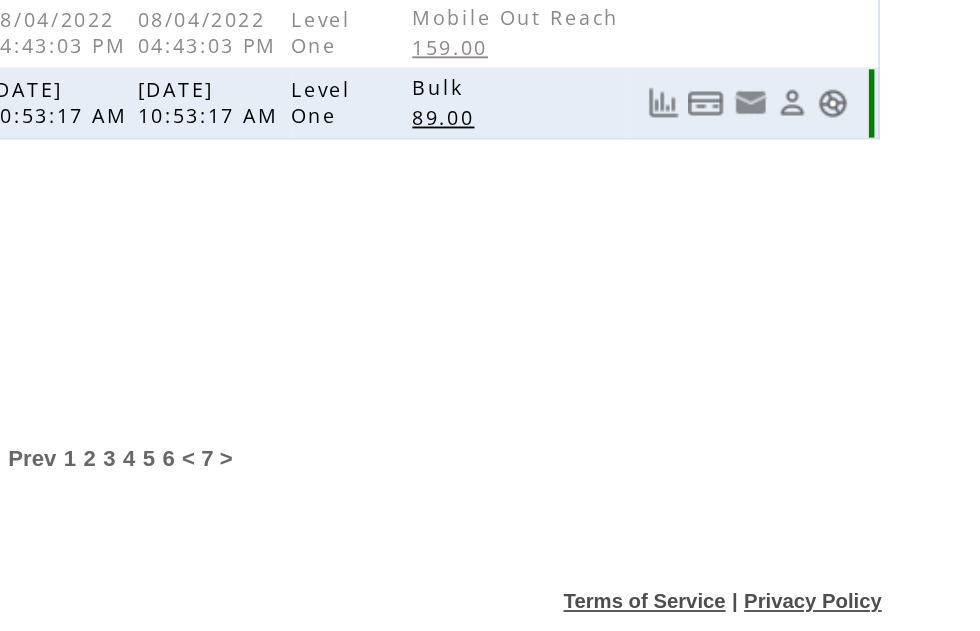 click on "89.00" at bounding box center (673, 353) 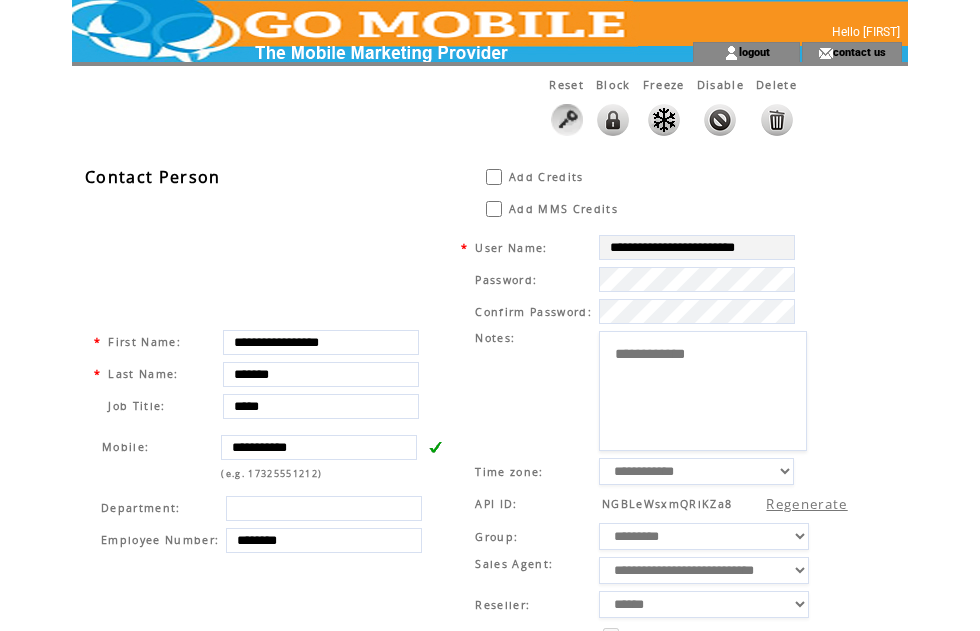 scroll, scrollTop: 0, scrollLeft: 0, axis: both 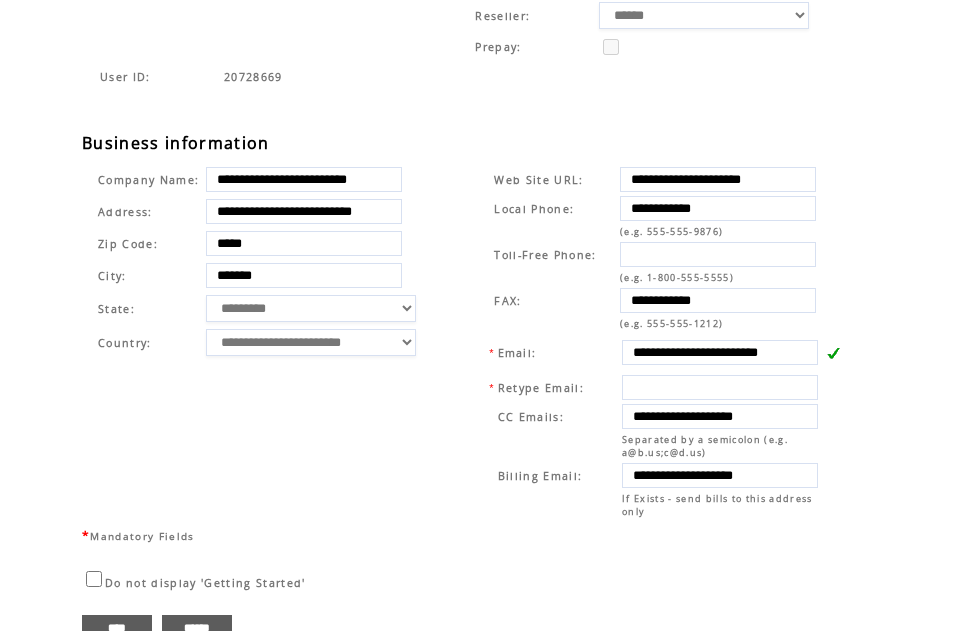 click on "****" at bounding box center [117, 627] 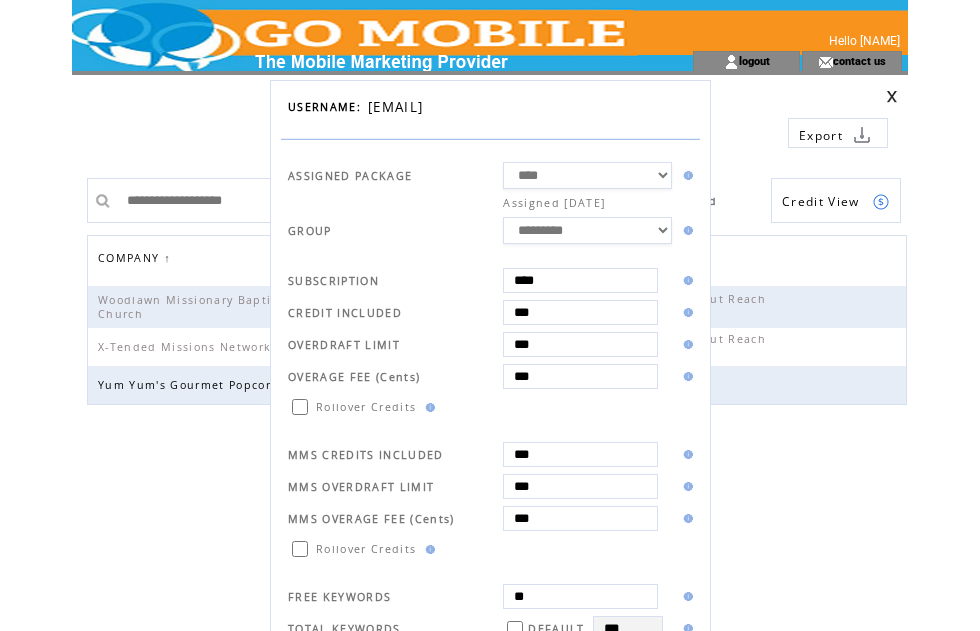 scroll, scrollTop: 0, scrollLeft: 0, axis: both 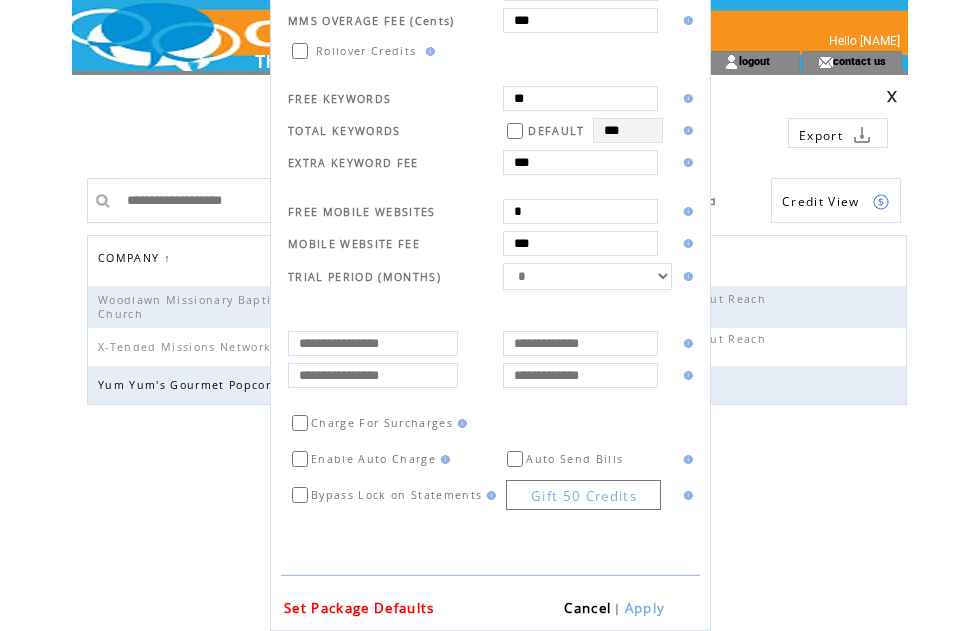 click on "Apply" at bounding box center [645, 608] 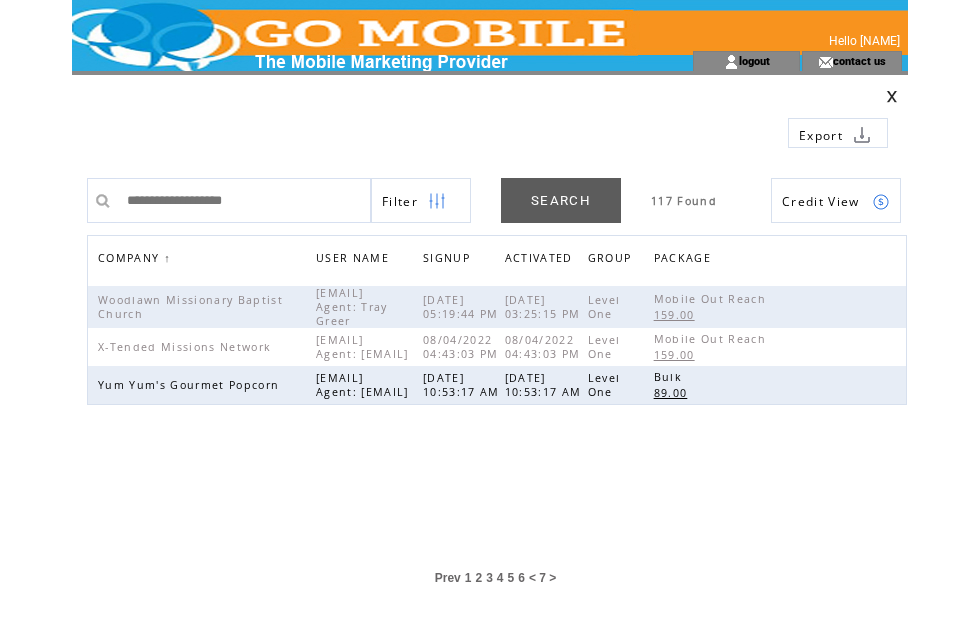 click at bounding box center (892, 96) 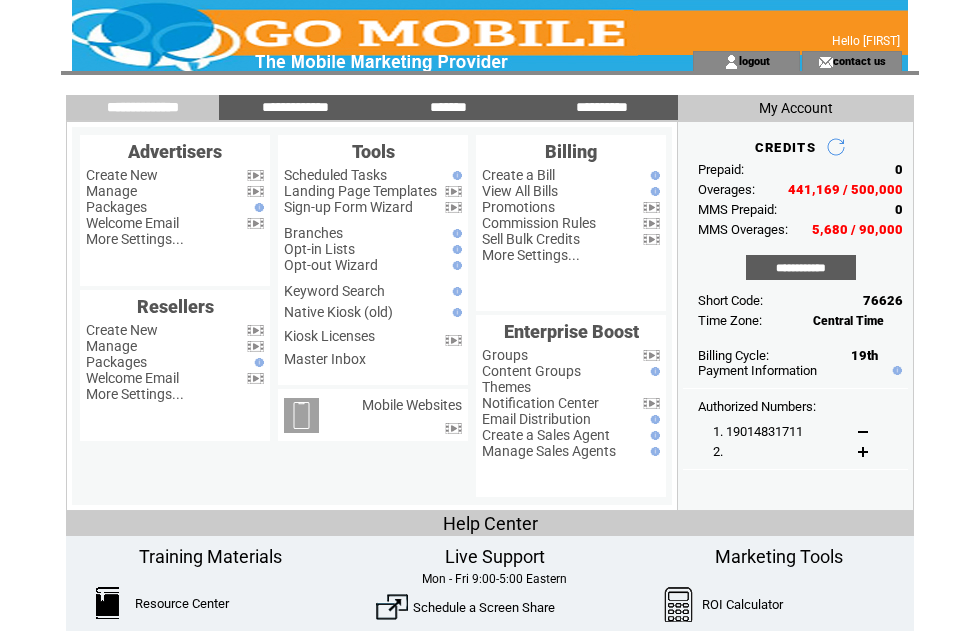 scroll, scrollTop: 0, scrollLeft: 0, axis: both 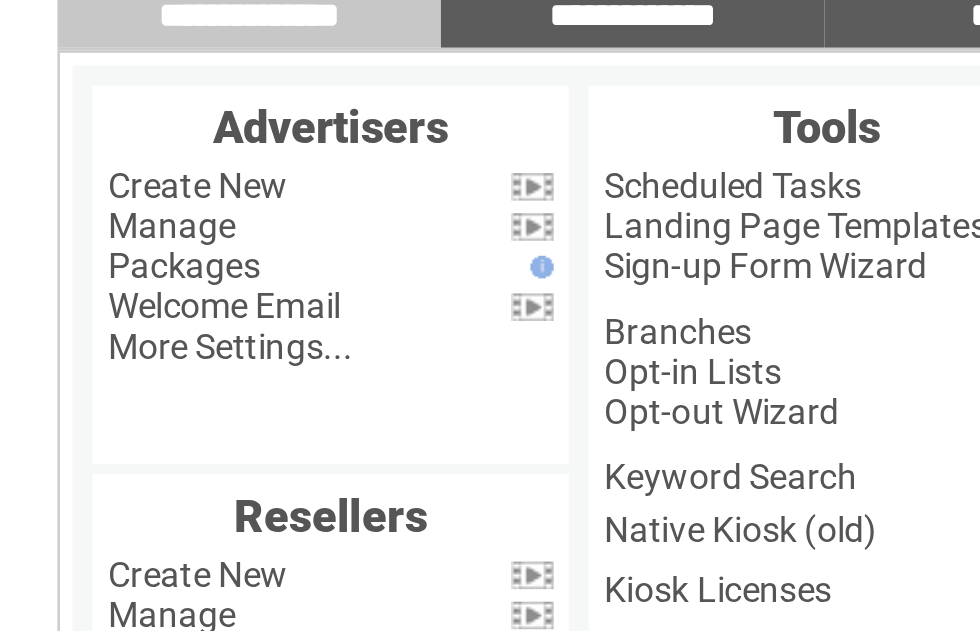 click on "Manage" at bounding box center [111, 191] 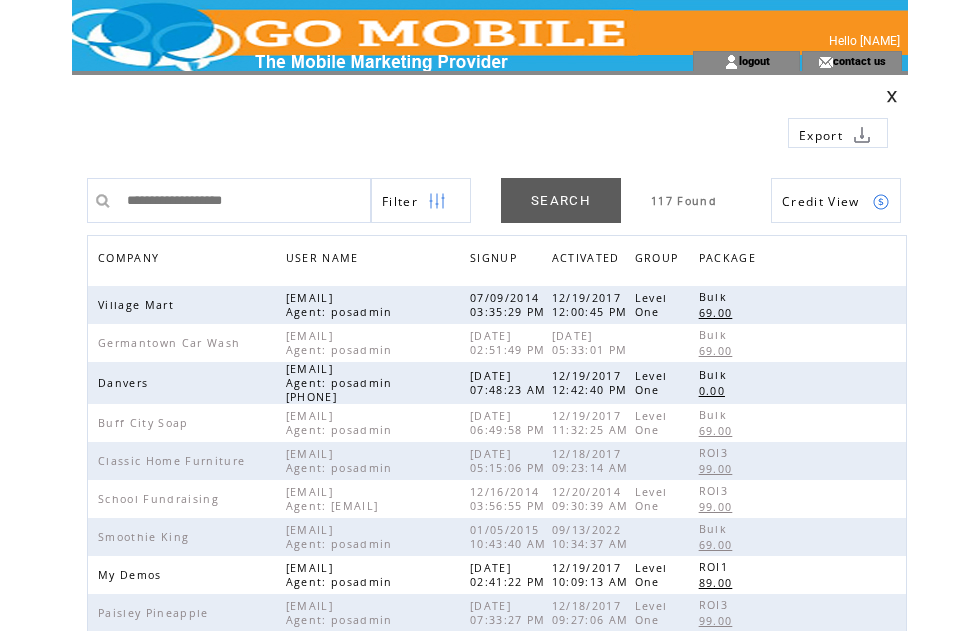scroll, scrollTop: 0, scrollLeft: 0, axis: both 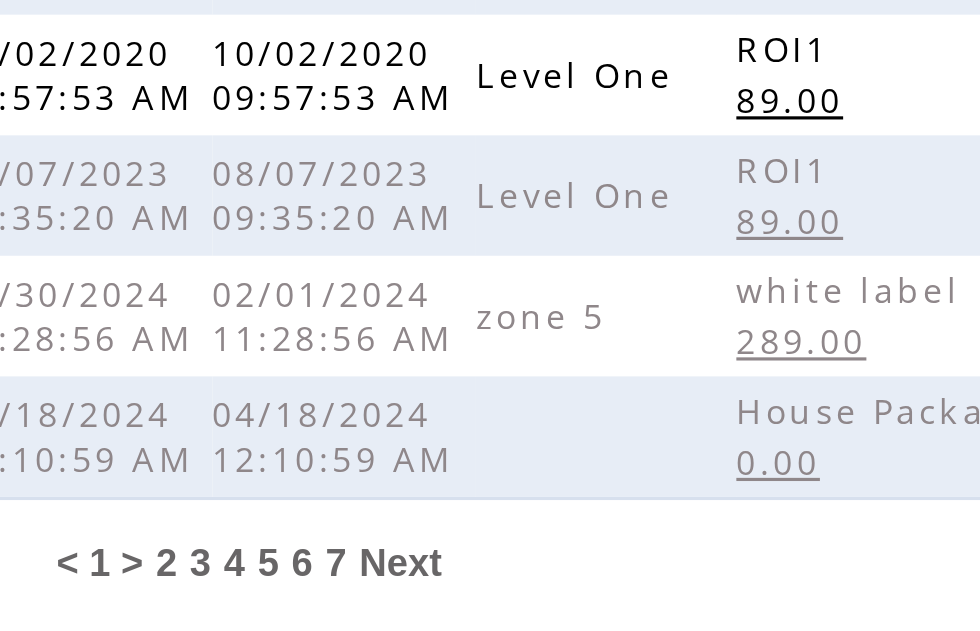 click on "6" at bounding box center [516, 541] 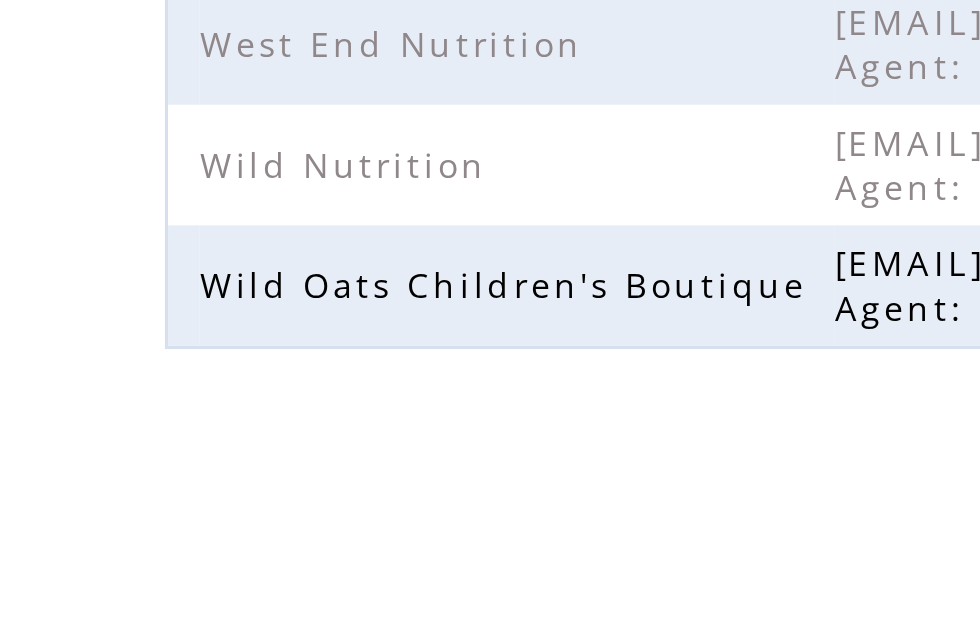 scroll, scrollTop: 640, scrollLeft: 0, axis: vertical 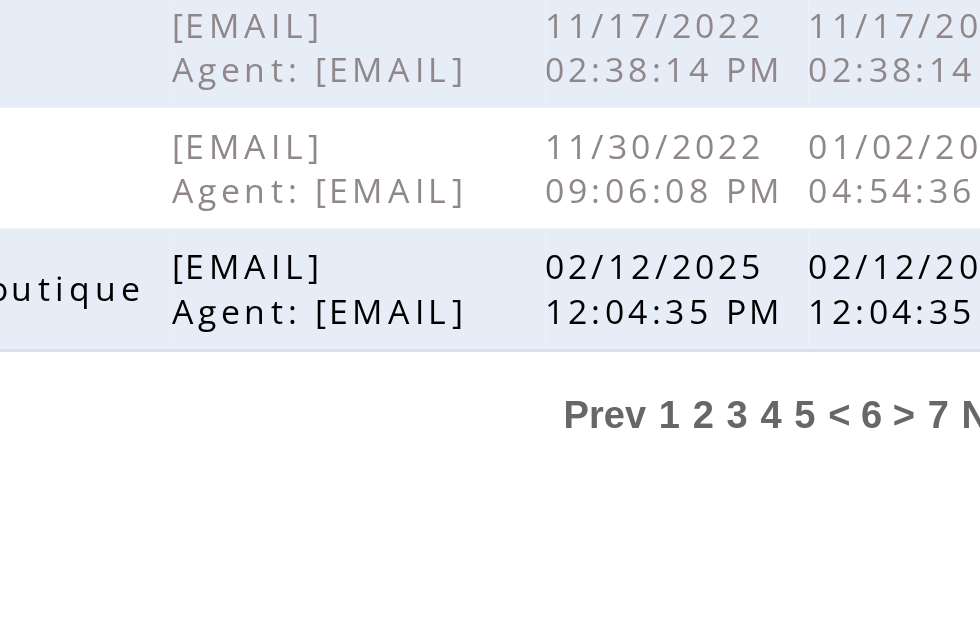 click on "5" at bounding box center (498, 541) 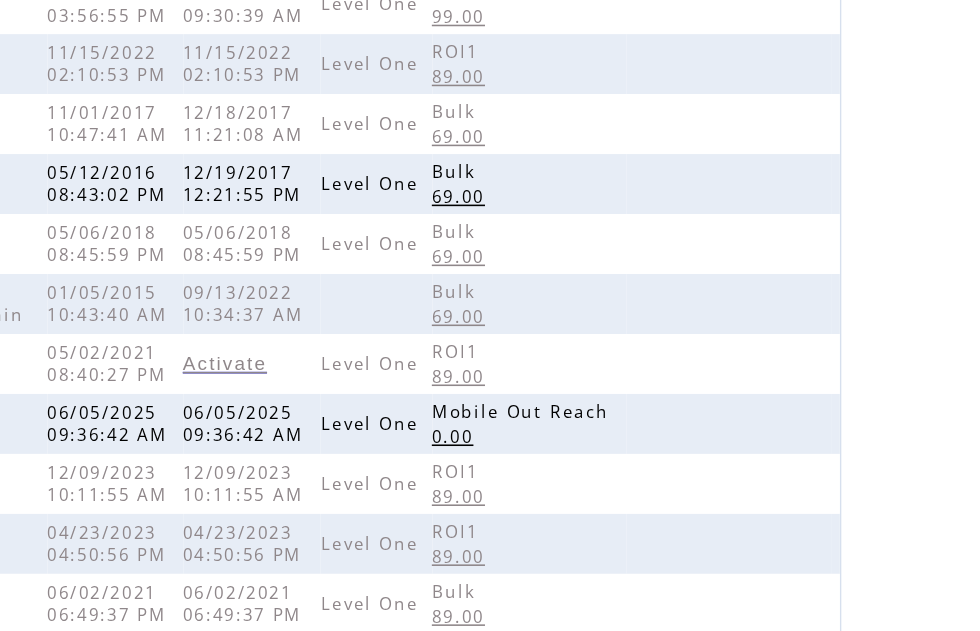 scroll, scrollTop: 514, scrollLeft: 0, axis: vertical 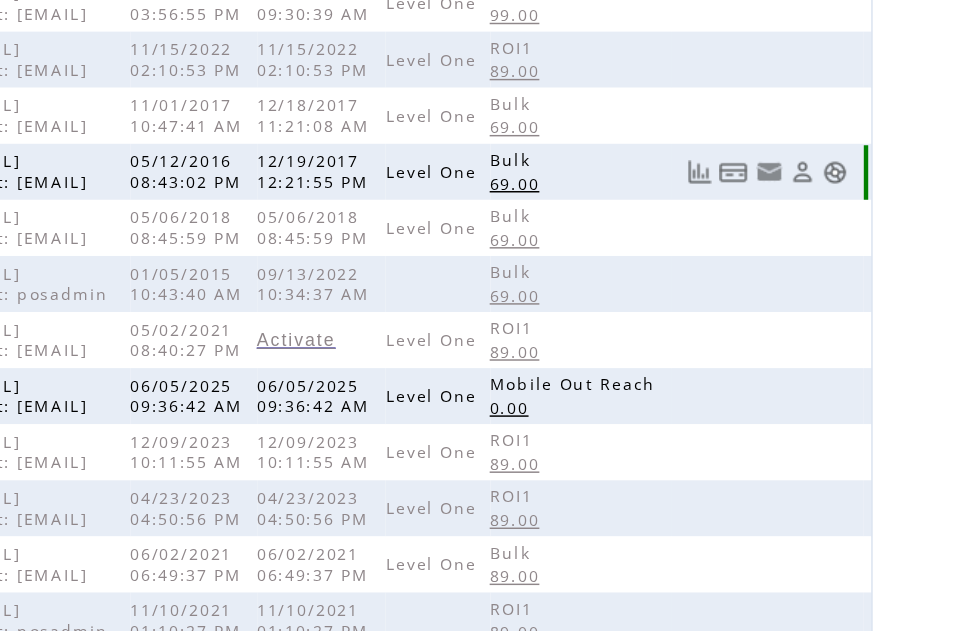 click at bounding box center (881, 117) 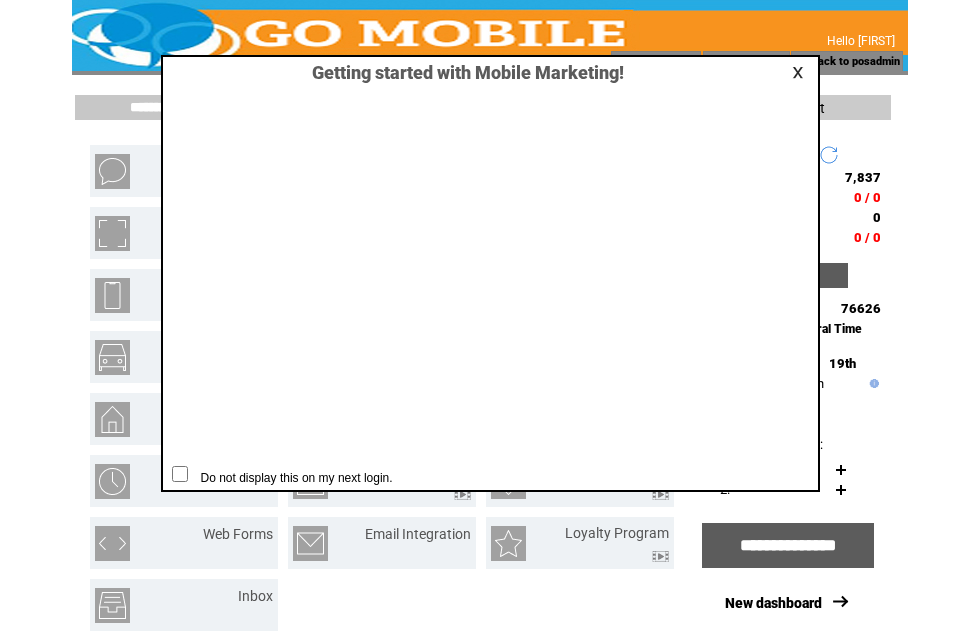 scroll, scrollTop: 1, scrollLeft: 0, axis: vertical 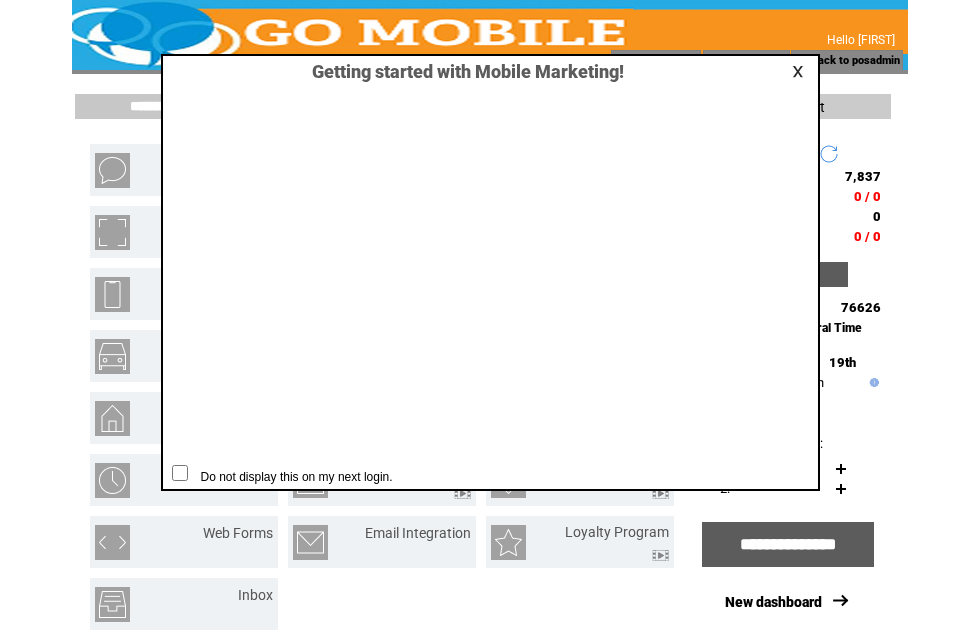 click at bounding box center [801, 71] 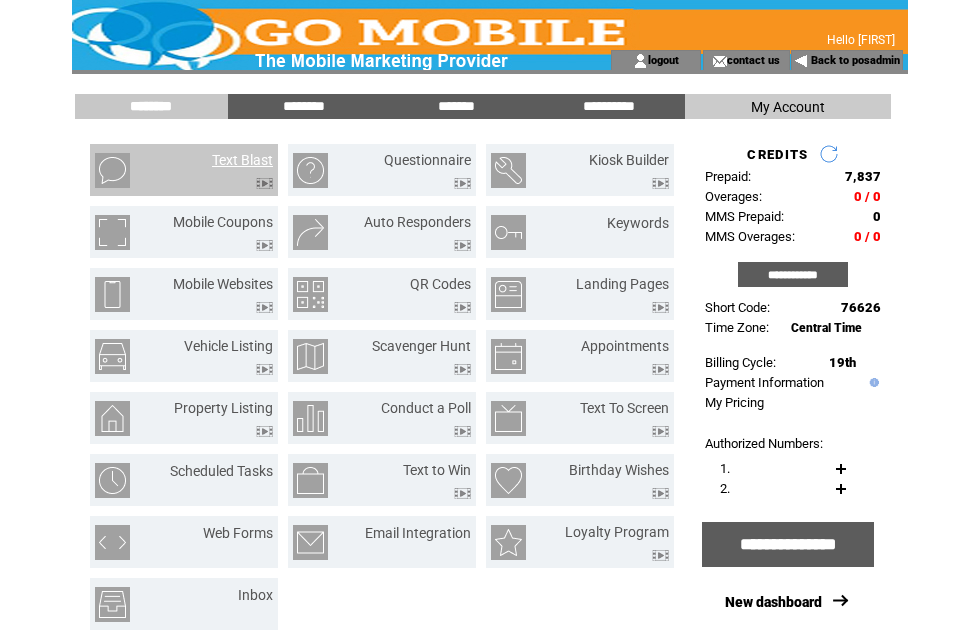 click on "Text Blast" at bounding box center [242, 160] 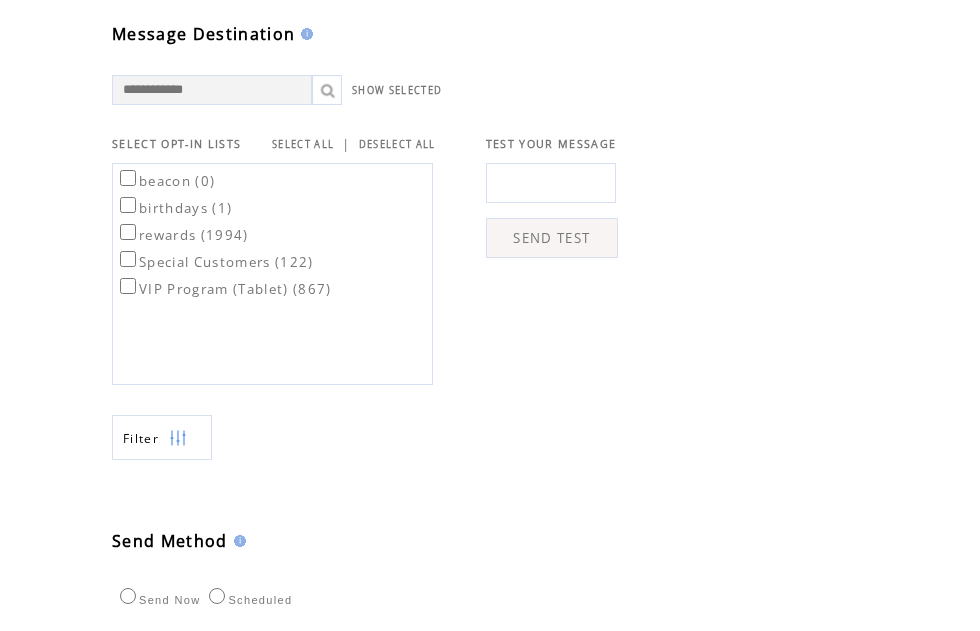 scroll, scrollTop: 583, scrollLeft: 0, axis: vertical 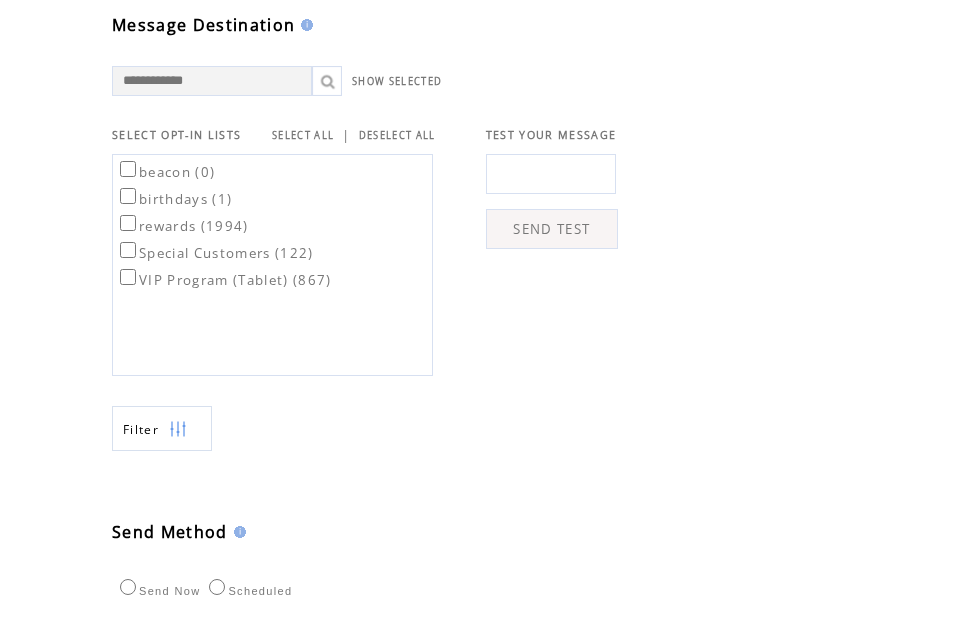 click on "SELECT ALL" at bounding box center [303, 135] 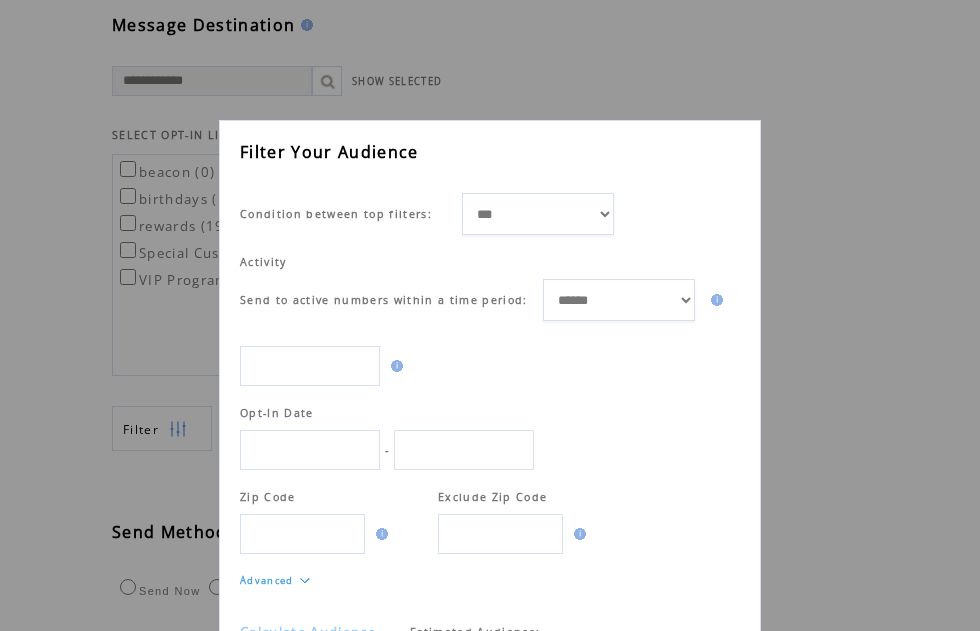 scroll, scrollTop: 1, scrollLeft: 0, axis: vertical 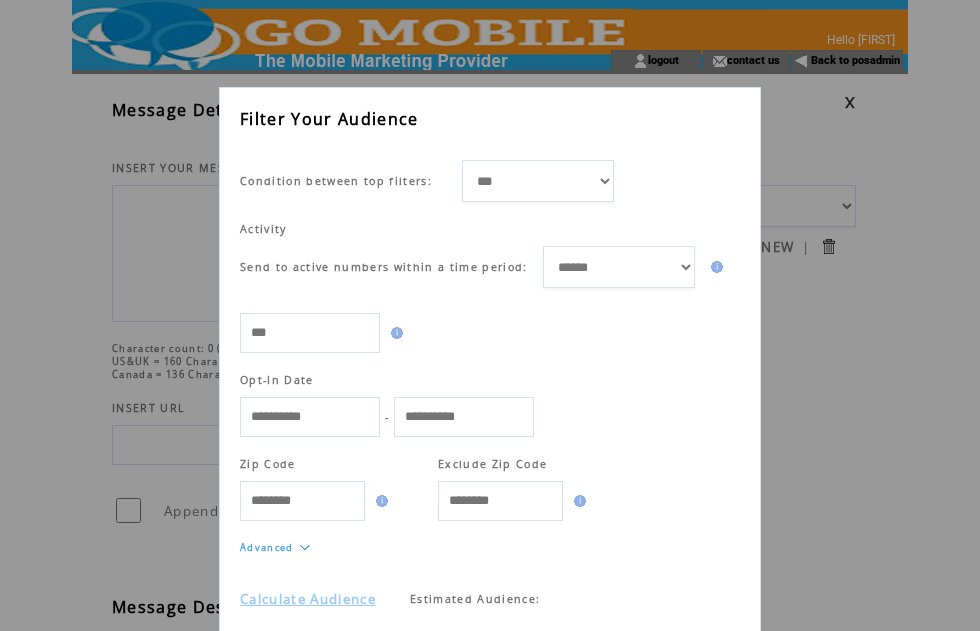 click on "Calculate Audience" at bounding box center (308, 599) 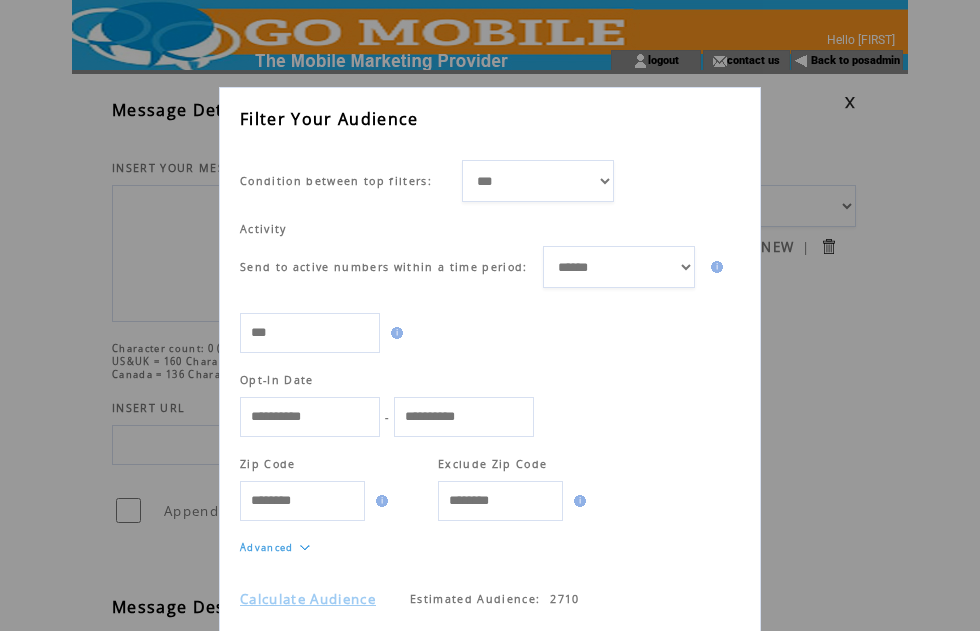 click on "Cancel" at bounding box center (661, 662) 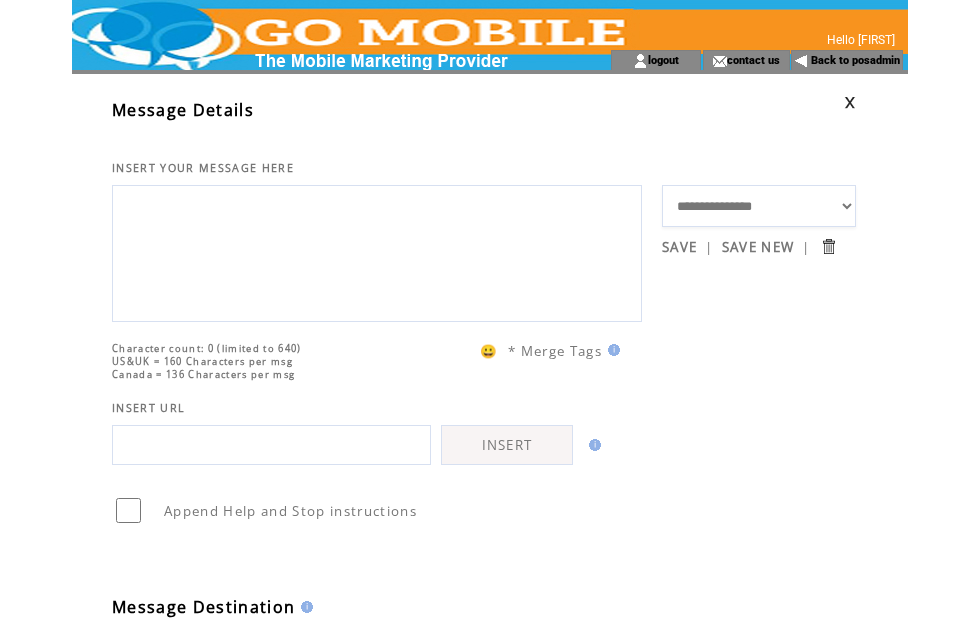 click at bounding box center [850, 102] 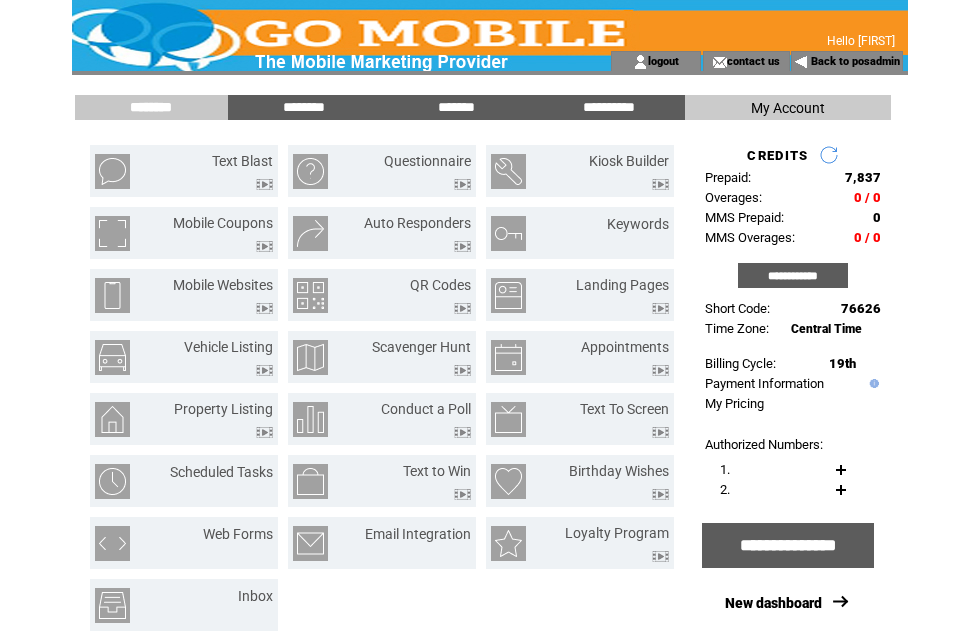scroll, scrollTop: 0, scrollLeft: 0, axis: both 